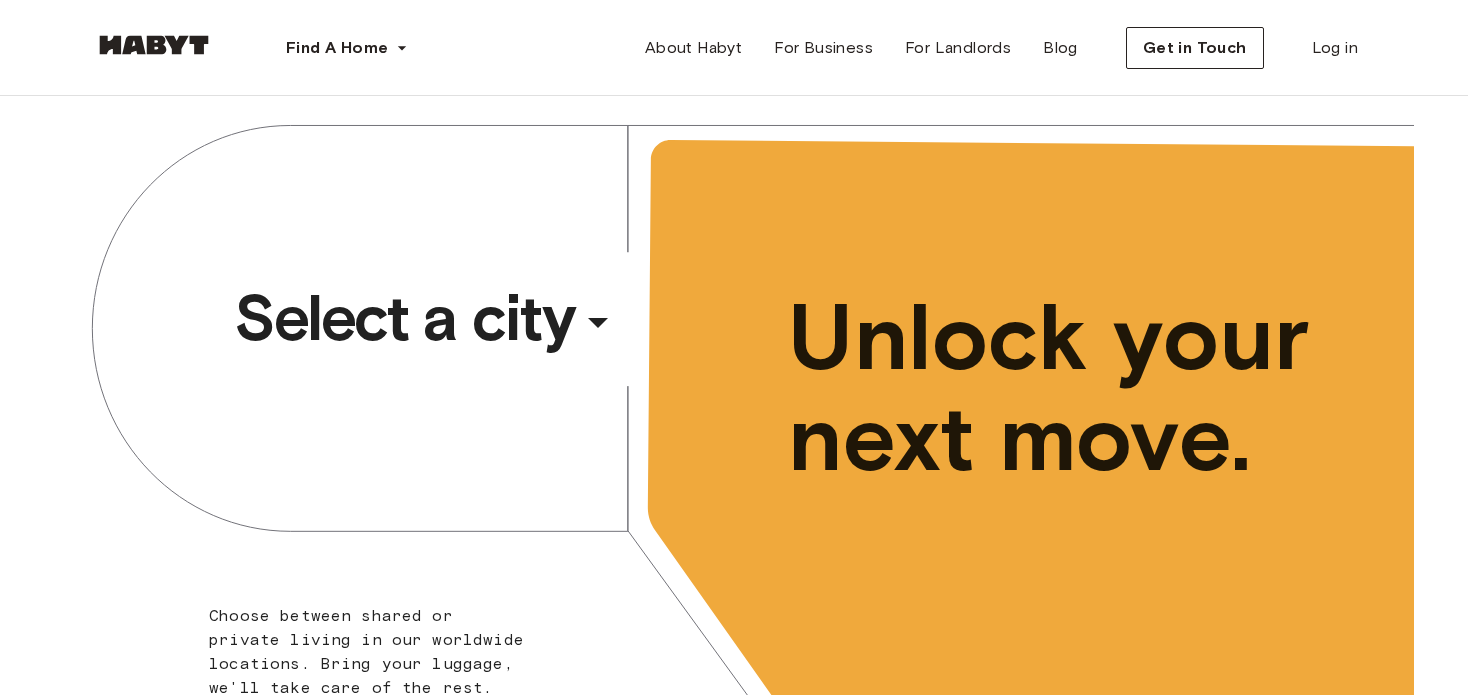 scroll, scrollTop: 0, scrollLeft: 0, axis: both 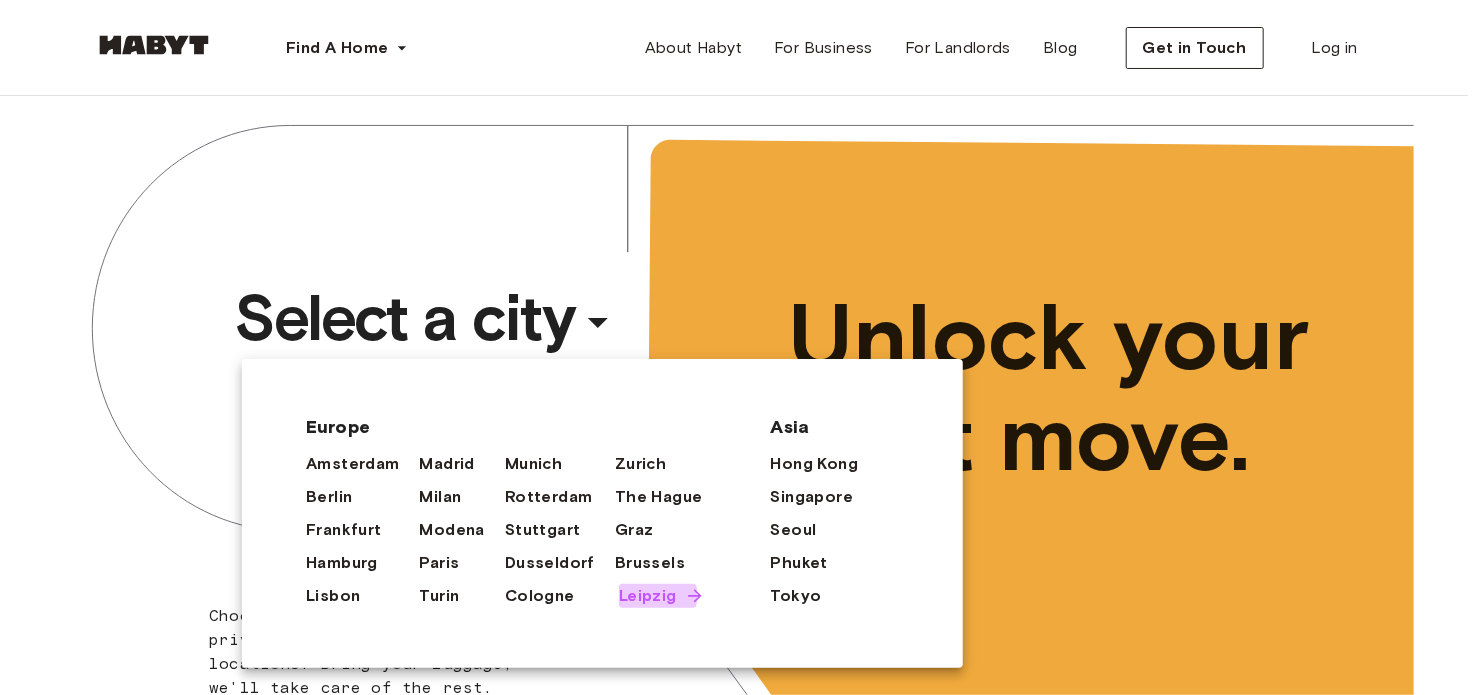 click on "Leipzig" at bounding box center (648, 596) 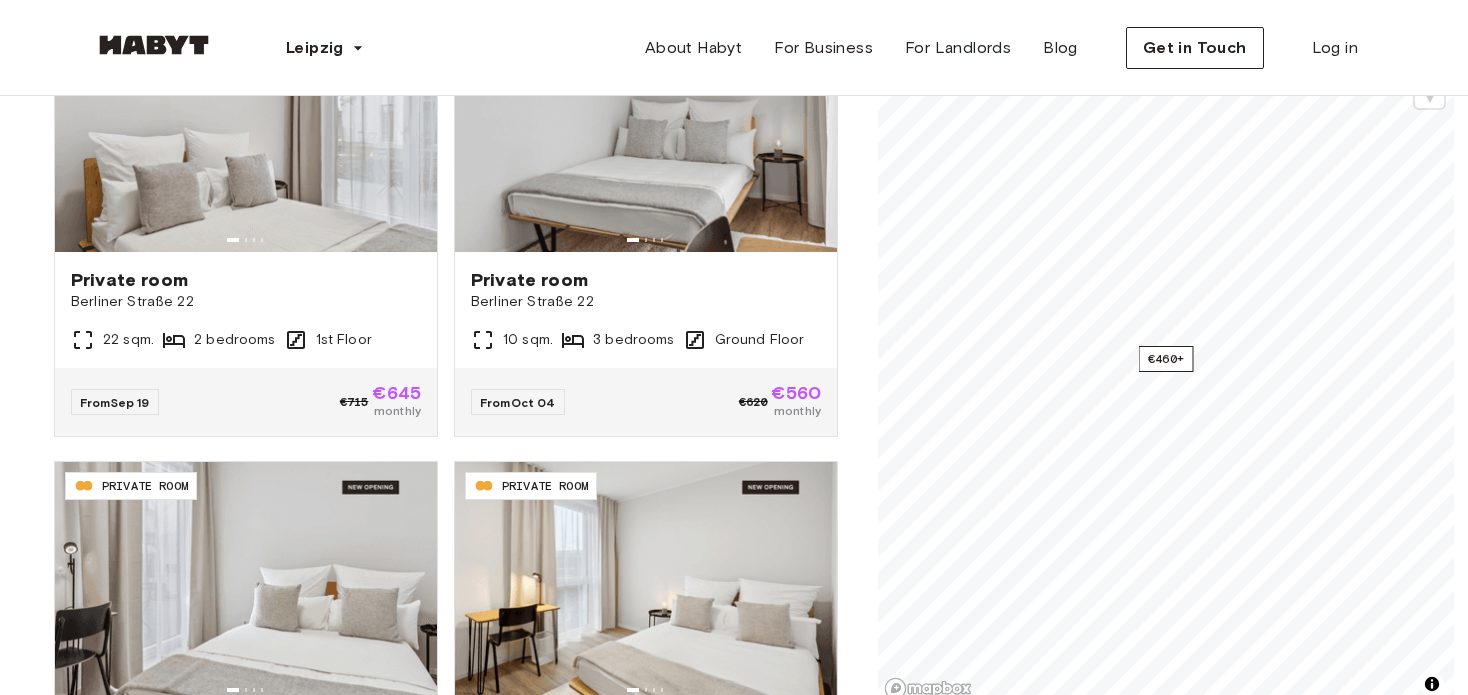 scroll, scrollTop: 293, scrollLeft: 0, axis: vertical 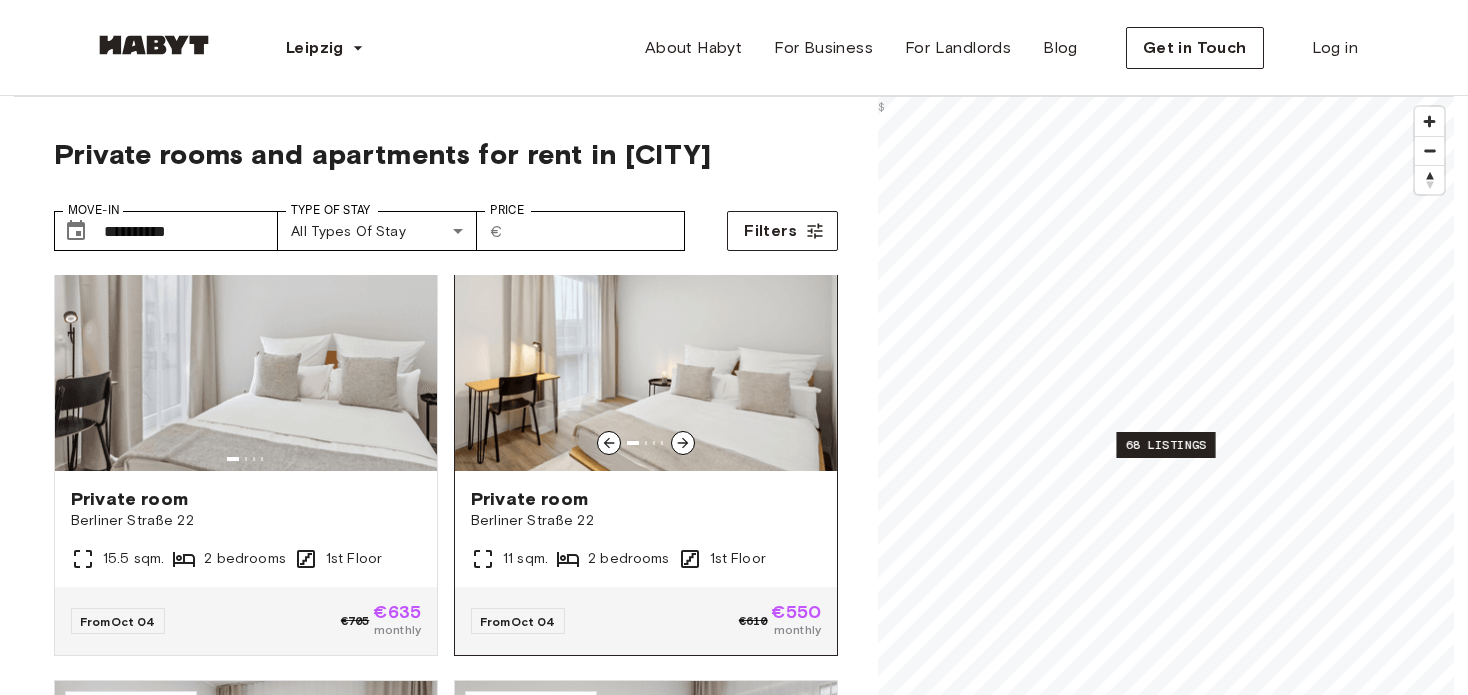 click 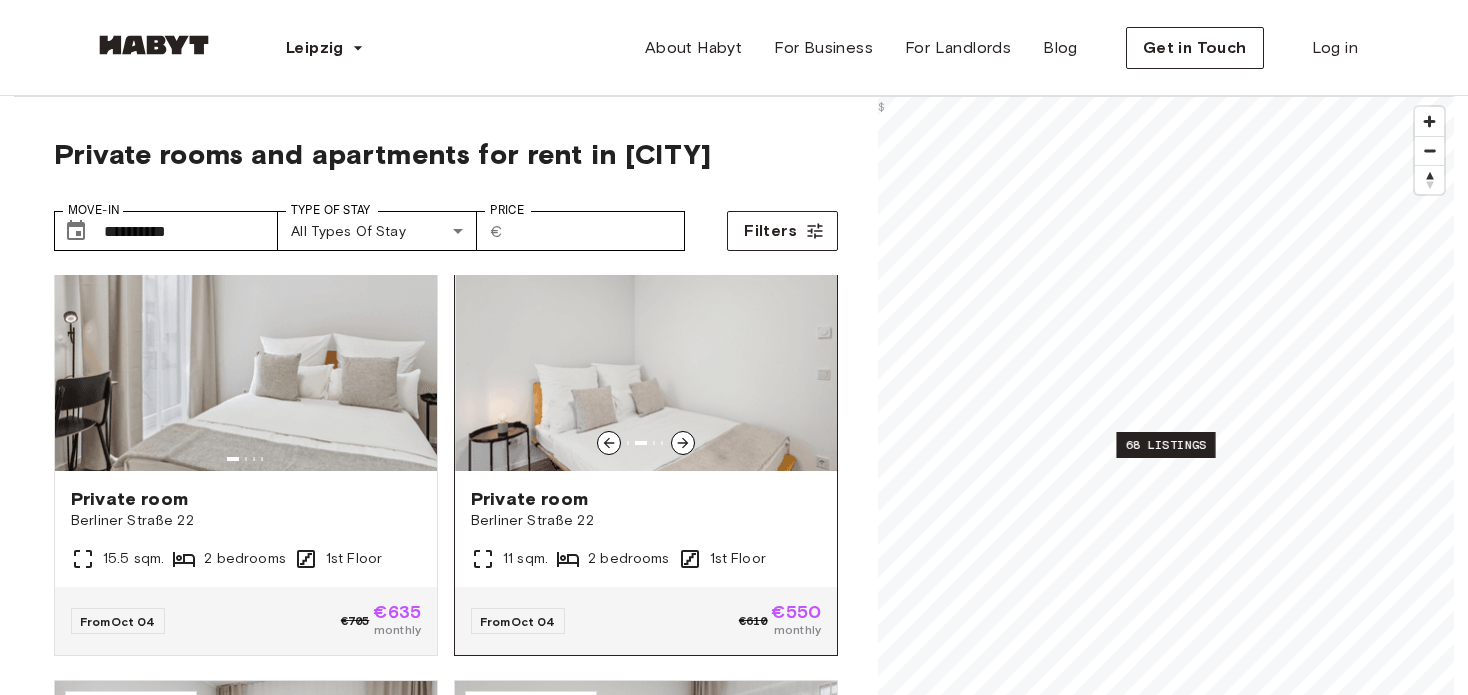 click 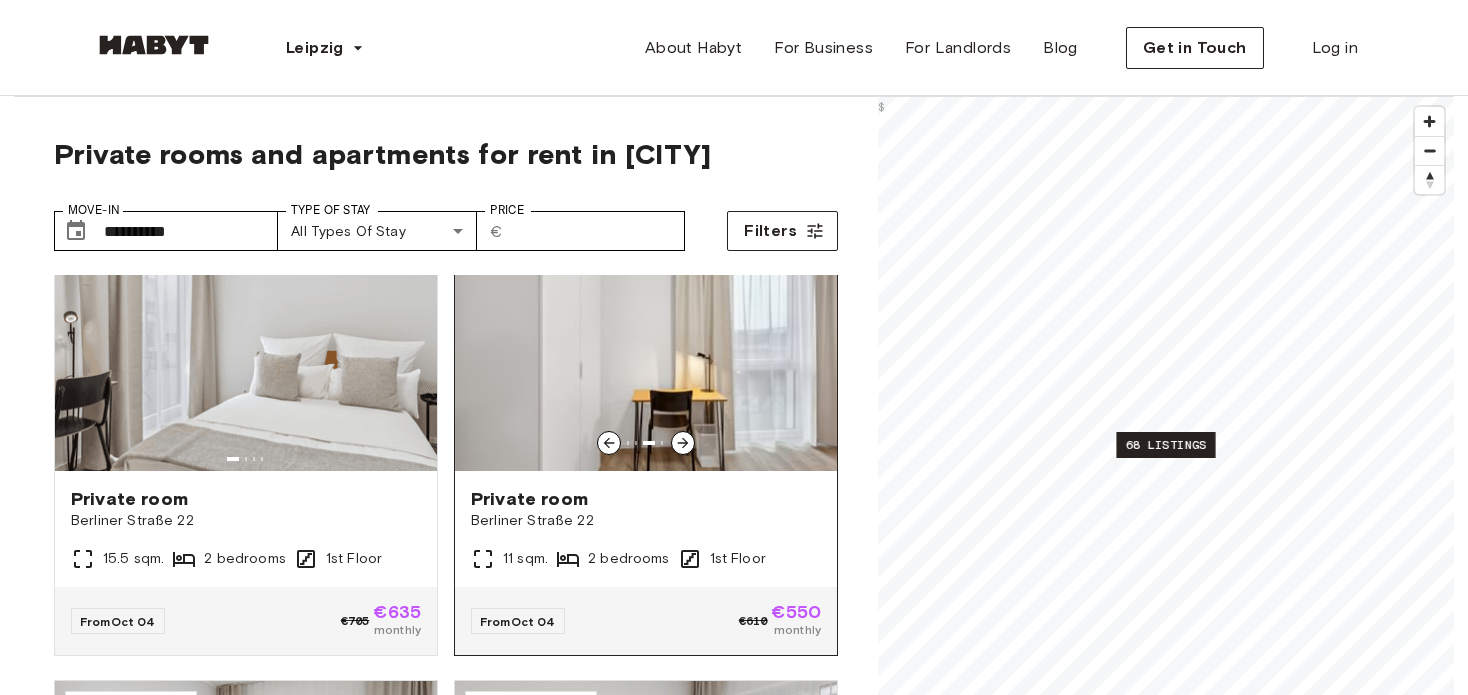 click 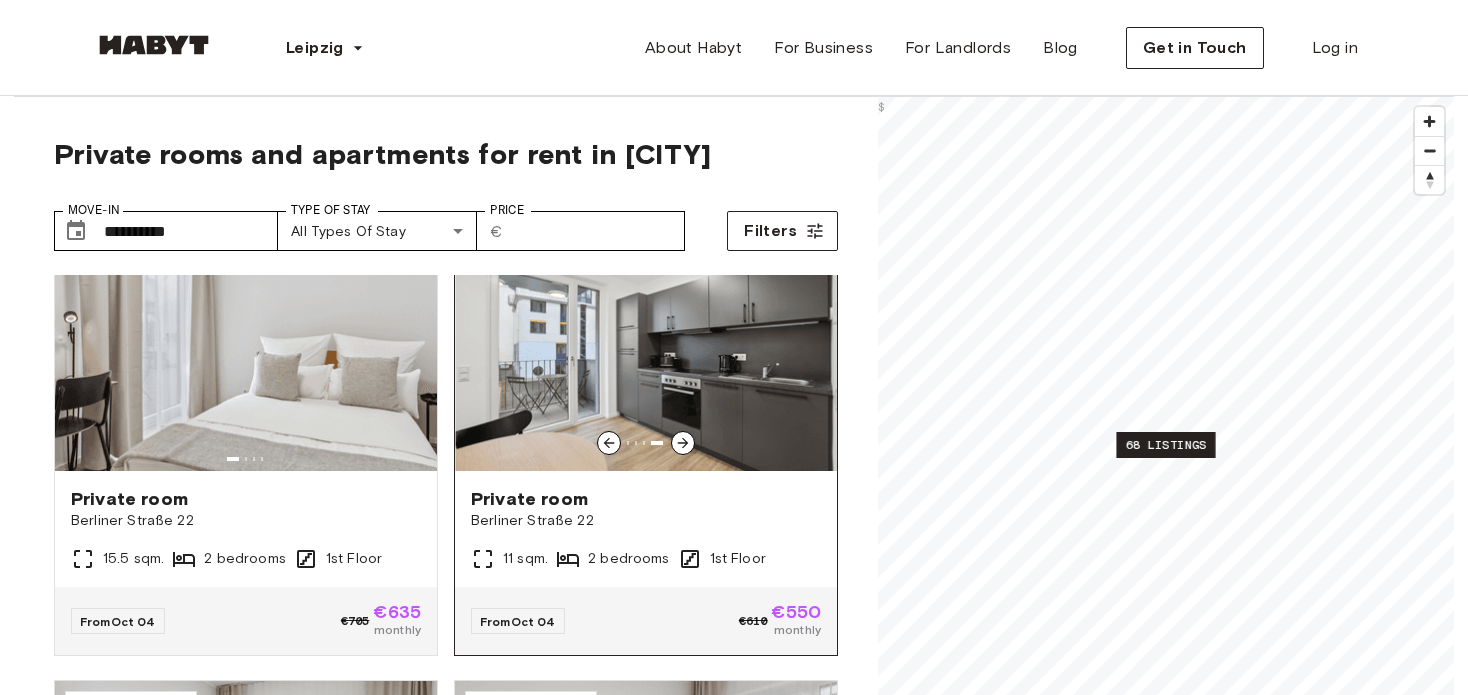 click 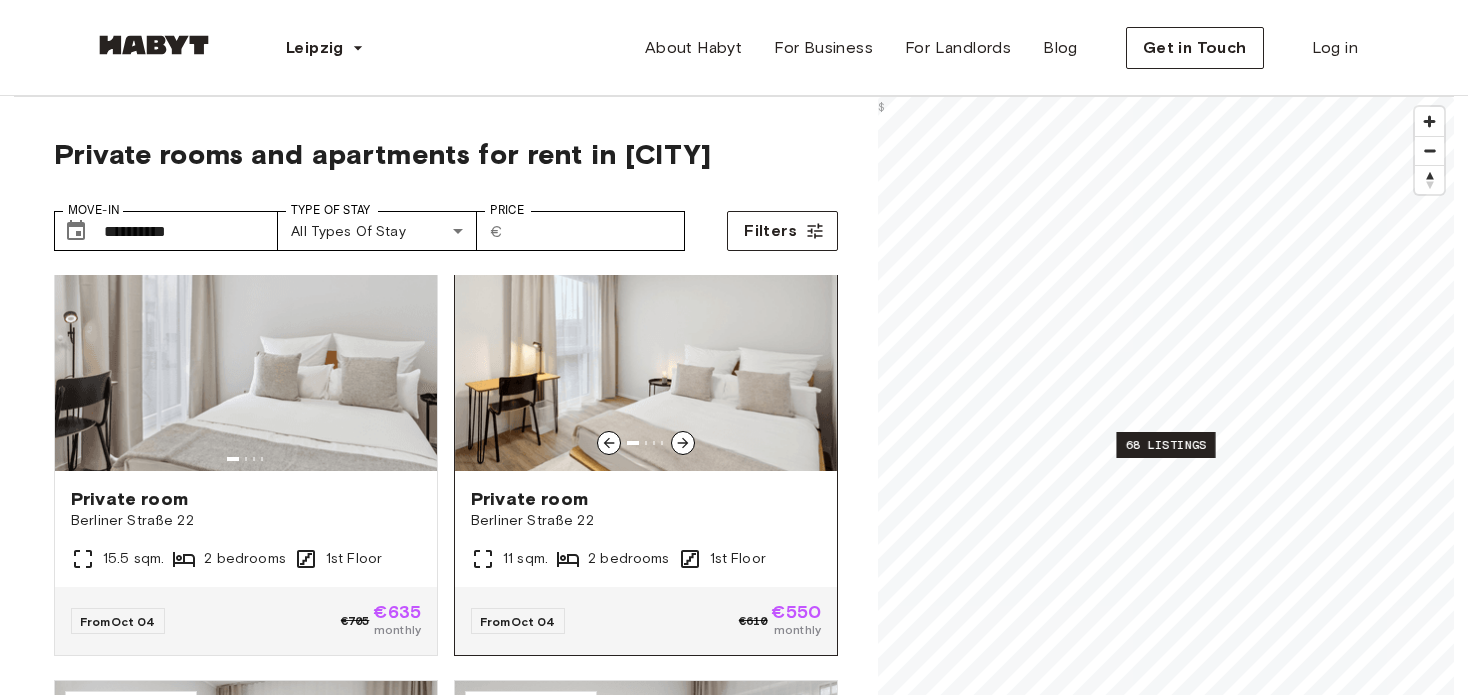 click 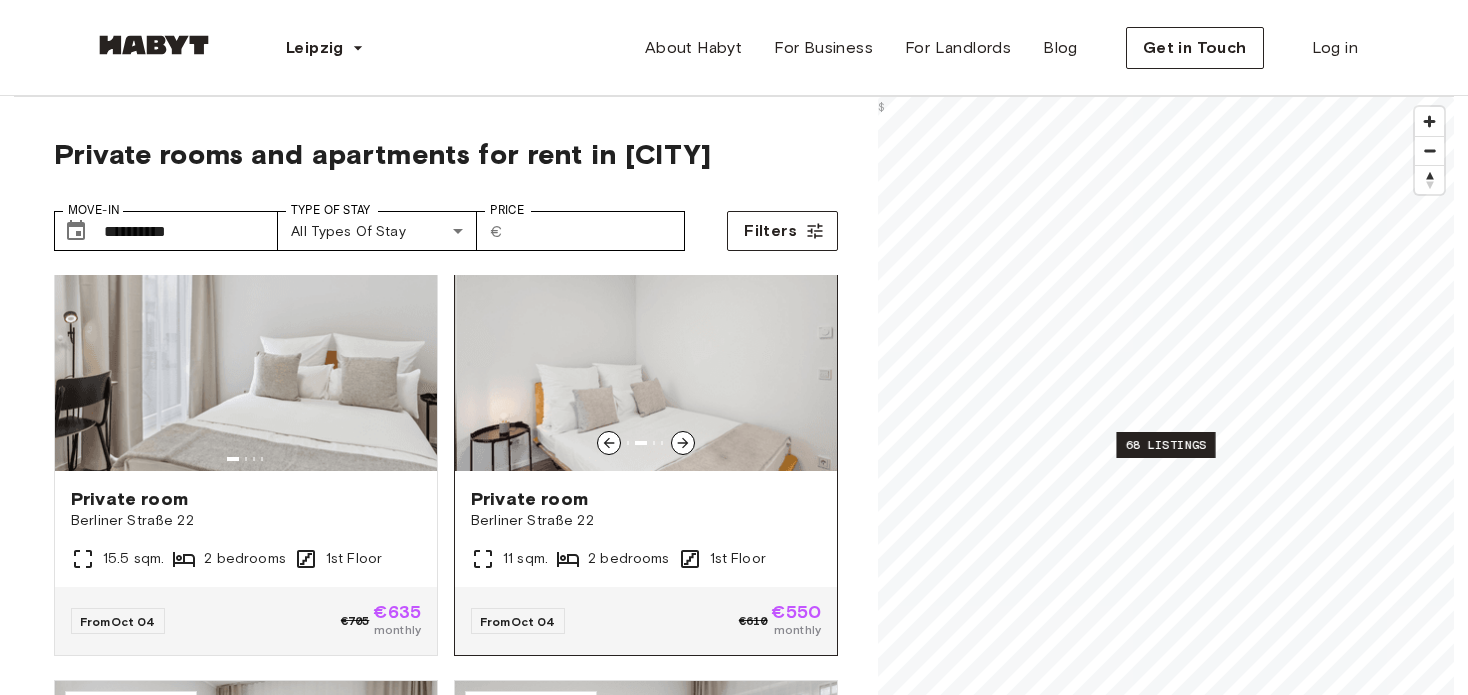 click 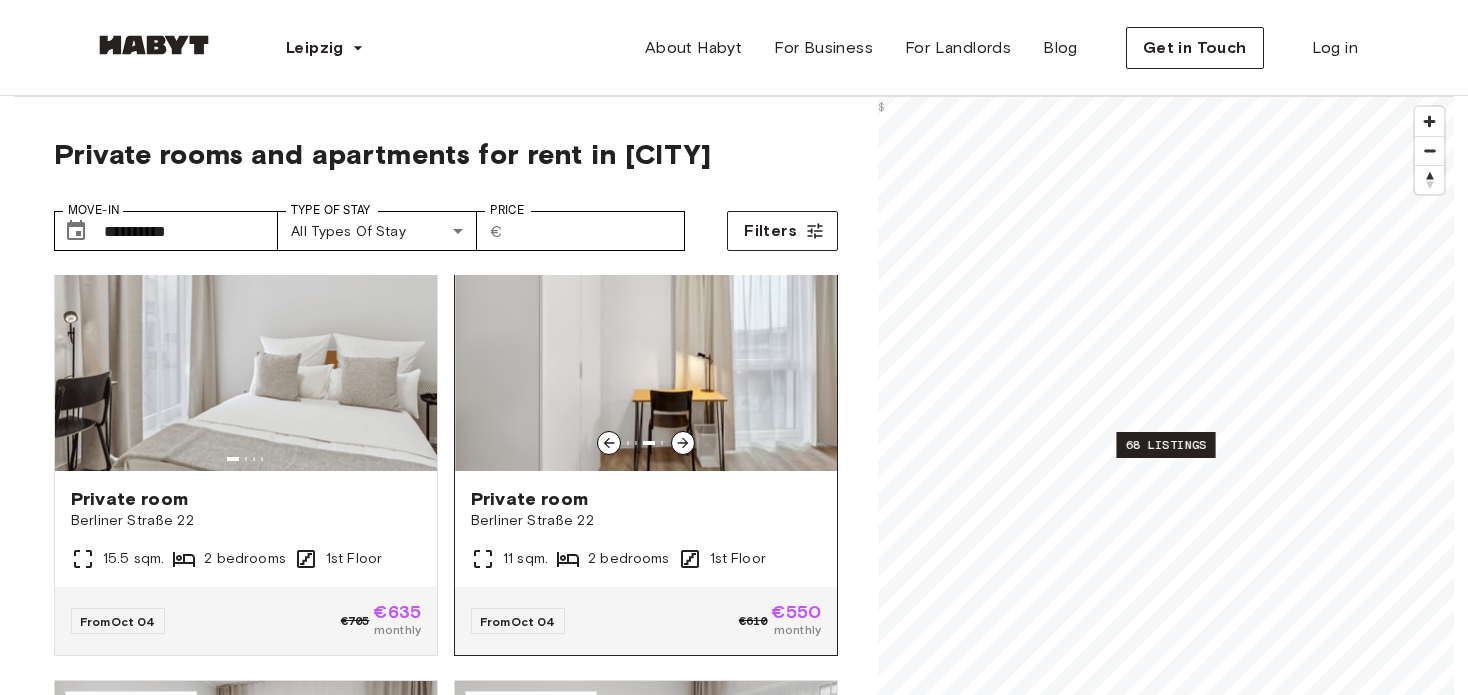 click 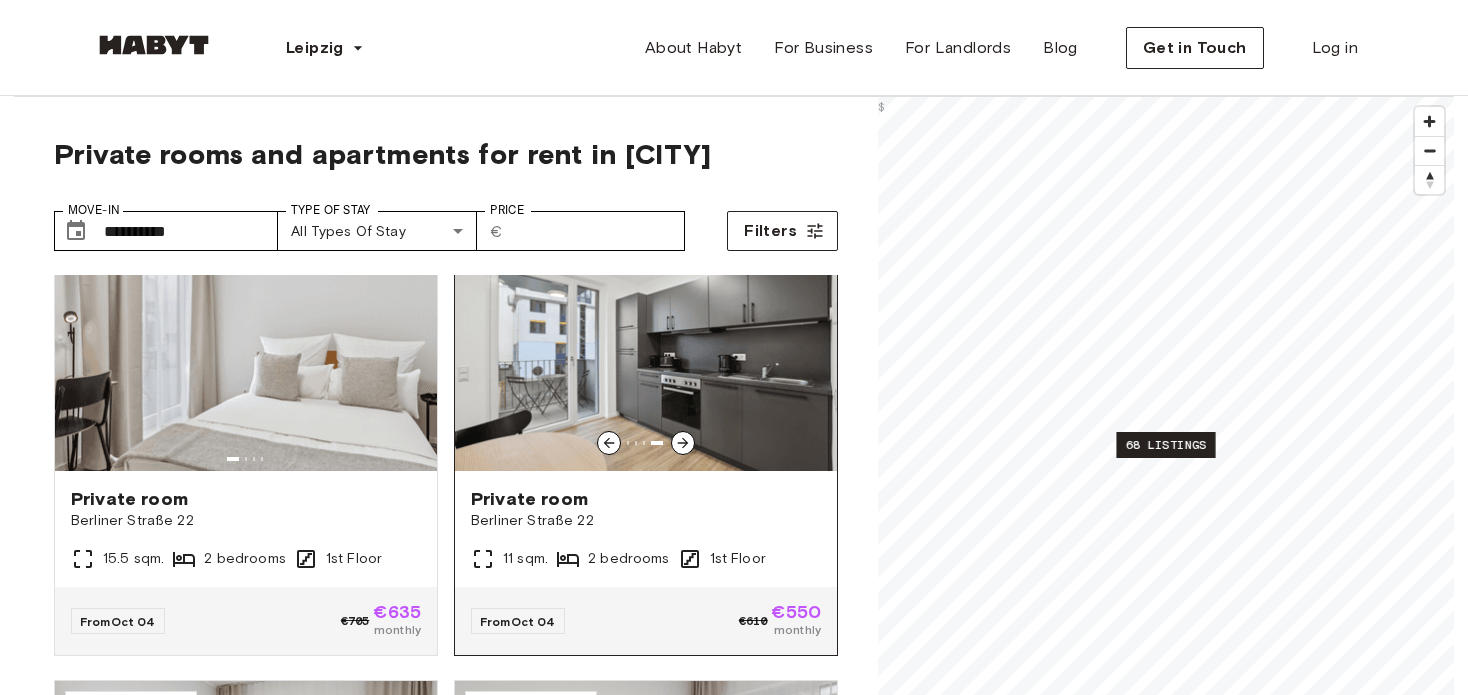 click 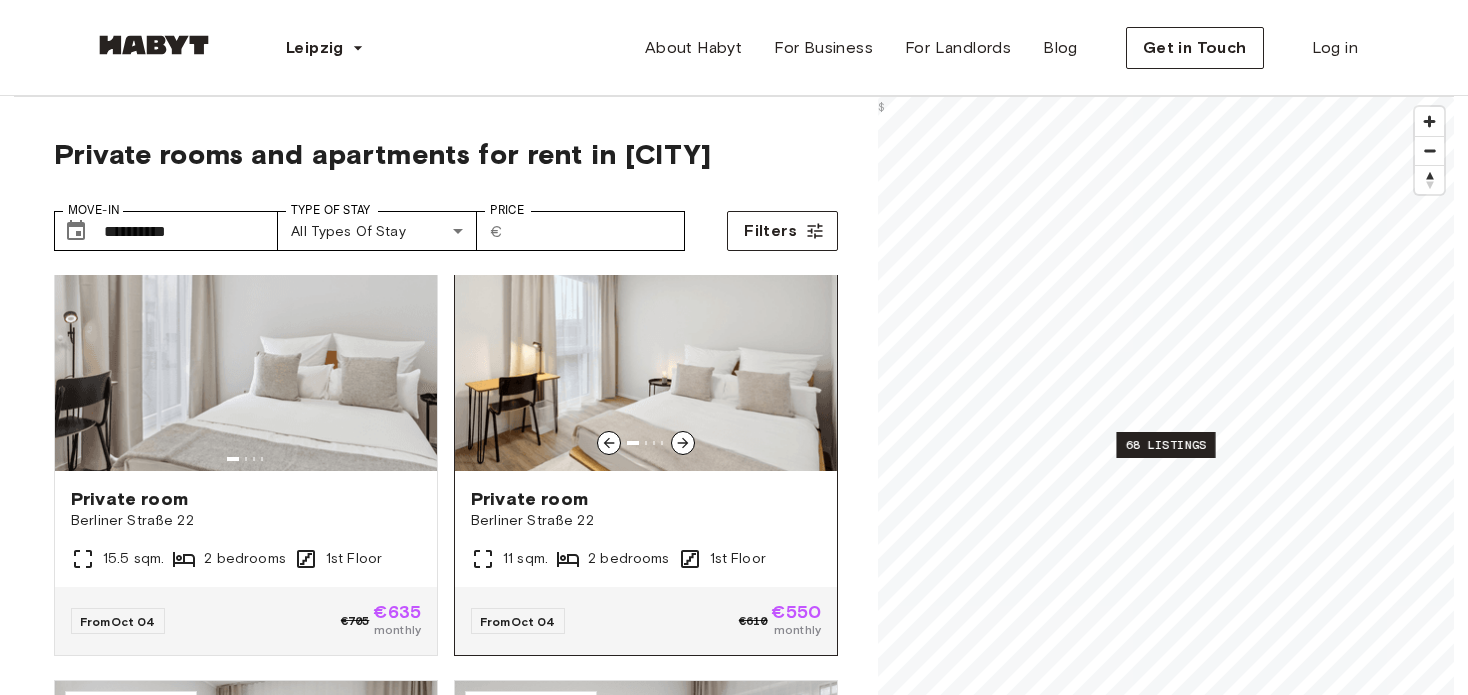 click 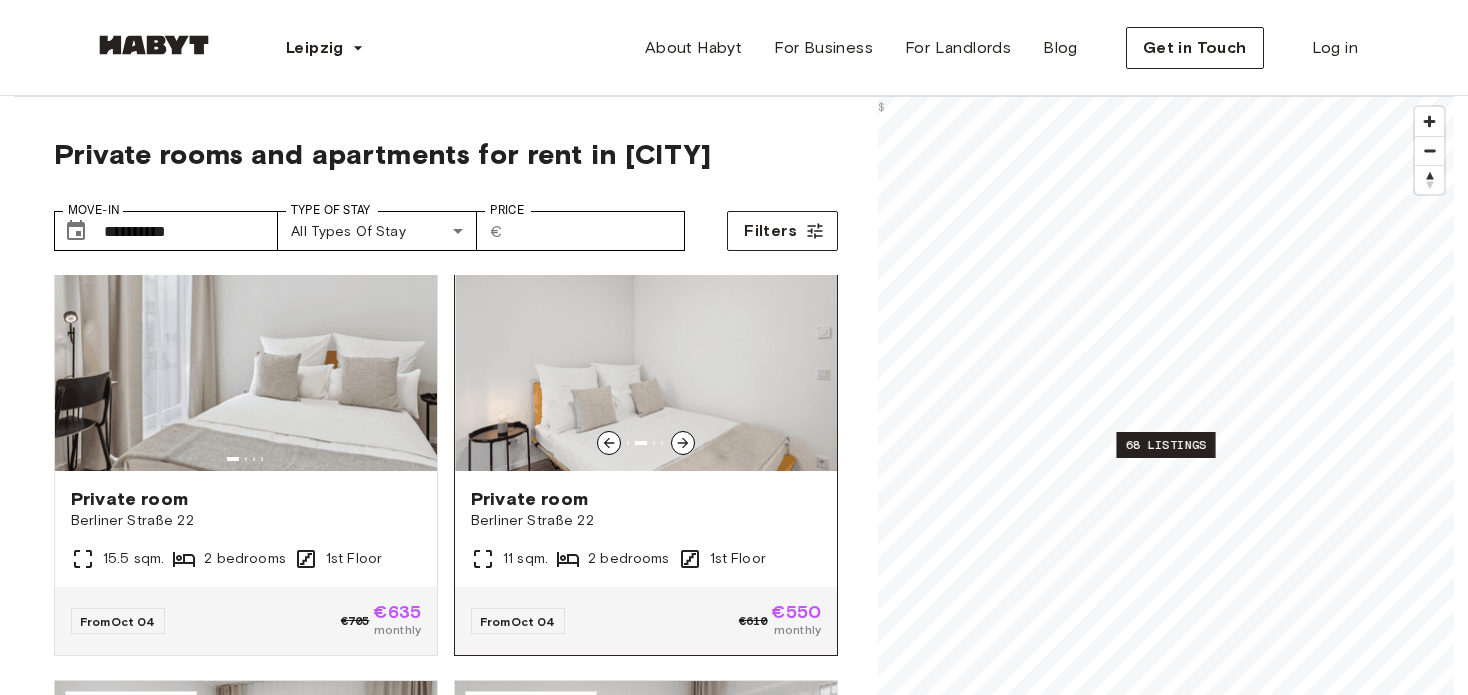 click 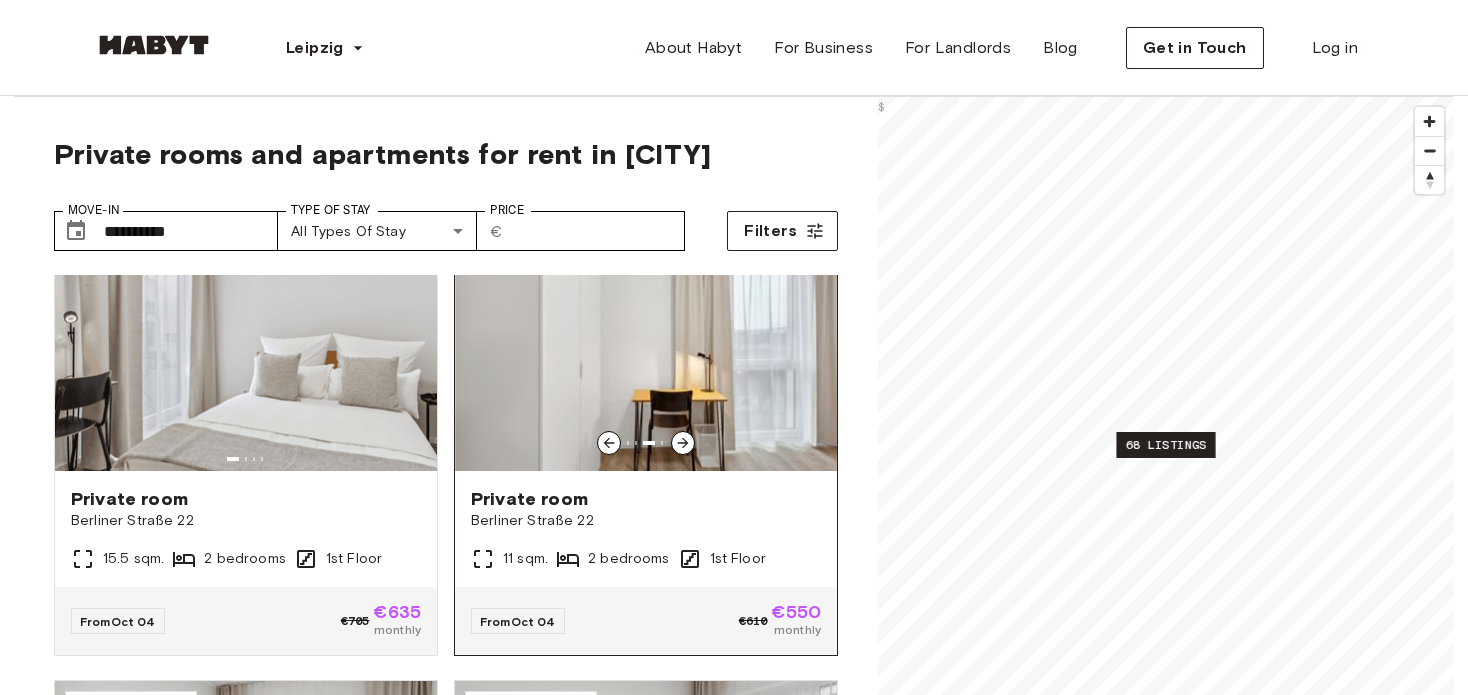 click 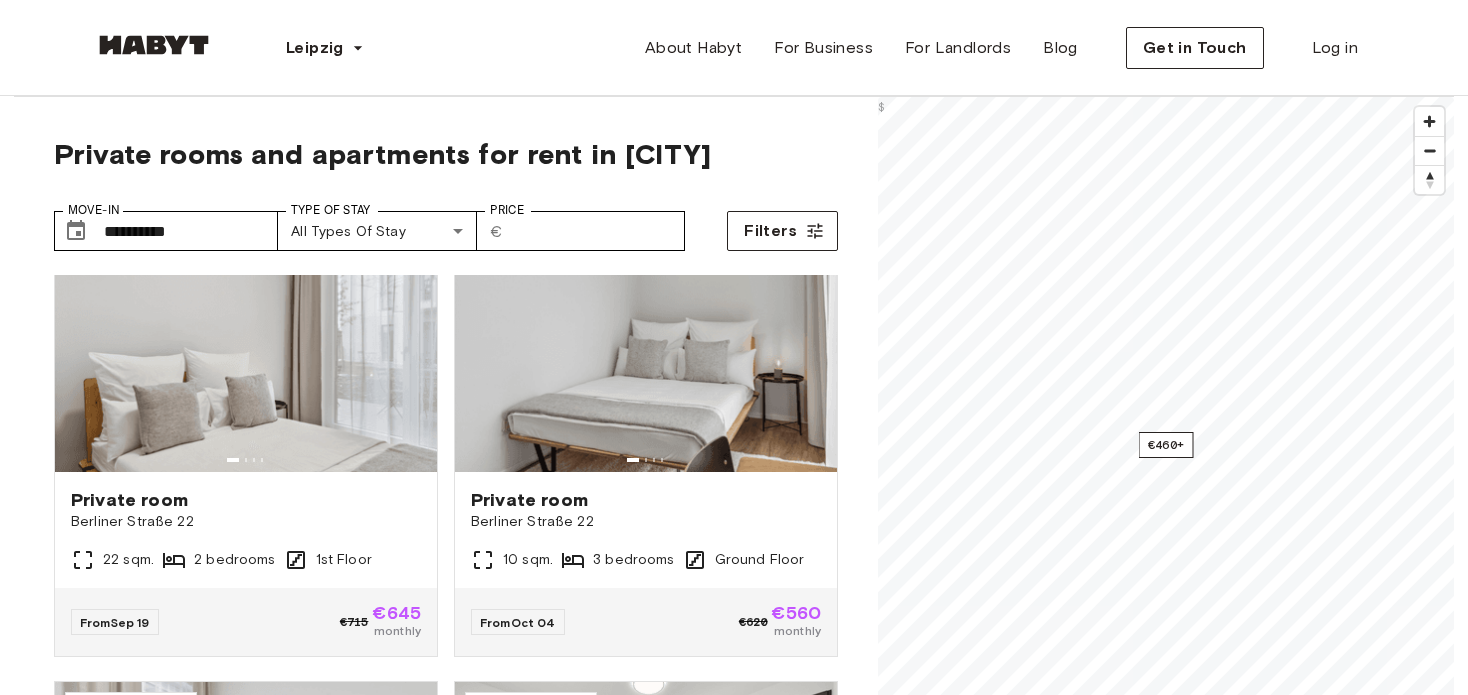 scroll, scrollTop: 0, scrollLeft: 0, axis: both 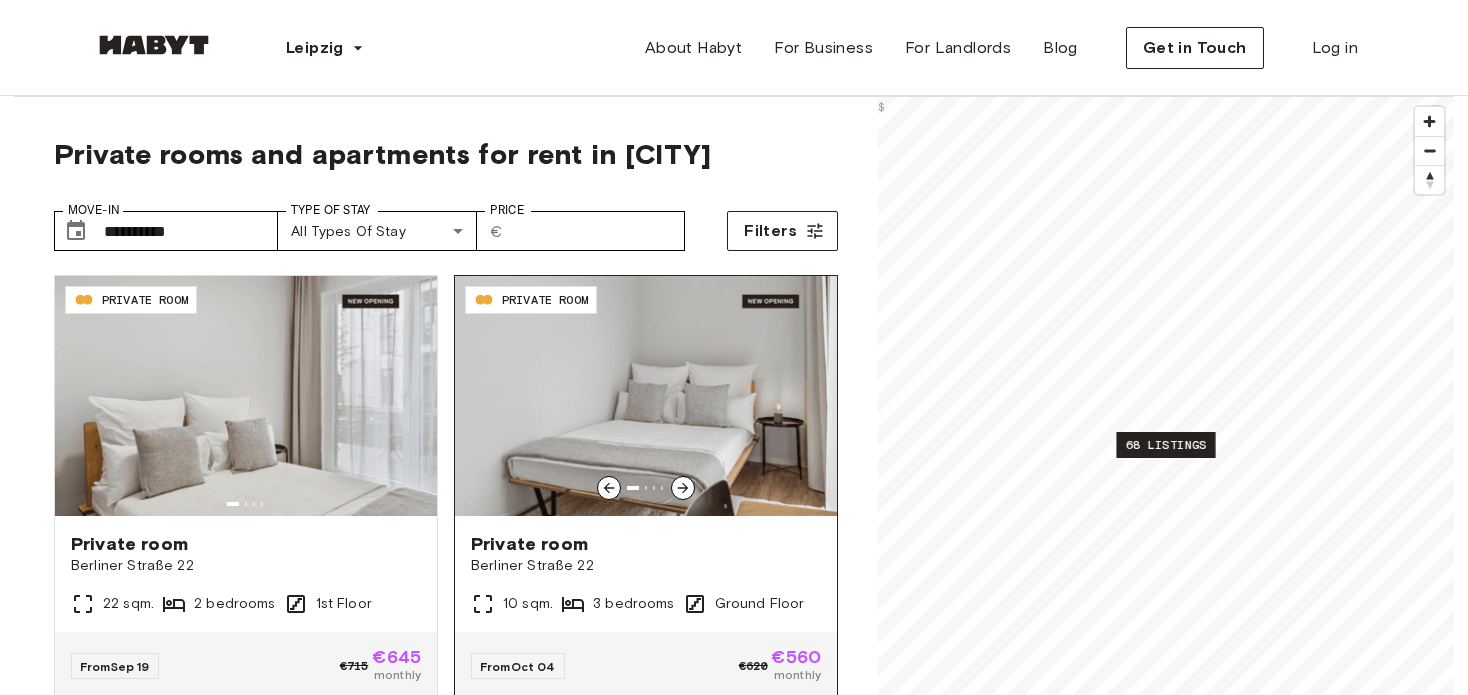 click 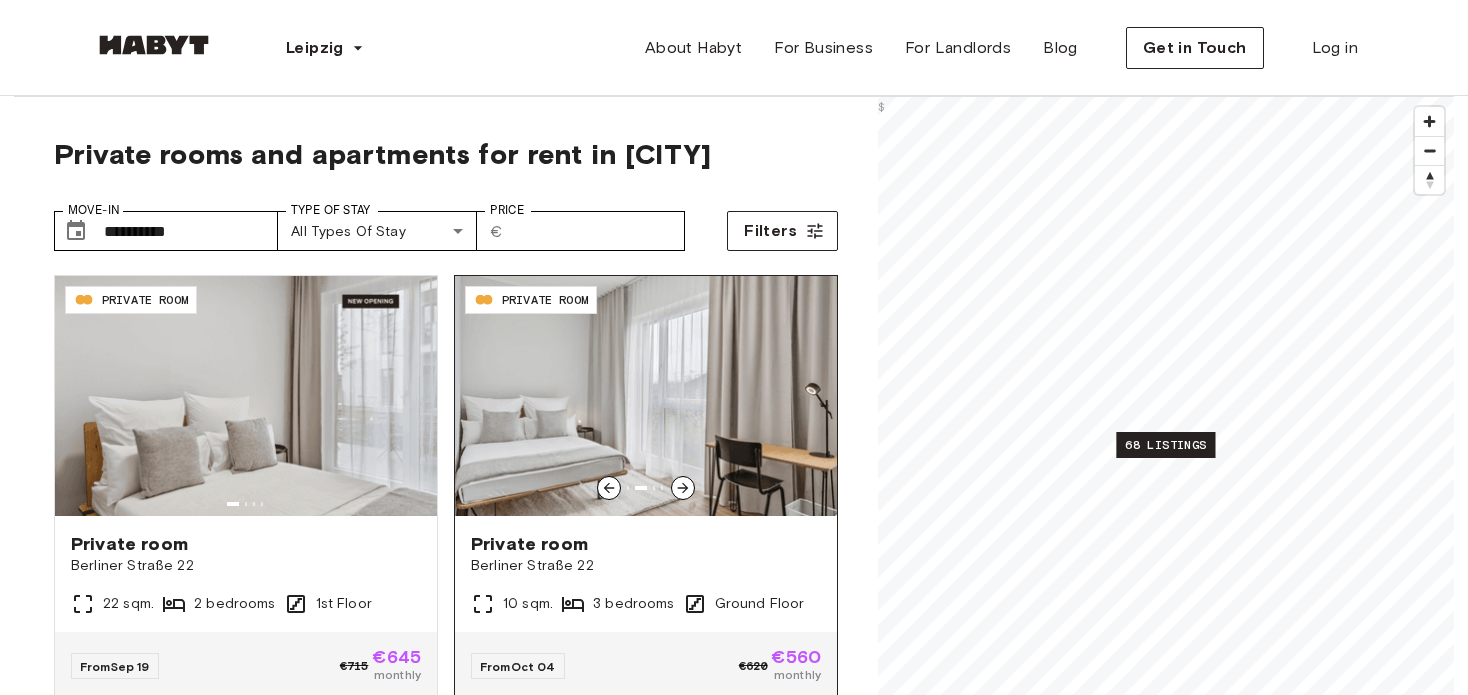 click 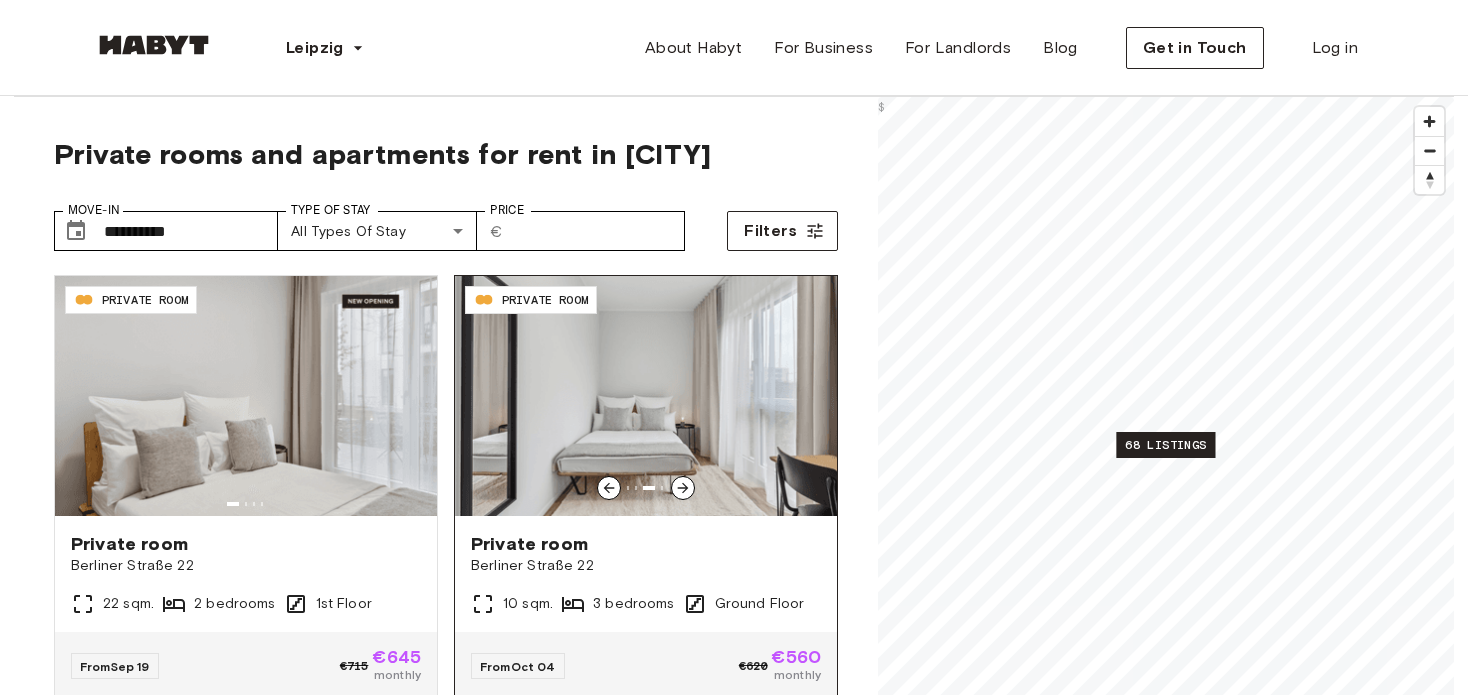 click 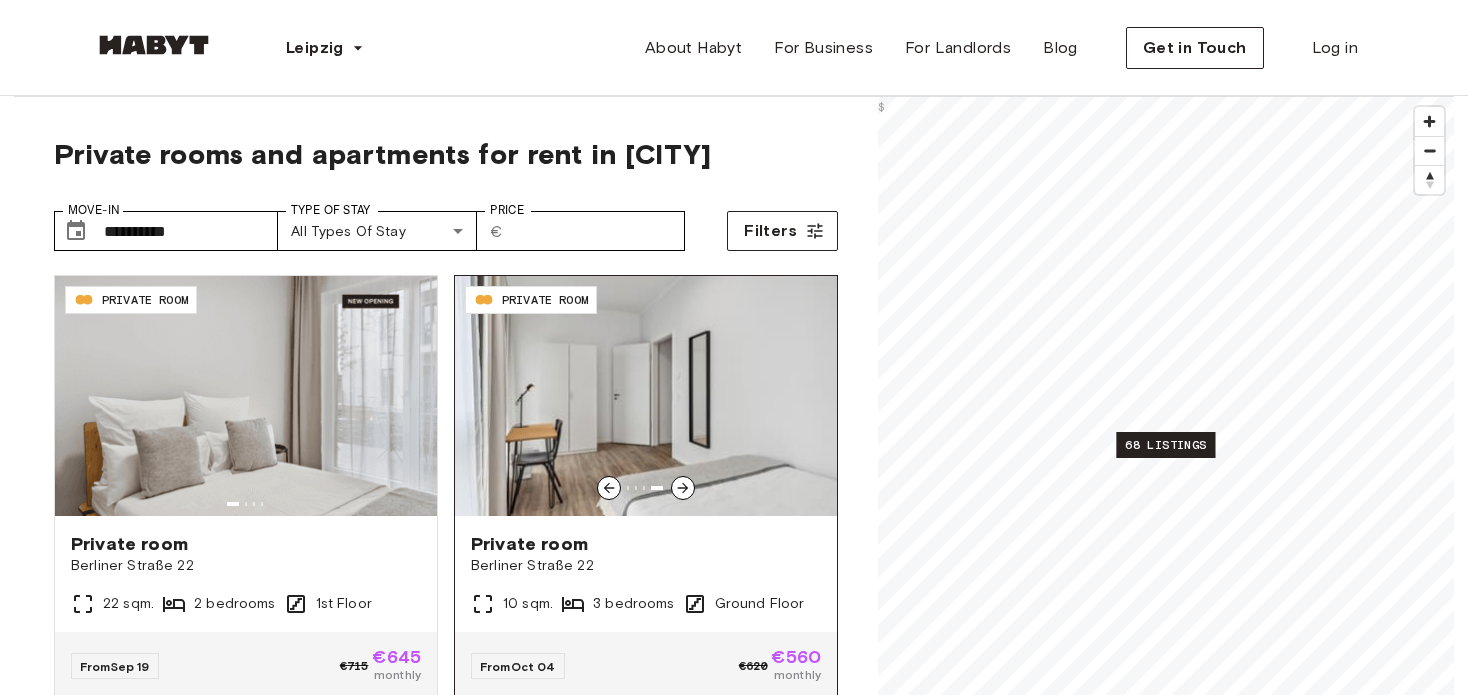 click 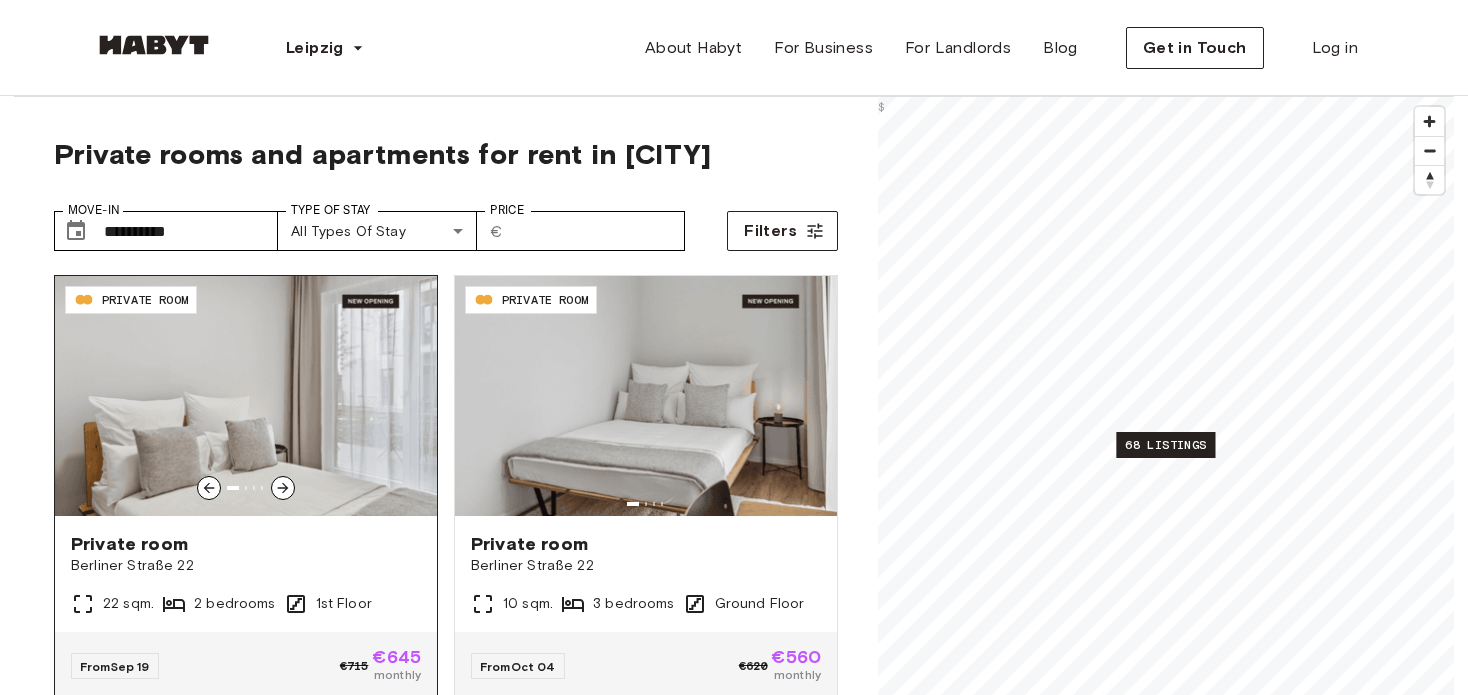 click 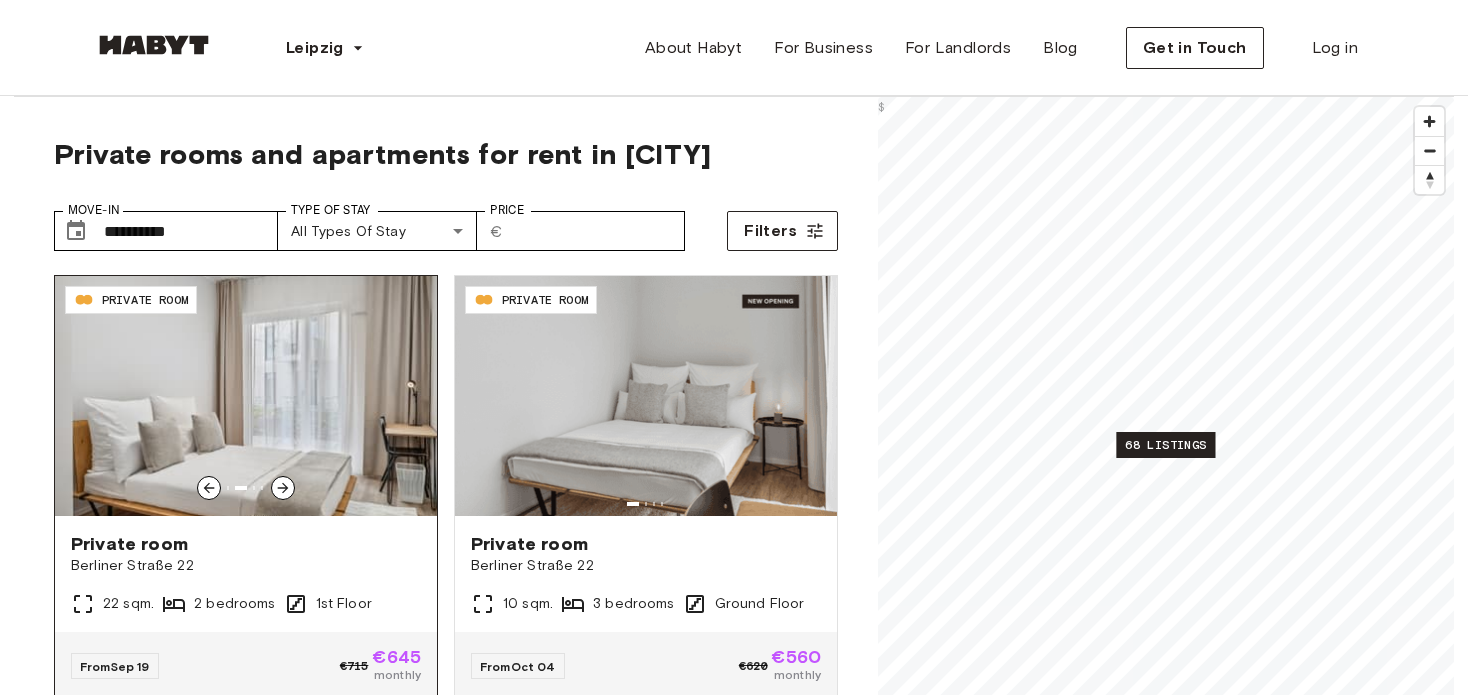 click 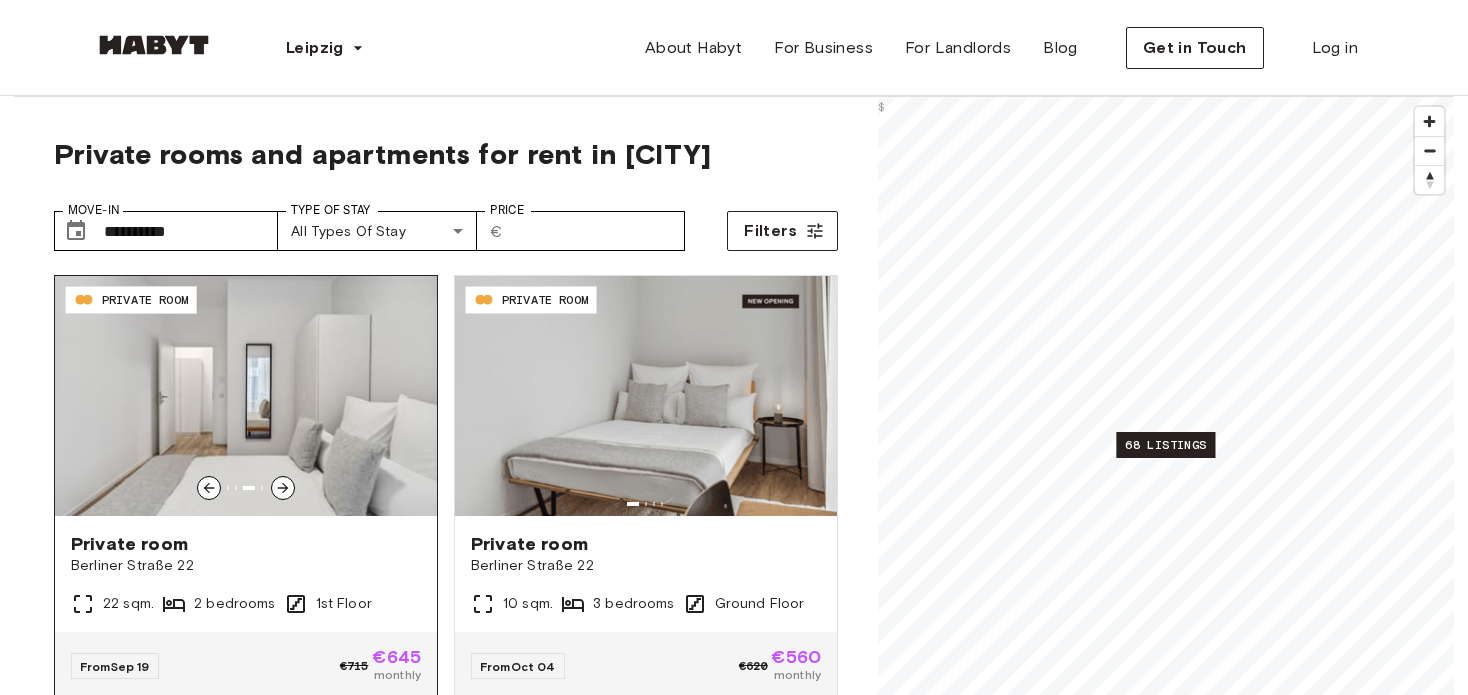 click 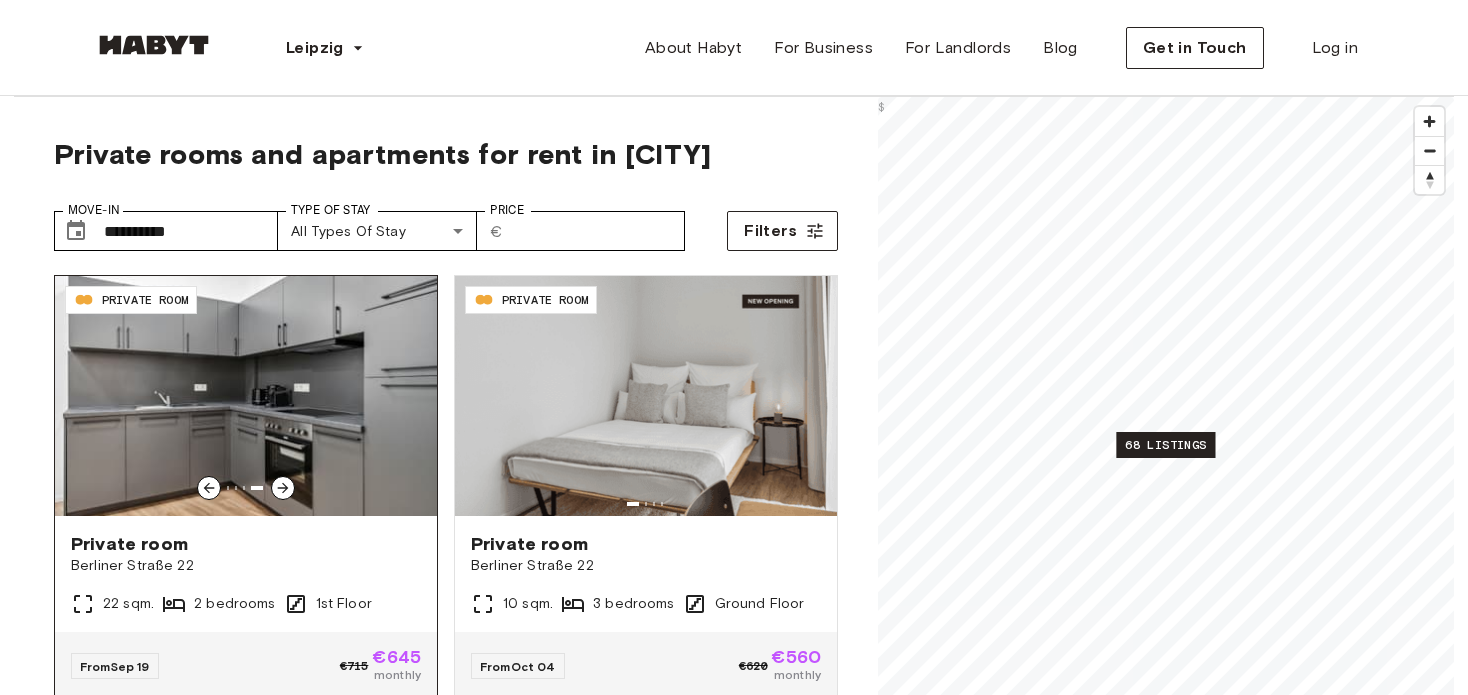 click 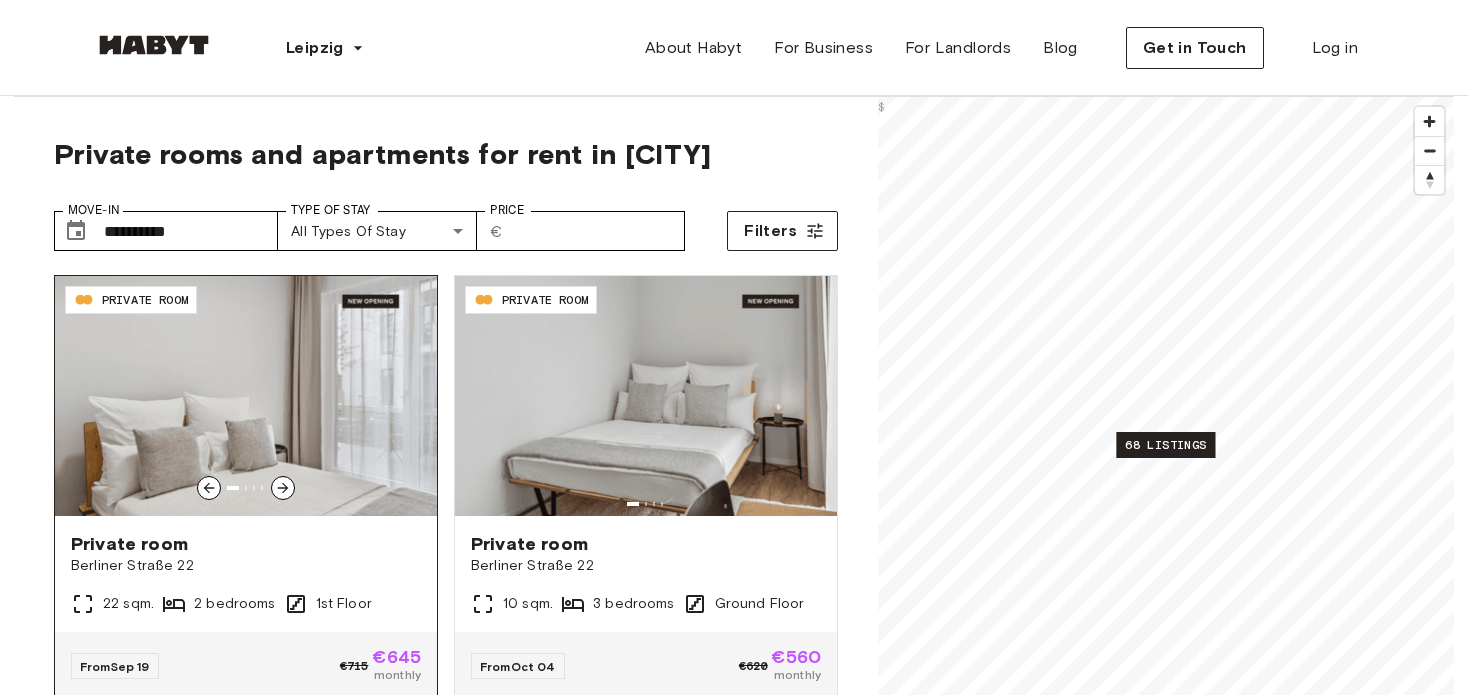 click 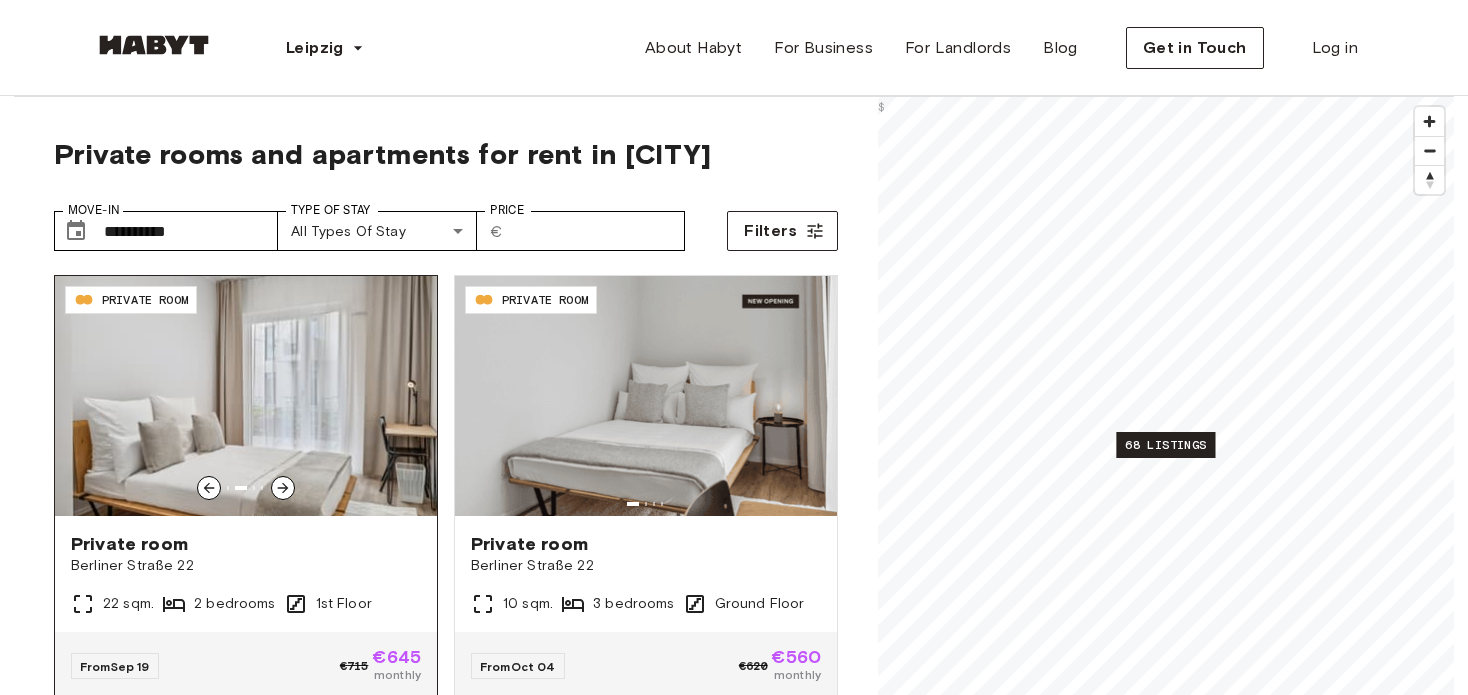 click 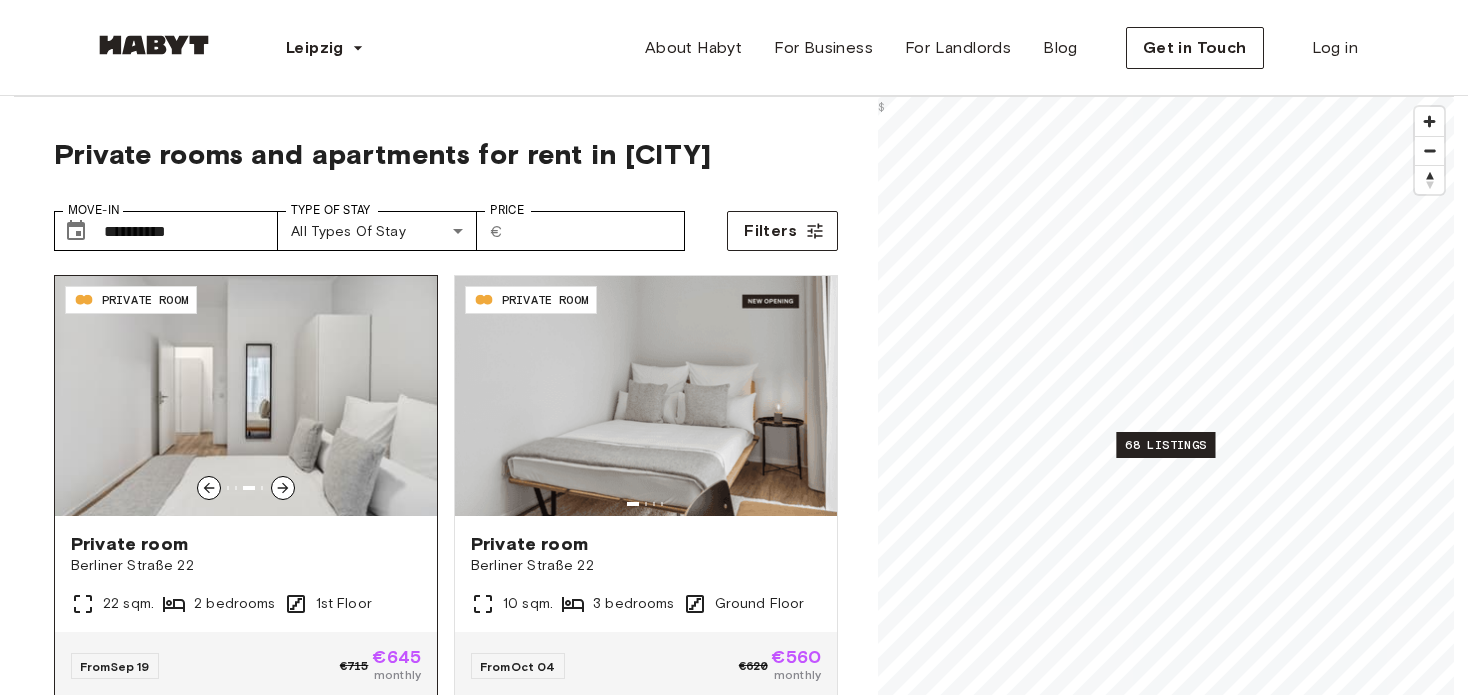 click 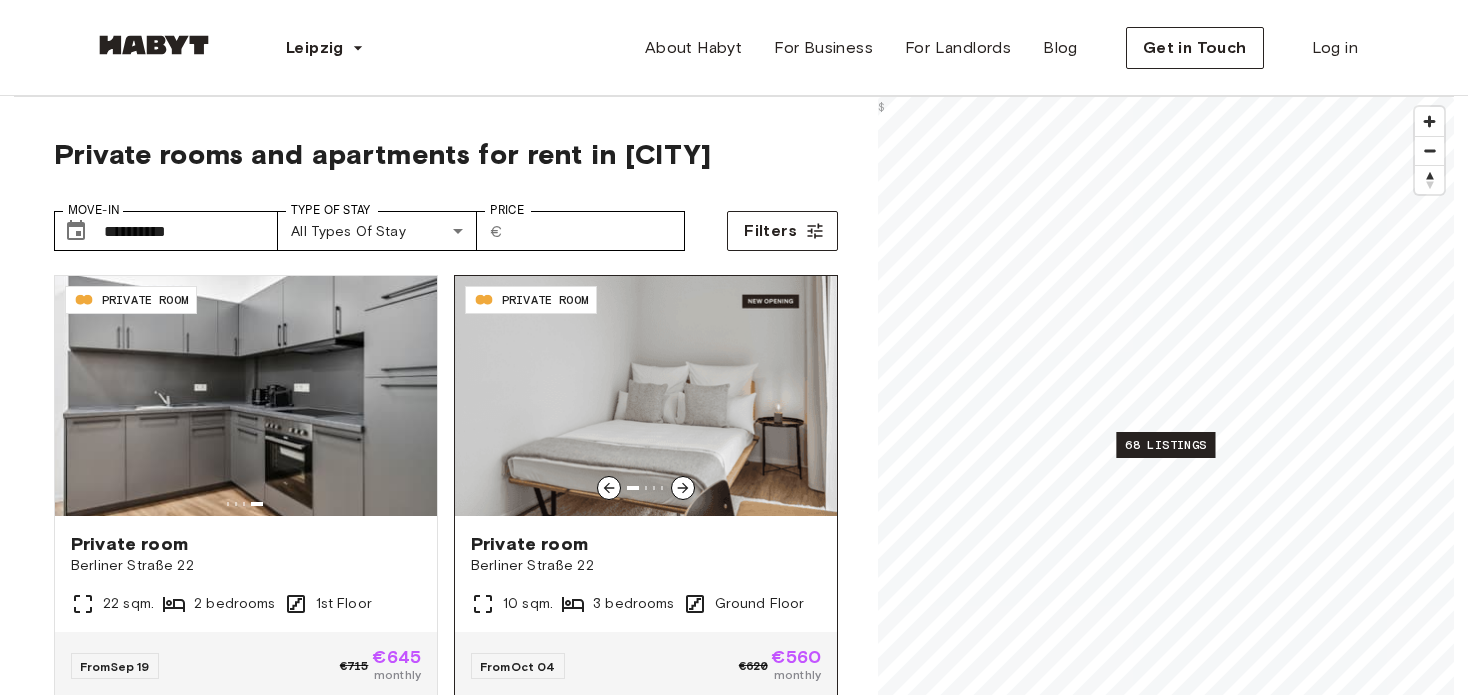 click at bounding box center [646, 396] 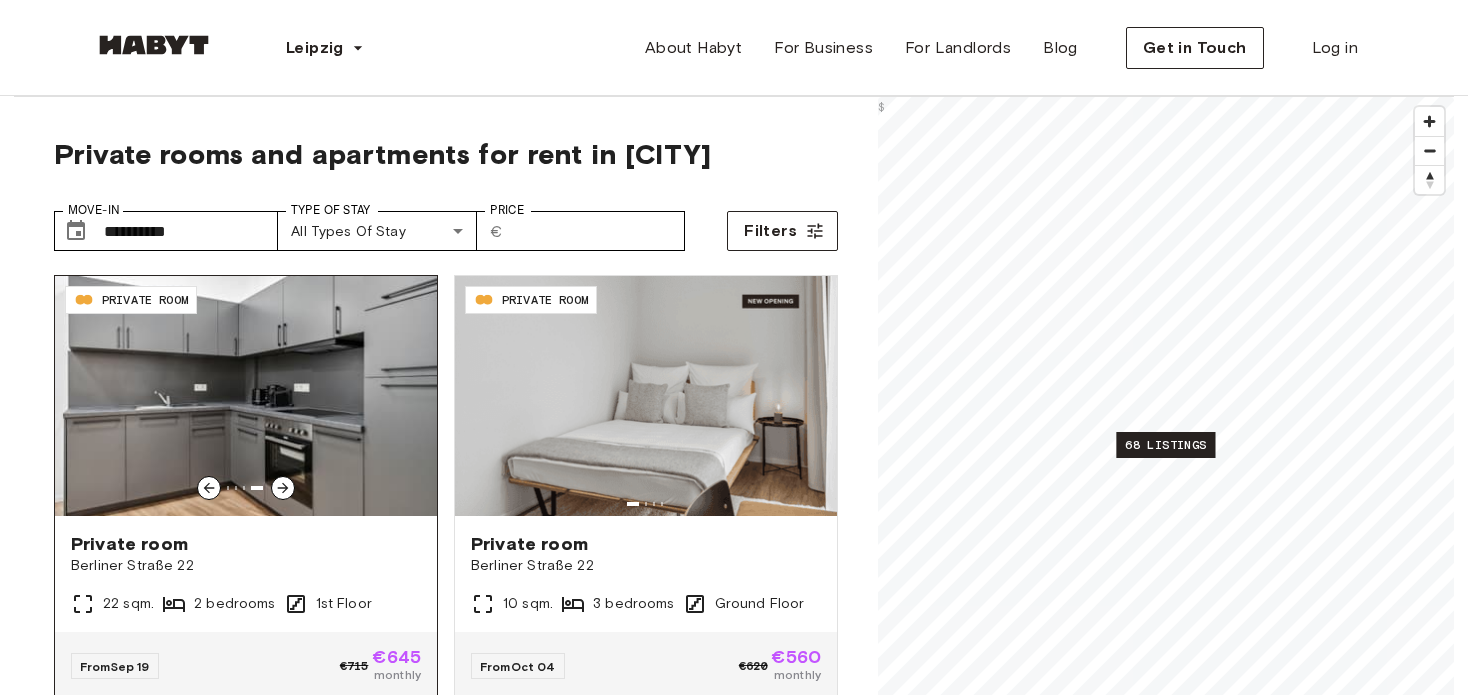 click at bounding box center [246, 396] 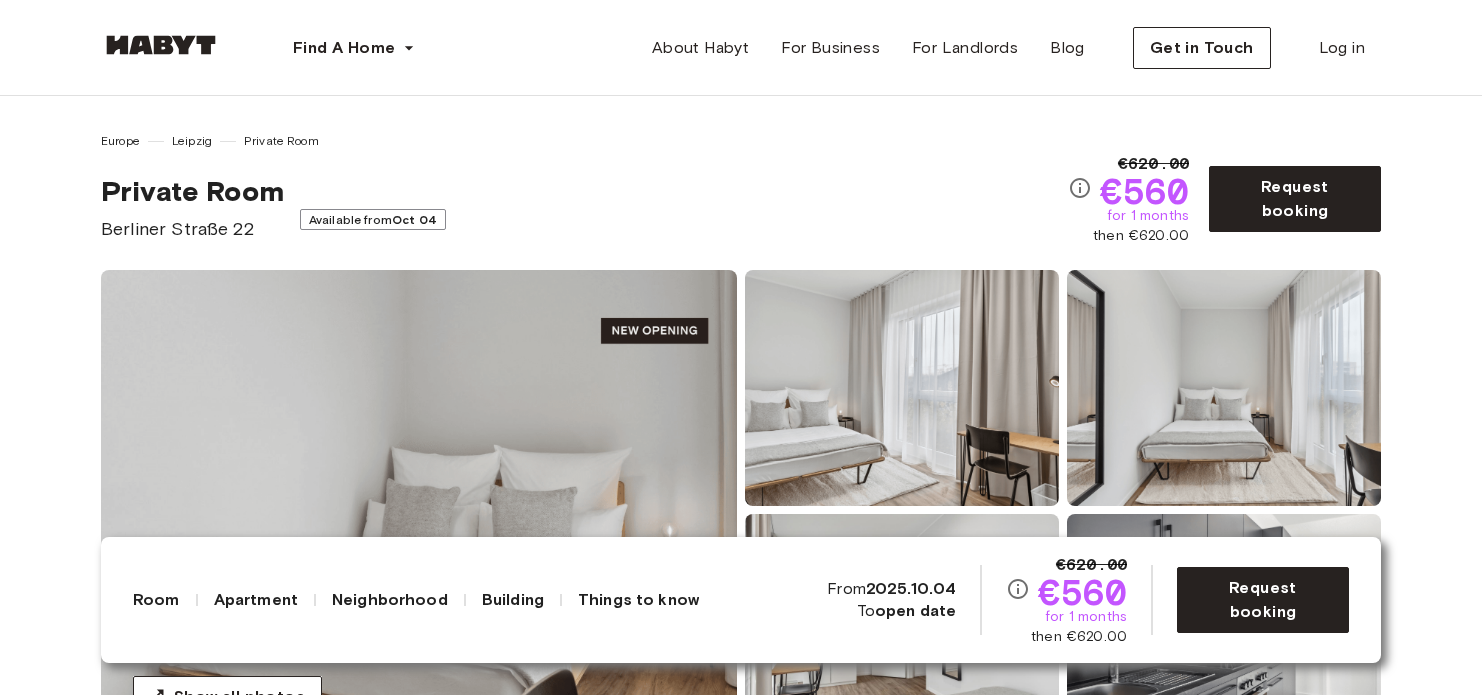 scroll, scrollTop: 0, scrollLeft: 0, axis: both 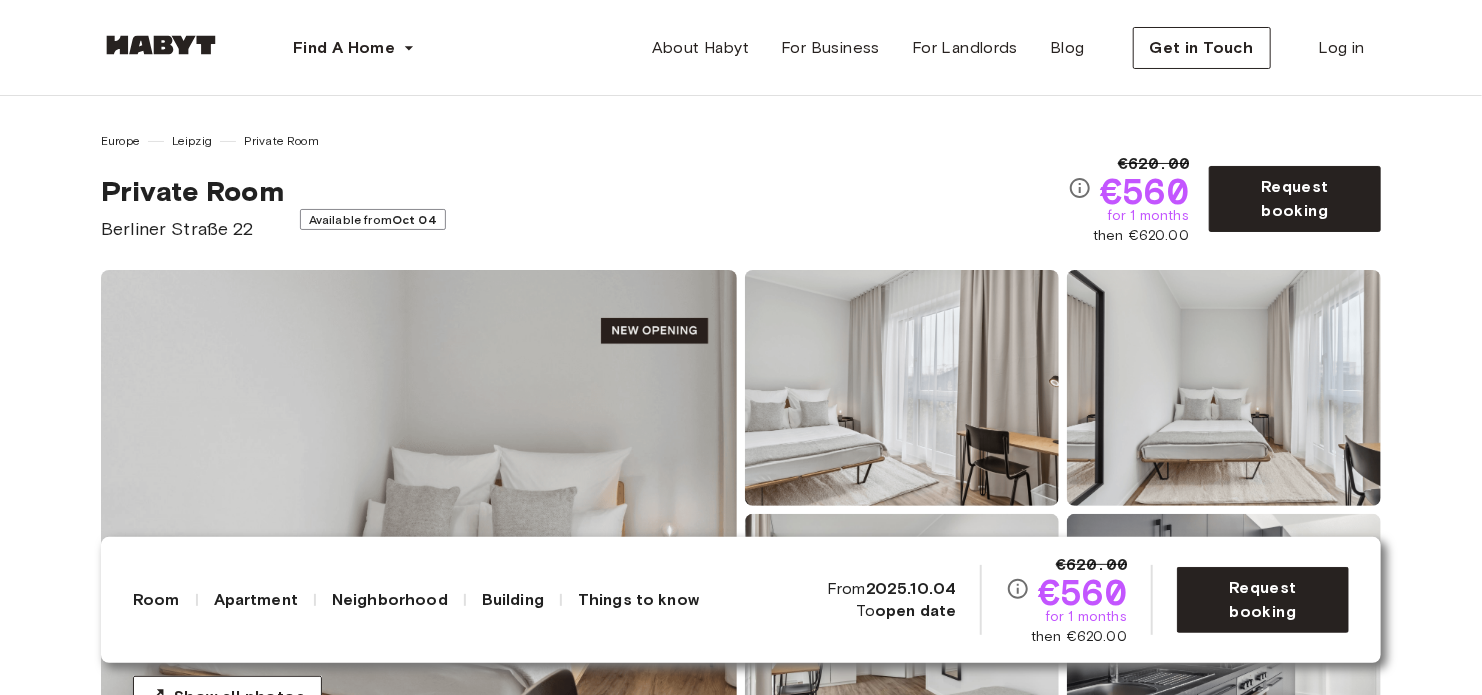 drag, startPoint x: 1472, startPoint y: 132, endPoint x: 1478, endPoint y: 160, distance: 28.635643 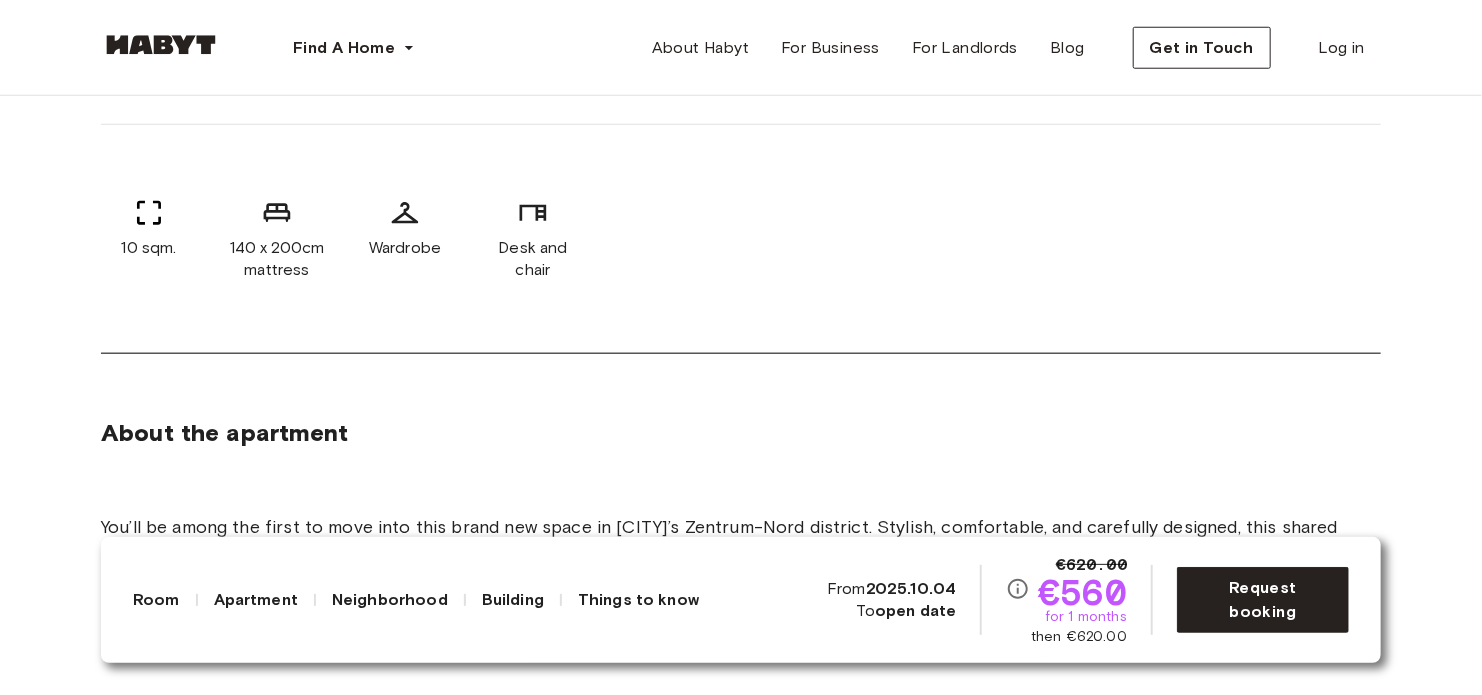 scroll, scrollTop: 960, scrollLeft: 0, axis: vertical 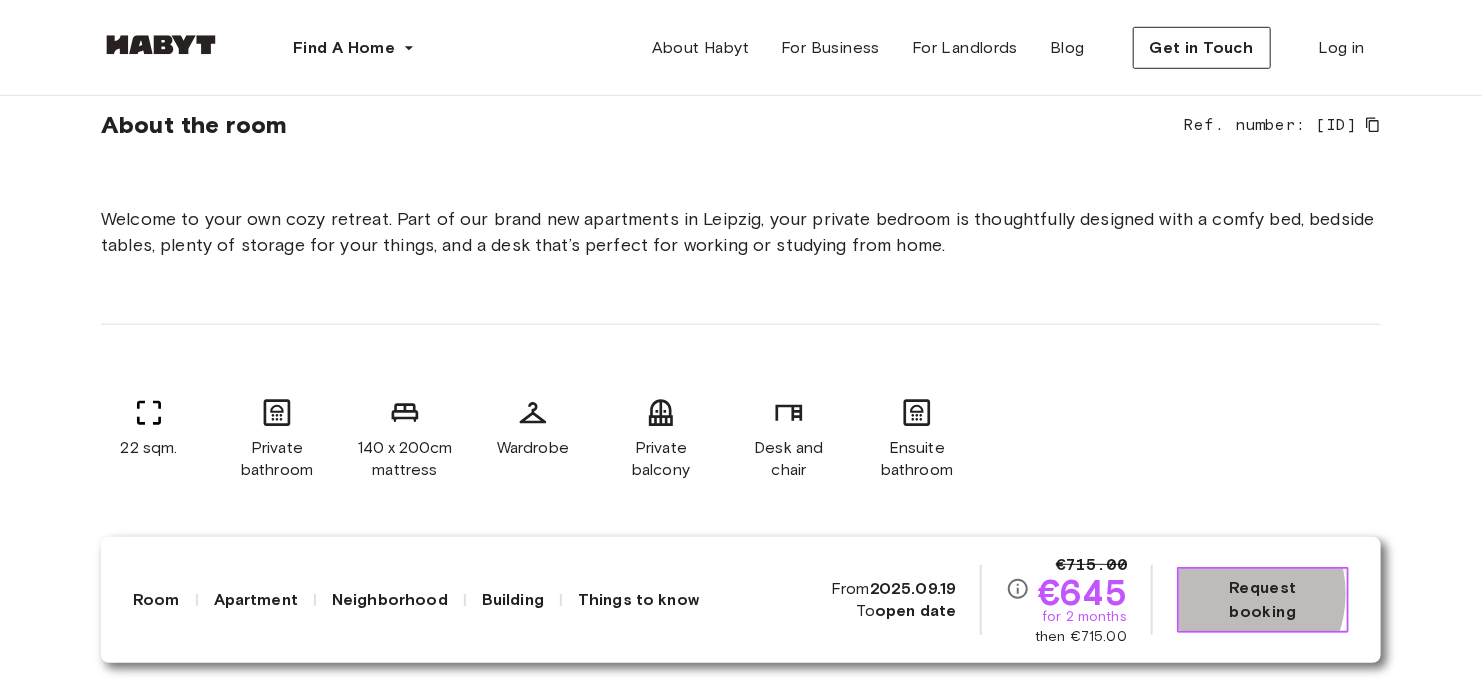 click on "Request booking" at bounding box center [1263, 600] 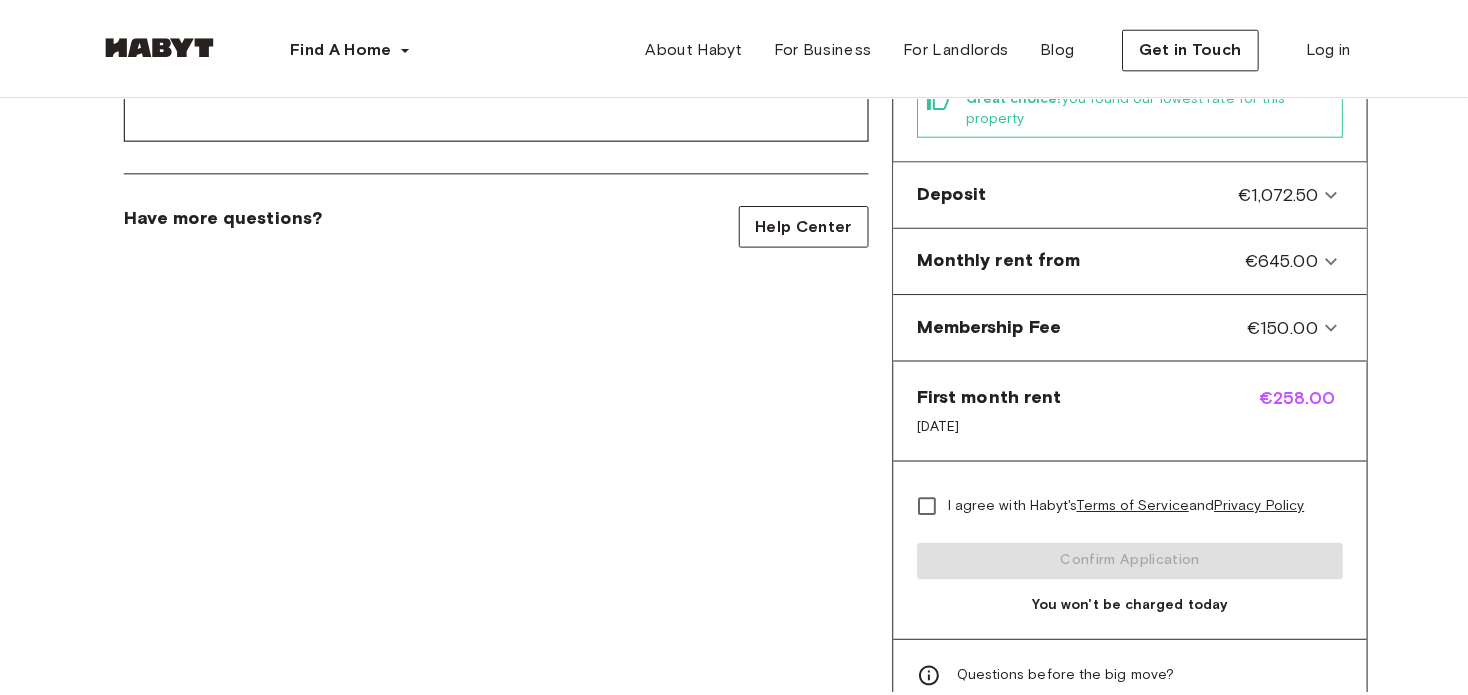 scroll, scrollTop: 0, scrollLeft: 0, axis: both 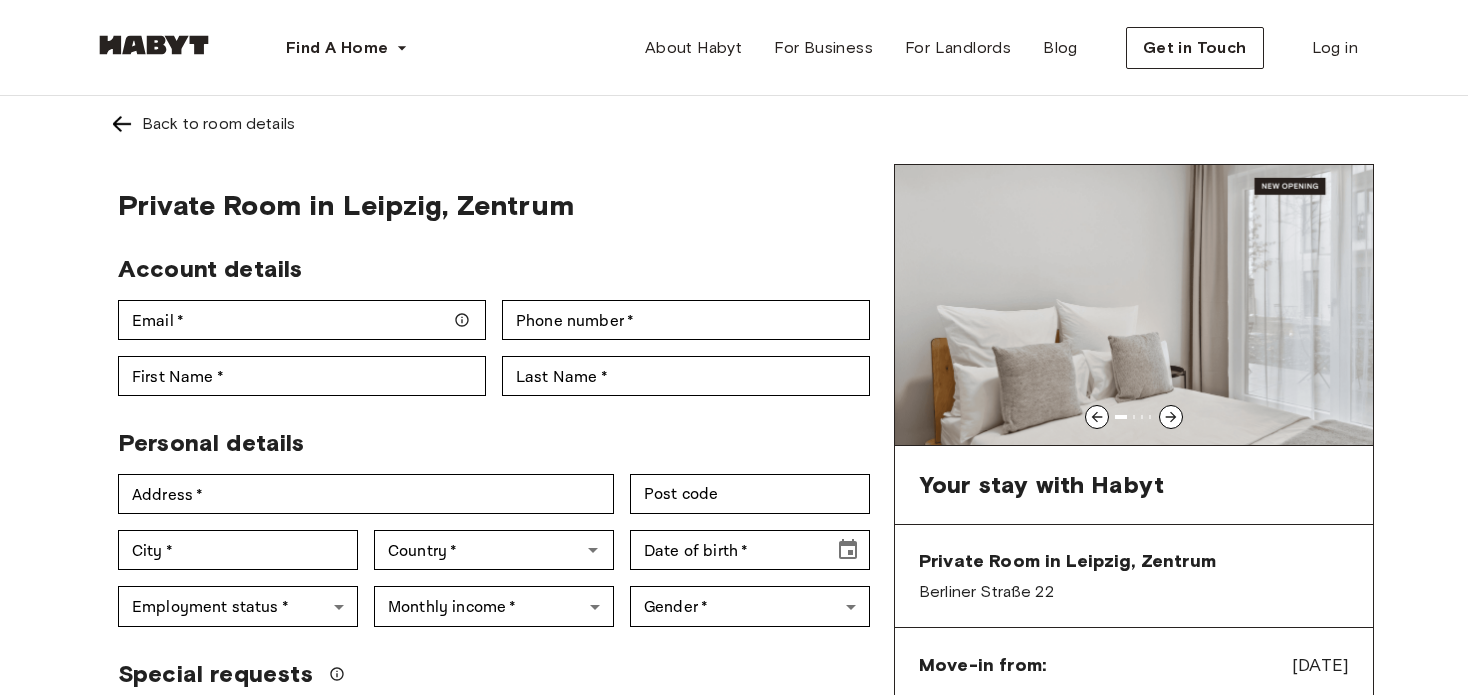 click on "Private Room in Leipzig, Zentrum" at bounding box center (494, 205) 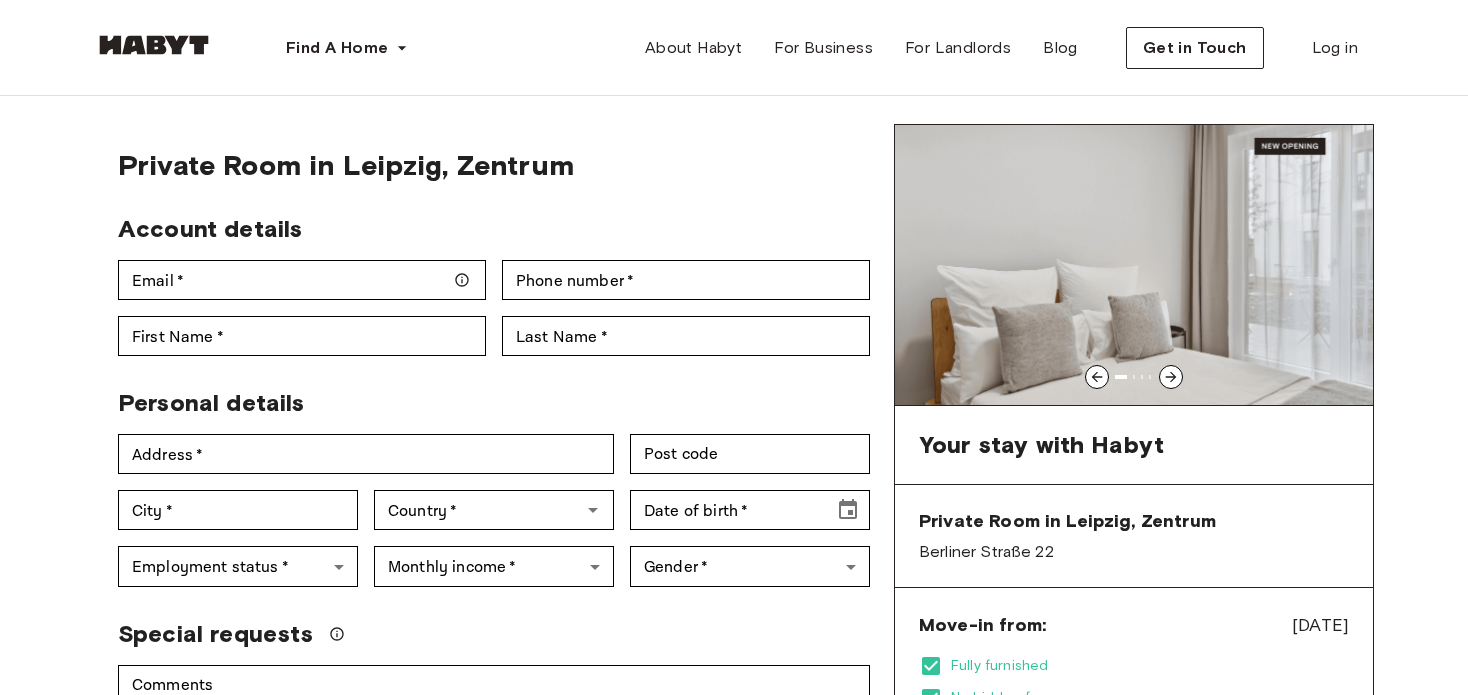 scroll, scrollTop: 0, scrollLeft: 0, axis: both 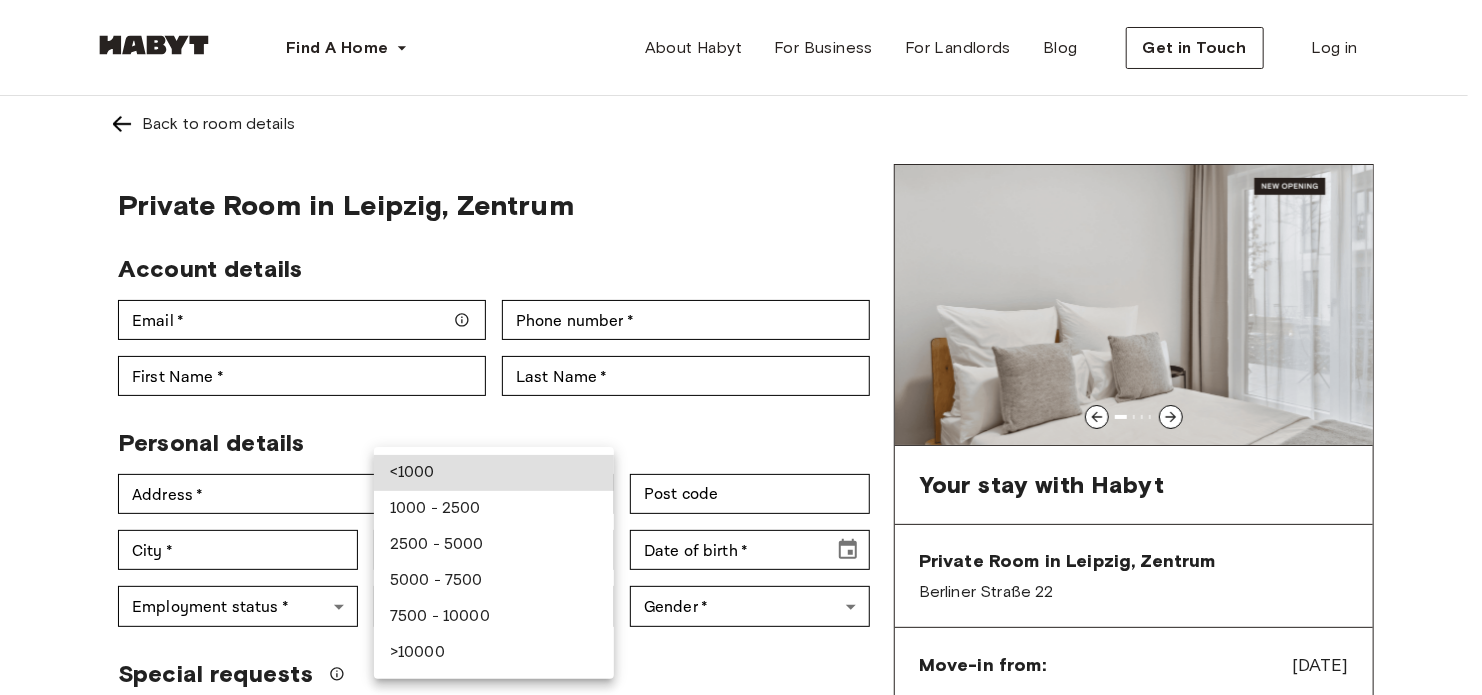 click on "Find A Home Europe Amsterdam Berlin Frankfurt Hamburg Lisbon Madrid Milan Modena Paris Turin Munich Rotterdam Stuttgart Dusseldorf Cologne Zurich The Hague Graz Brussels Leipzig Asia Hong Kong Singapore Seoul Phuket Tokyo About Habyt For Business For Landlords Blog Get in Touch Log in Back to room details Private Room in Leipzig, Zentrum Account details Email   * [EMAIL] Email   * Phone number   * [PHONE] Phone number   * First Name   * [NAME] First Name   * Last Name   * [NAME] Last Name   * Personal details Address   * [ADDRESS] Address   * Post code [POST_CODE] Post code City   * [CITY] City   * Country   * [COUNTRY] Country   * Date of birth   * [DATE] Date of birth   * Employment status   * [EMPLOYMENT_STATUS] Employment status   * Monthly income   * ​ [INCOME] Monthly income   * Gender   * ​ [GENDER] Gender   * Special requests Comments * Comments I agree with Habyt's  Terms of Service  and  Privacy Policy Confirm Application You won't be charged today Have more questions? Help Center Your stay with Habyt Private Room in Leipzig, Zentrum Berliner Straße 22  and" at bounding box center (741, 1191) 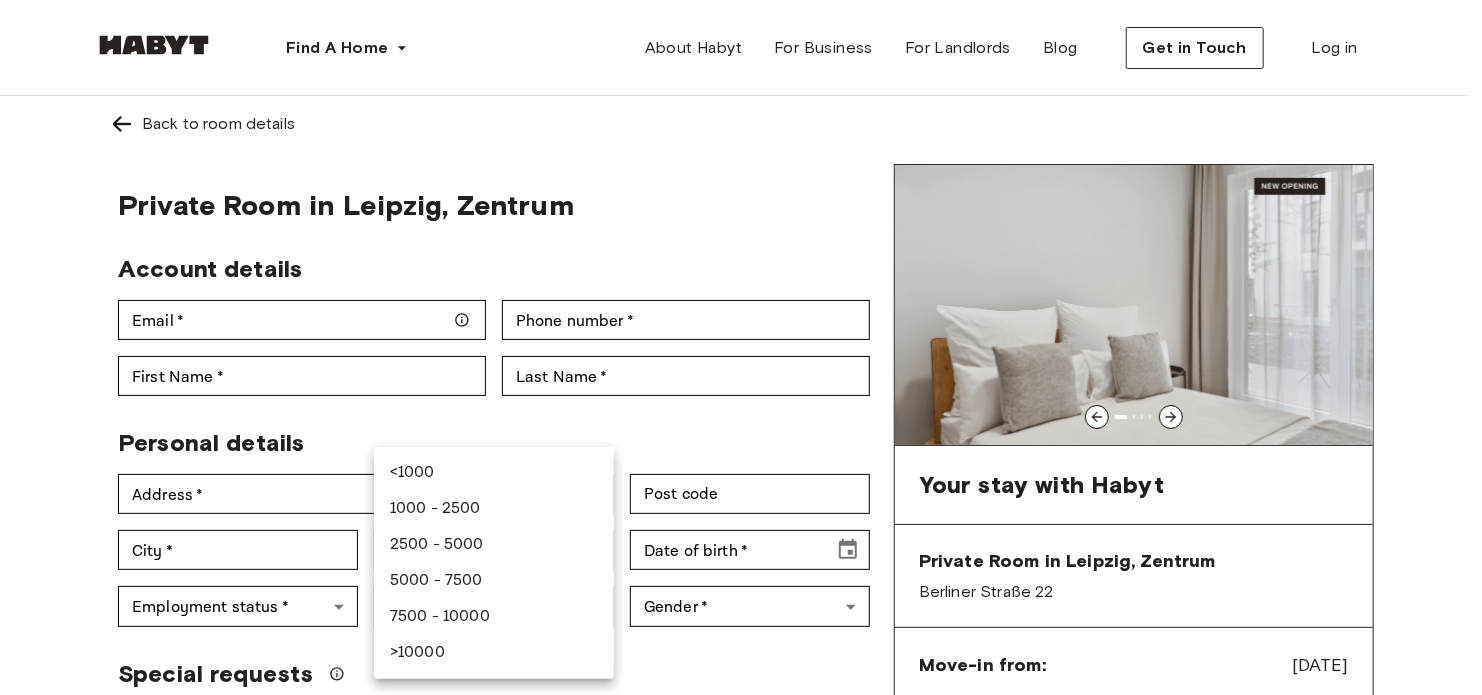 click at bounding box center (741, 347) 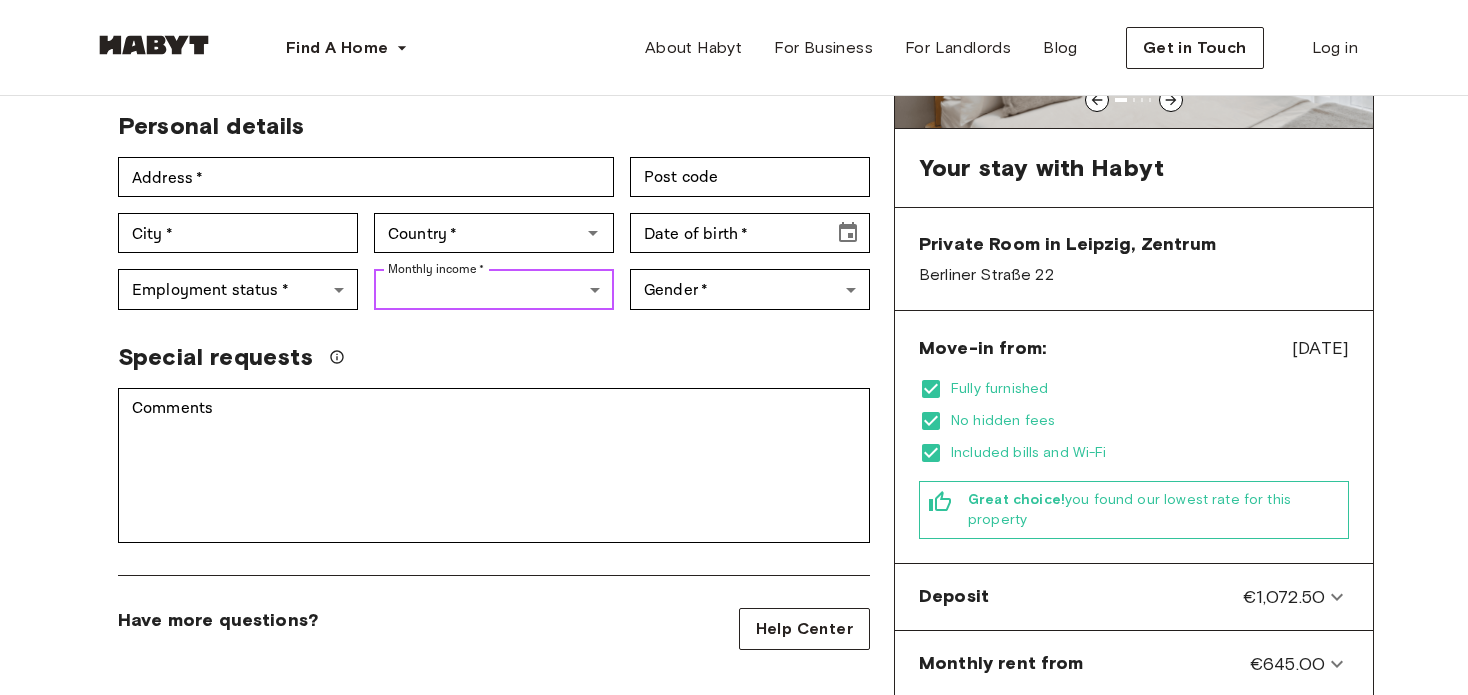 scroll, scrollTop: 320, scrollLeft: 0, axis: vertical 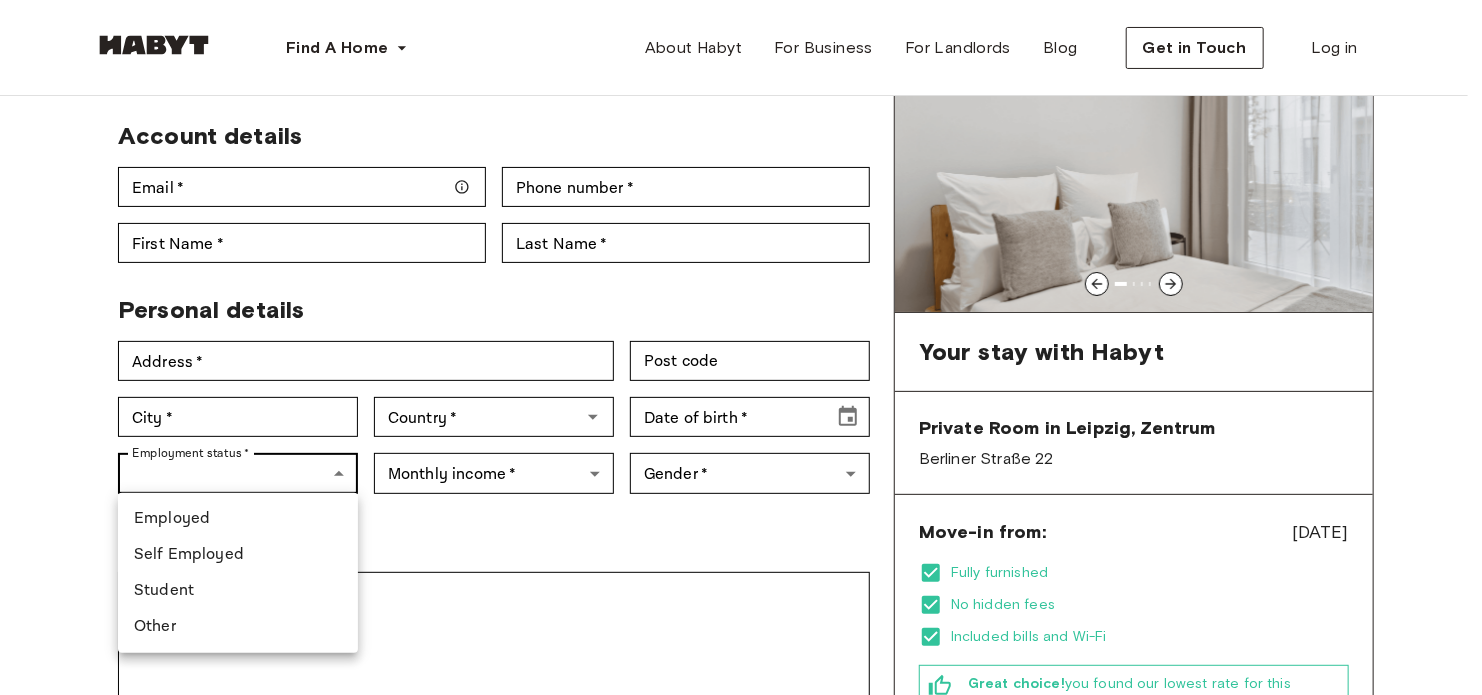 click on "Find A Home Europe Amsterdam Berlin Frankfurt Hamburg Lisbon Madrid Milan Modena Paris Turin Munich Rotterdam Stuttgart Dusseldorf Cologne Zurich The Hague Graz Brussels Leipzig Asia Hong Kong Singapore Seoul Phuket Tokyo About Habyt For Business For Landlords Blog Get in Touch Log in Back to room details Private Room in Leipzig, Zentrum Account details Email   * [EMAIL] Email   * Phone number   * [PHONE] Phone number   * First Name   * [NAME] First Name   * Last Name   * [NAME] Last Name   * Personal details Address   * [ADDRESS] Address   * Post code [POST_CODE] Post code City   * [CITY] City   * Country   * [COUNTRY] Country   * Date of birth   * [DATE] Date of birth   * Employment status   * [EMPLOYMENT_STATUS] Employment status   * Monthly income   * ​ [INCOME] Monthly income   * Gender   * ​ [GENDER] Gender   * Special requests Comments * Comments I agree with Habyt's  Terms of Service  and  Privacy Policy Confirm Application You won't be charged today Have more questions? Help Center Your stay with Habyt Private Room in Leipzig, Zentrum Berliner Straße 22  and" at bounding box center [741, 1058] 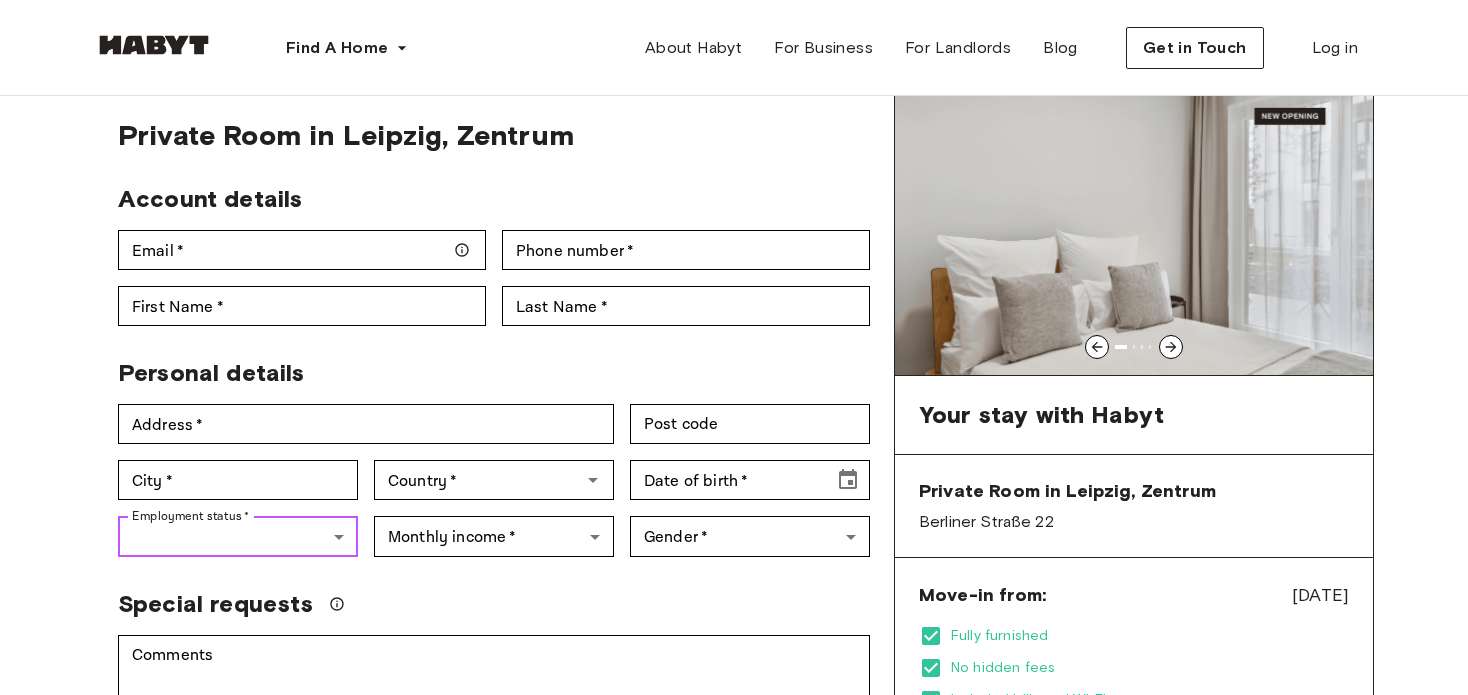 scroll, scrollTop: 69, scrollLeft: 0, axis: vertical 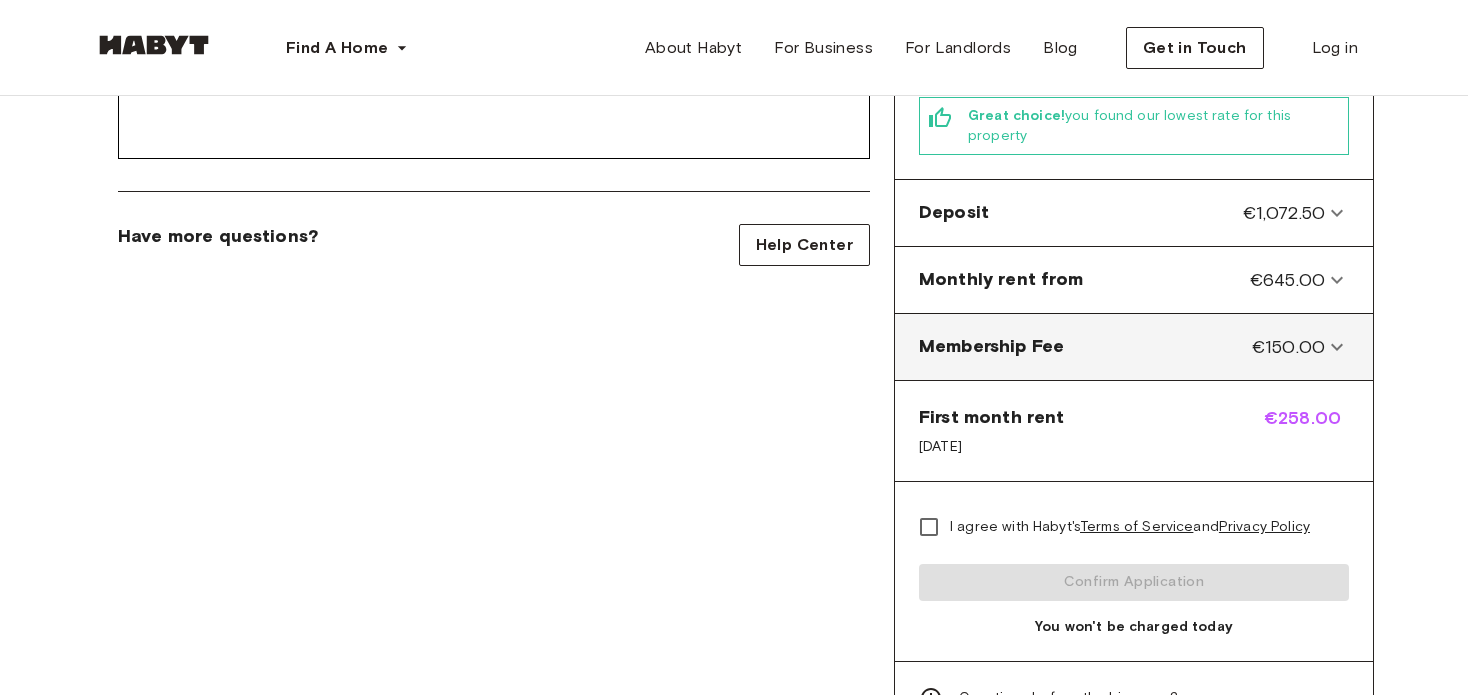 click on "Membership Fee €150.00 Charged only at the signature of the contract" at bounding box center (1134, 347) 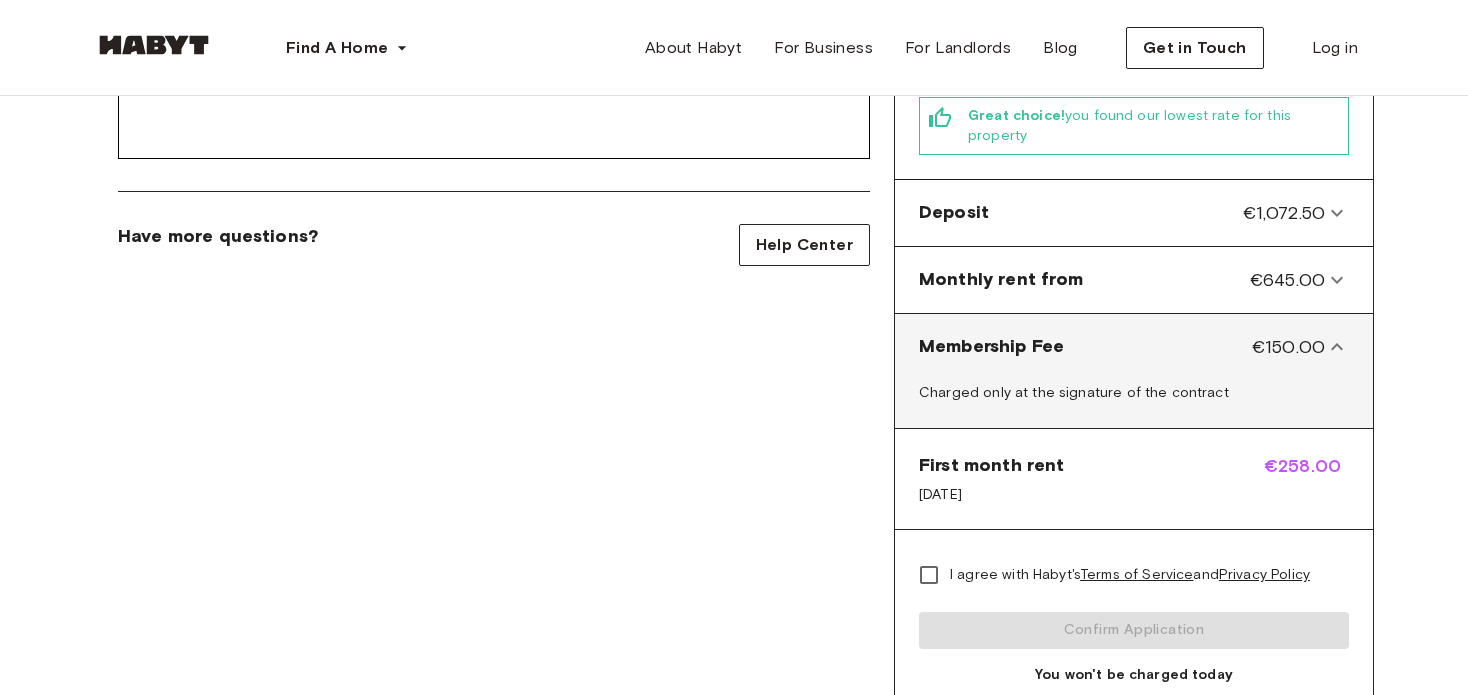 click on "€150.00" at bounding box center (1288, 347) 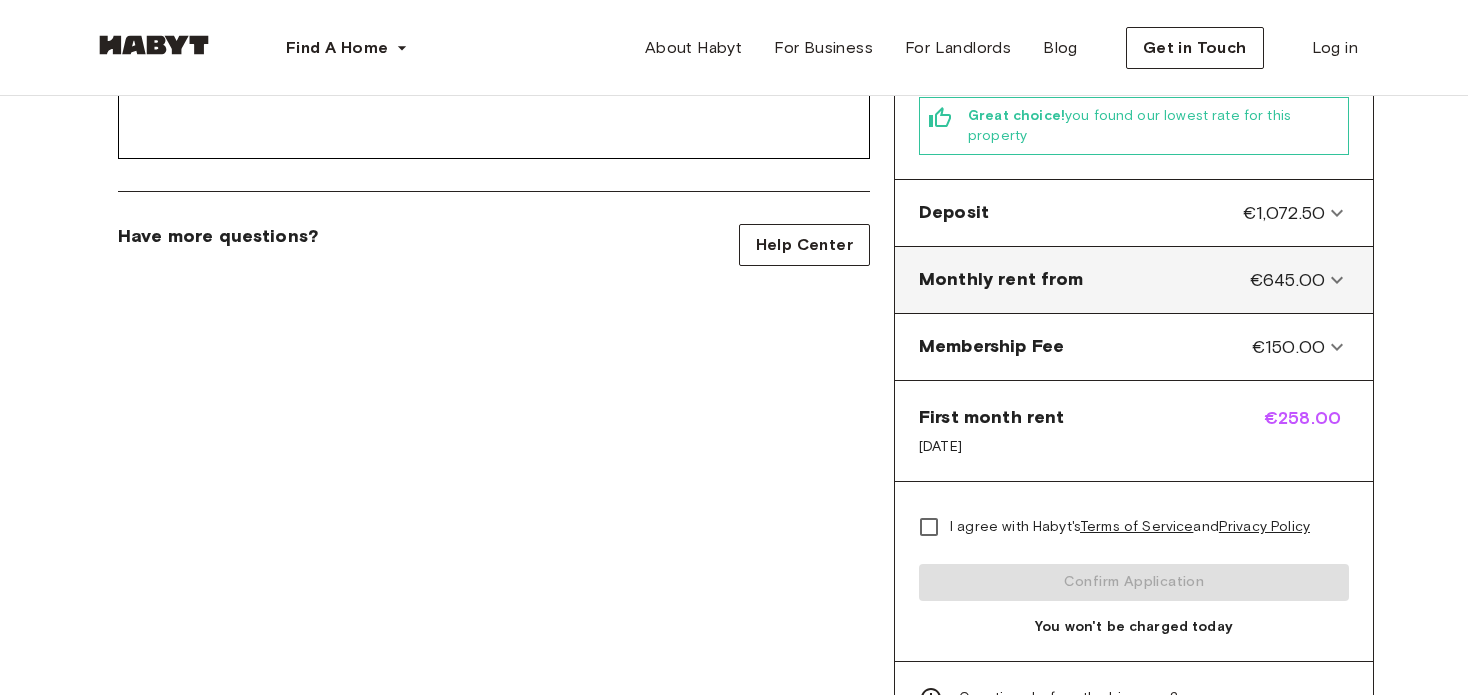 click 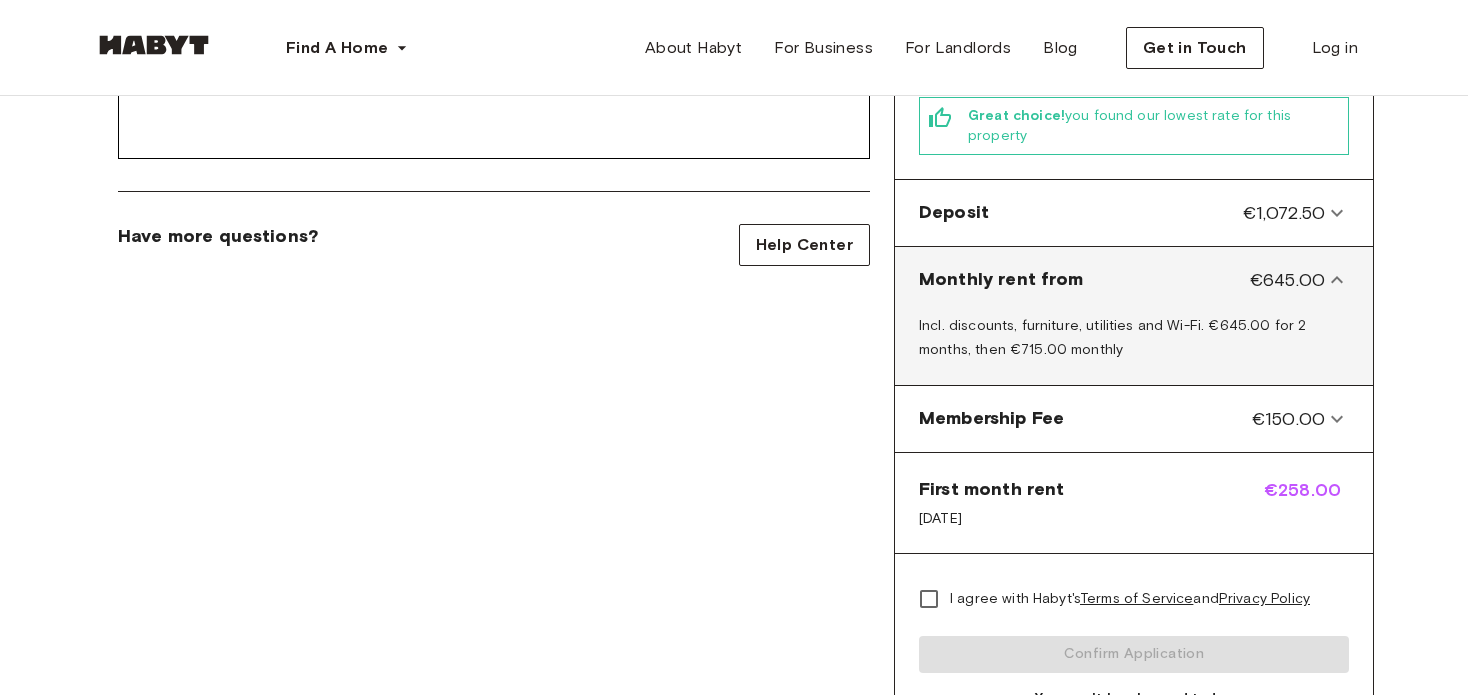 click 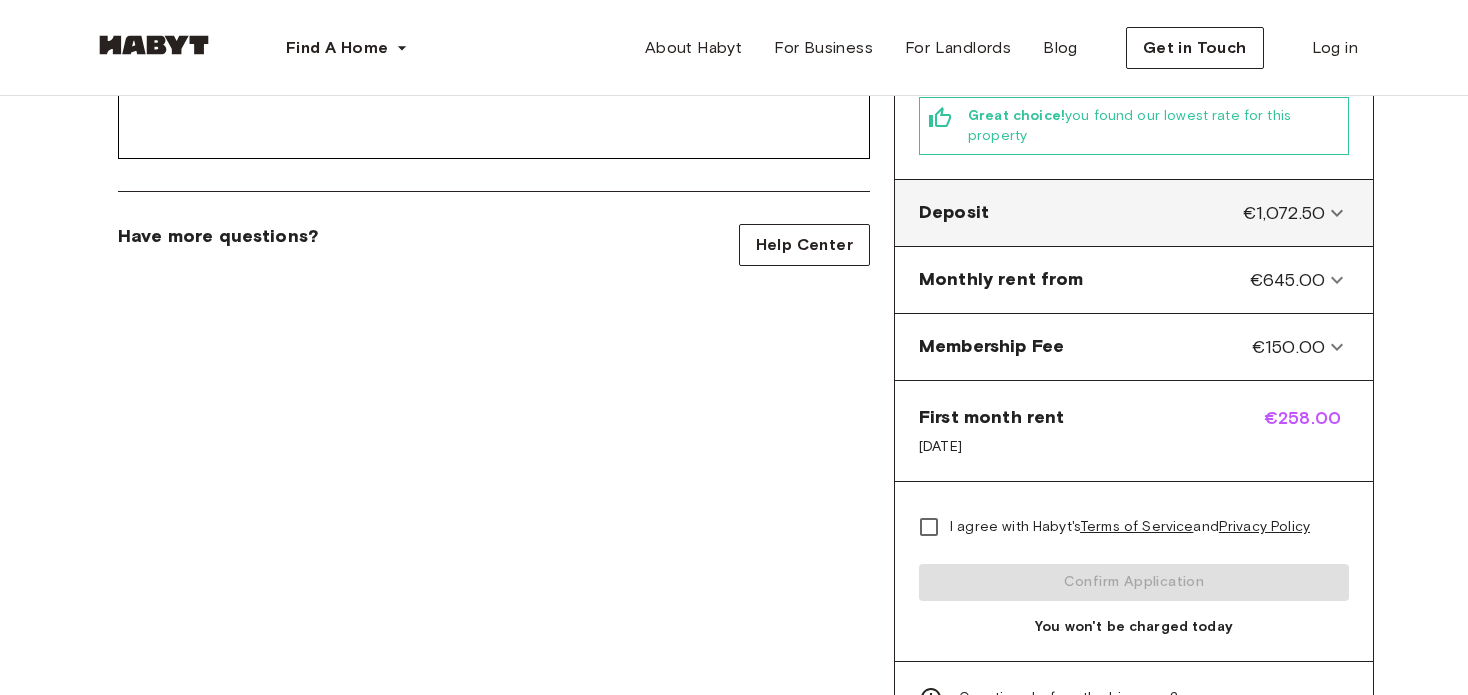 click on "€1,072.50" at bounding box center (1284, 213) 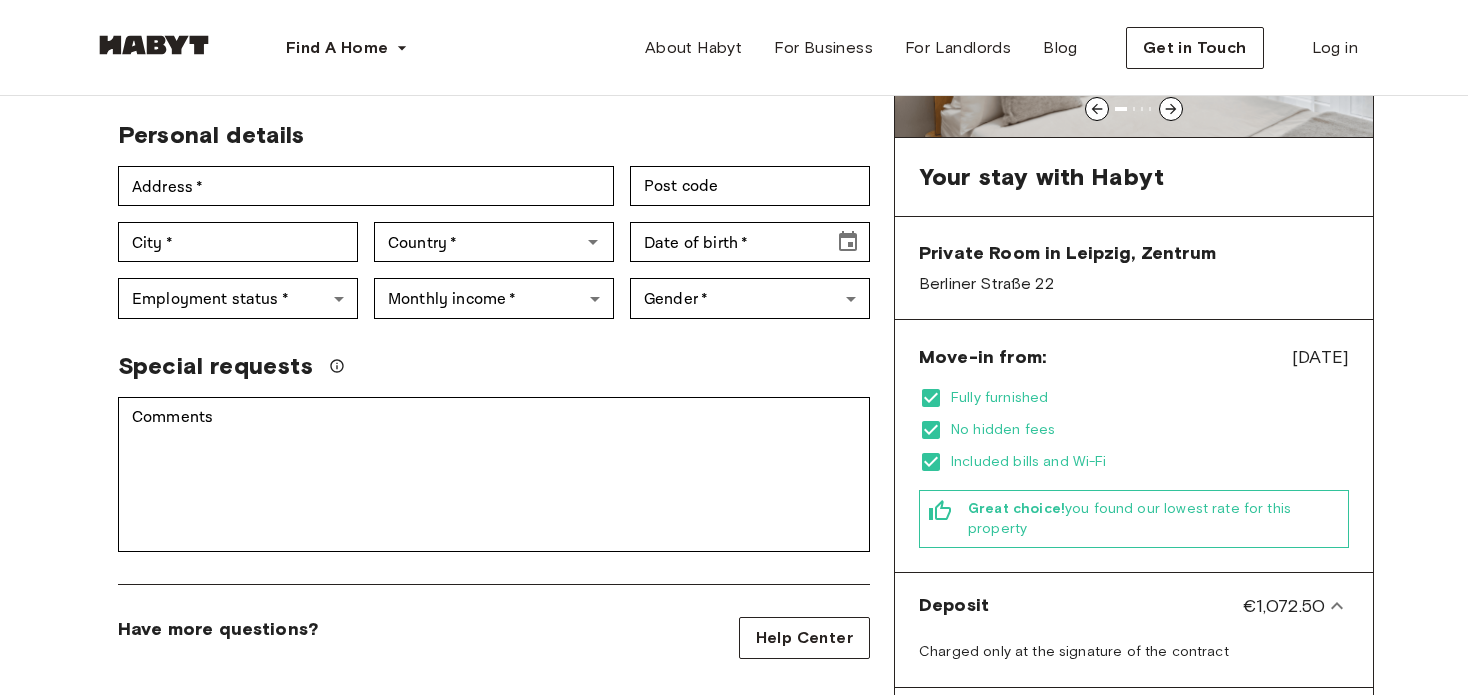 scroll, scrollTop: 316, scrollLeft: 0, axis: vertical 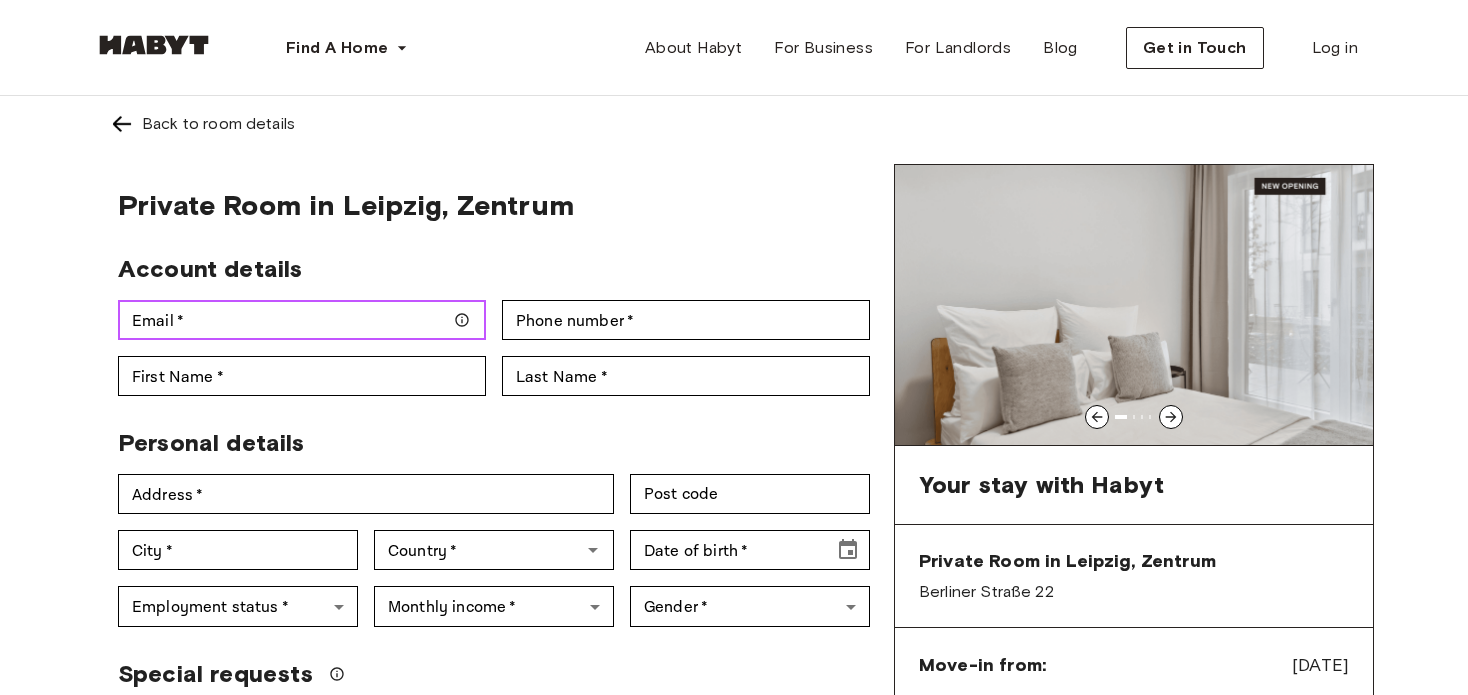 click on "Email   *" at bounding box center (302, 320) 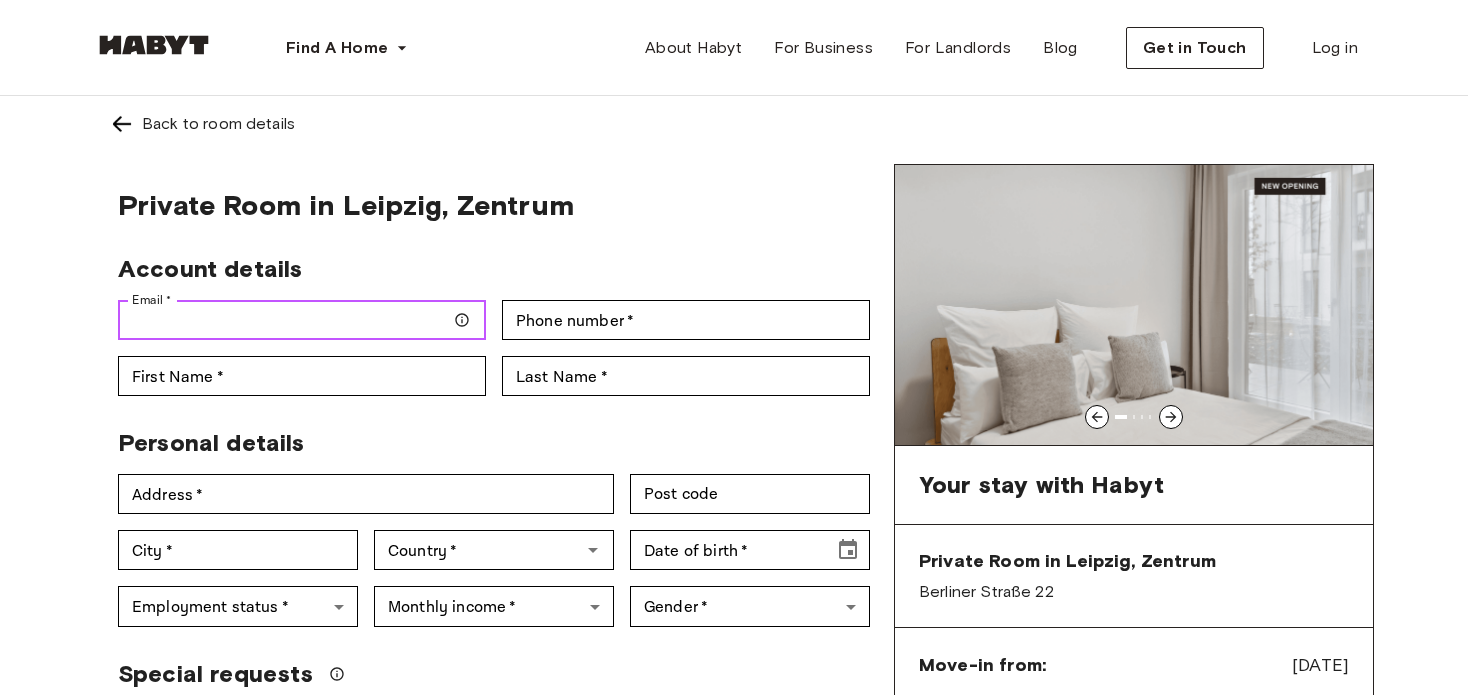 type on "**********" 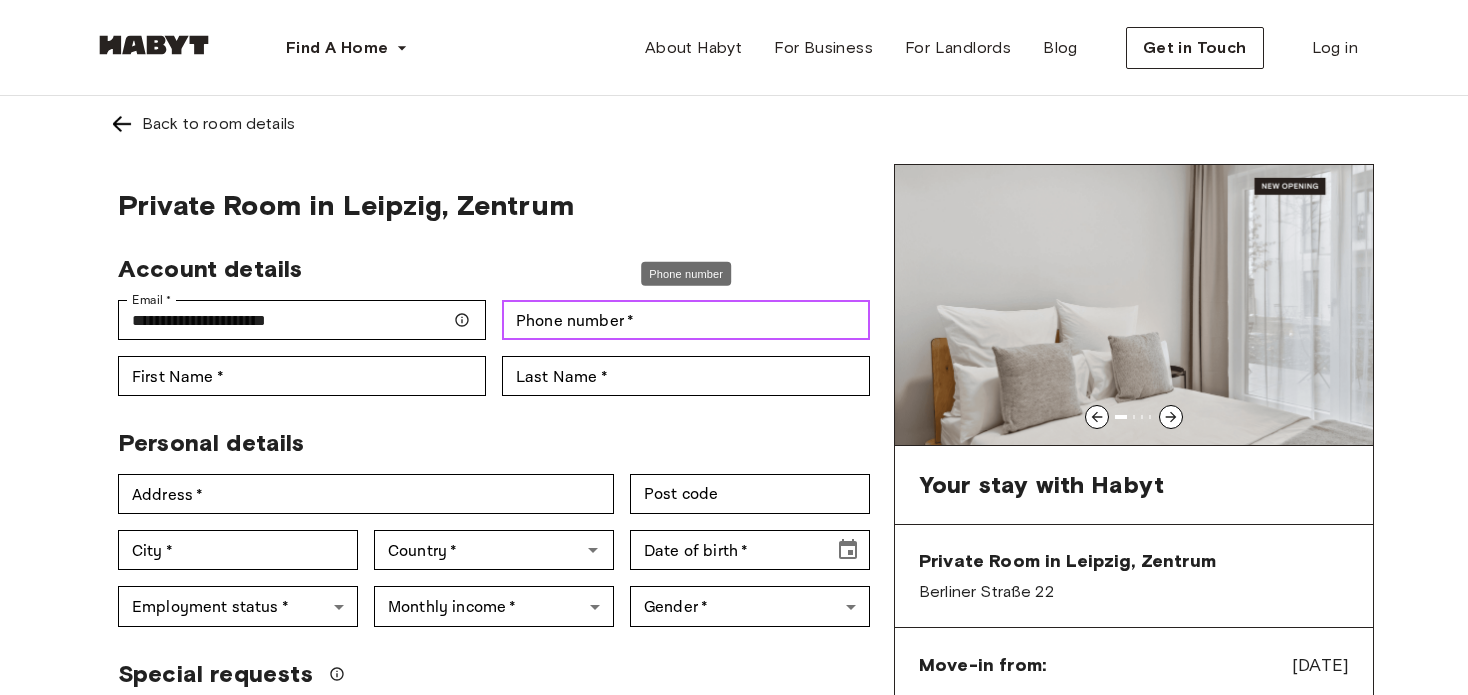 click on "Phone number   * Phone number   *" at bounding box center (686, 320) 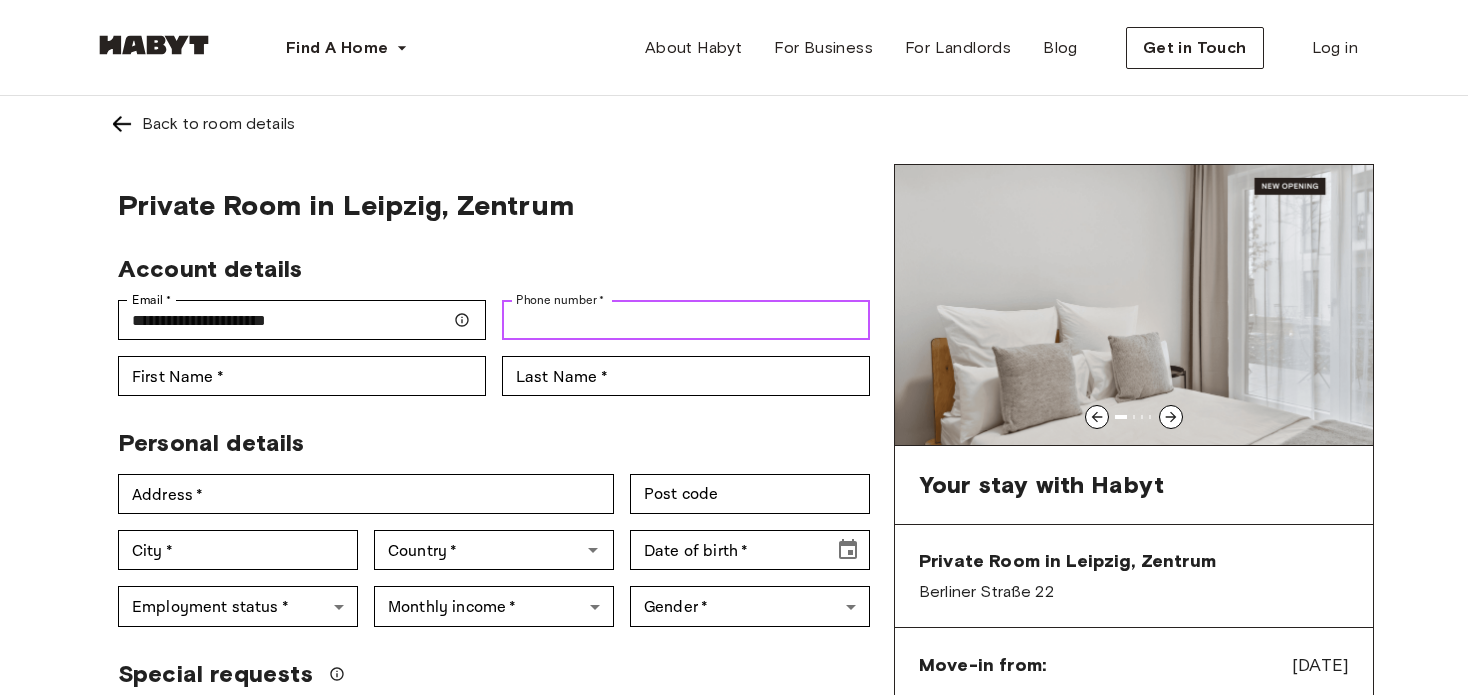 type on "*********" 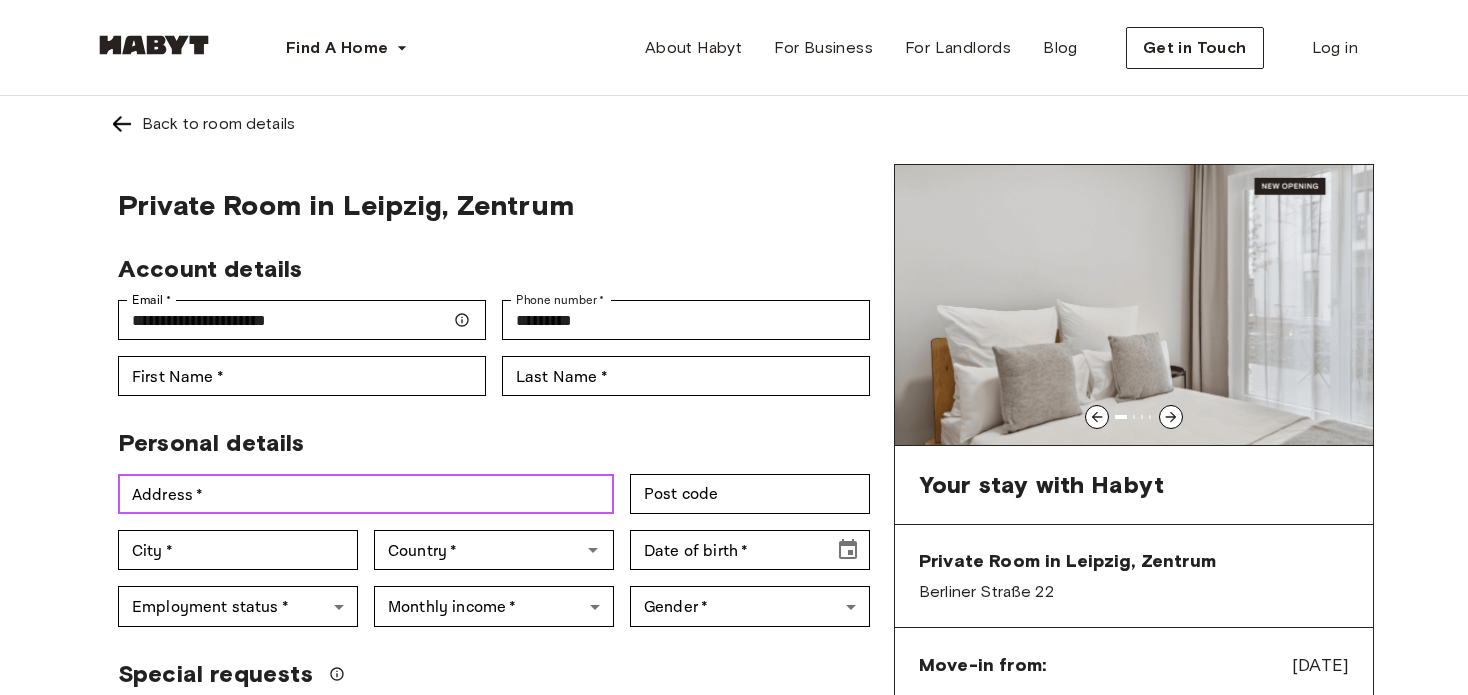 type on "**********" 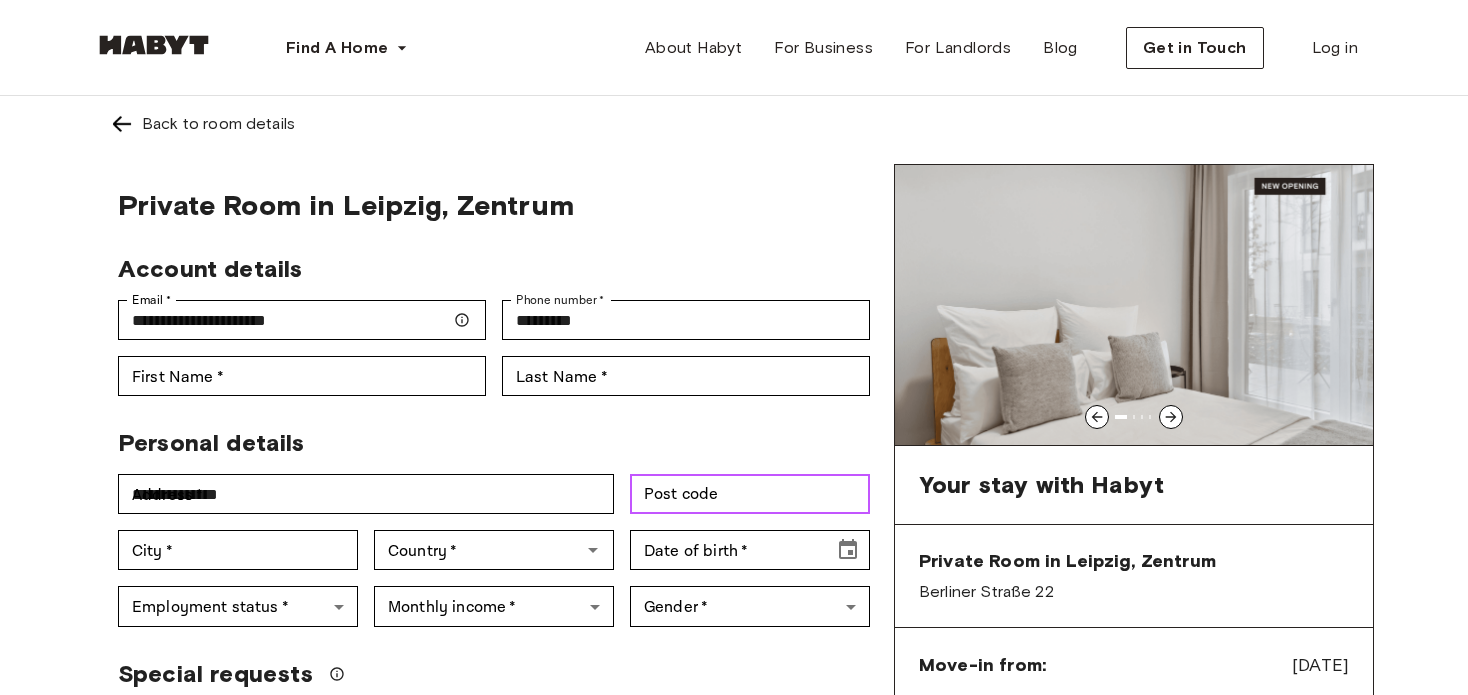 type on "******" 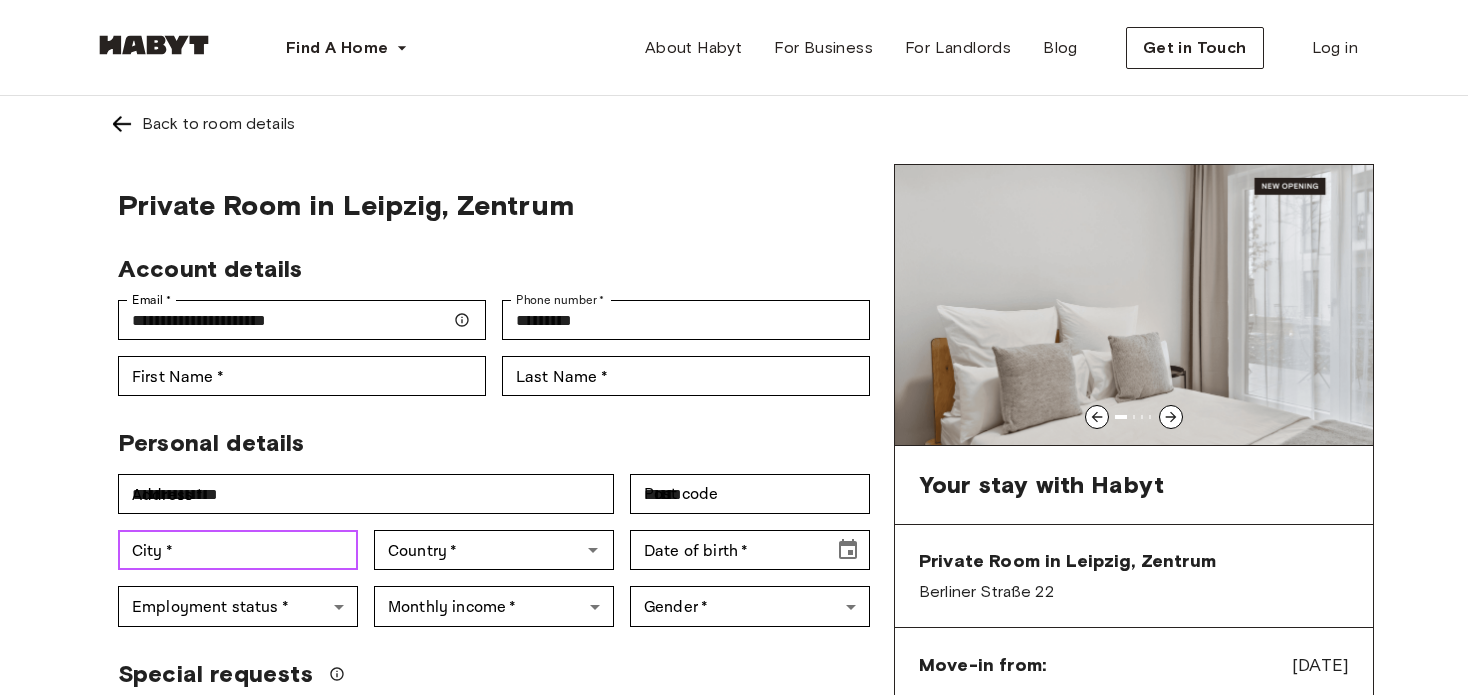 type on "*******" 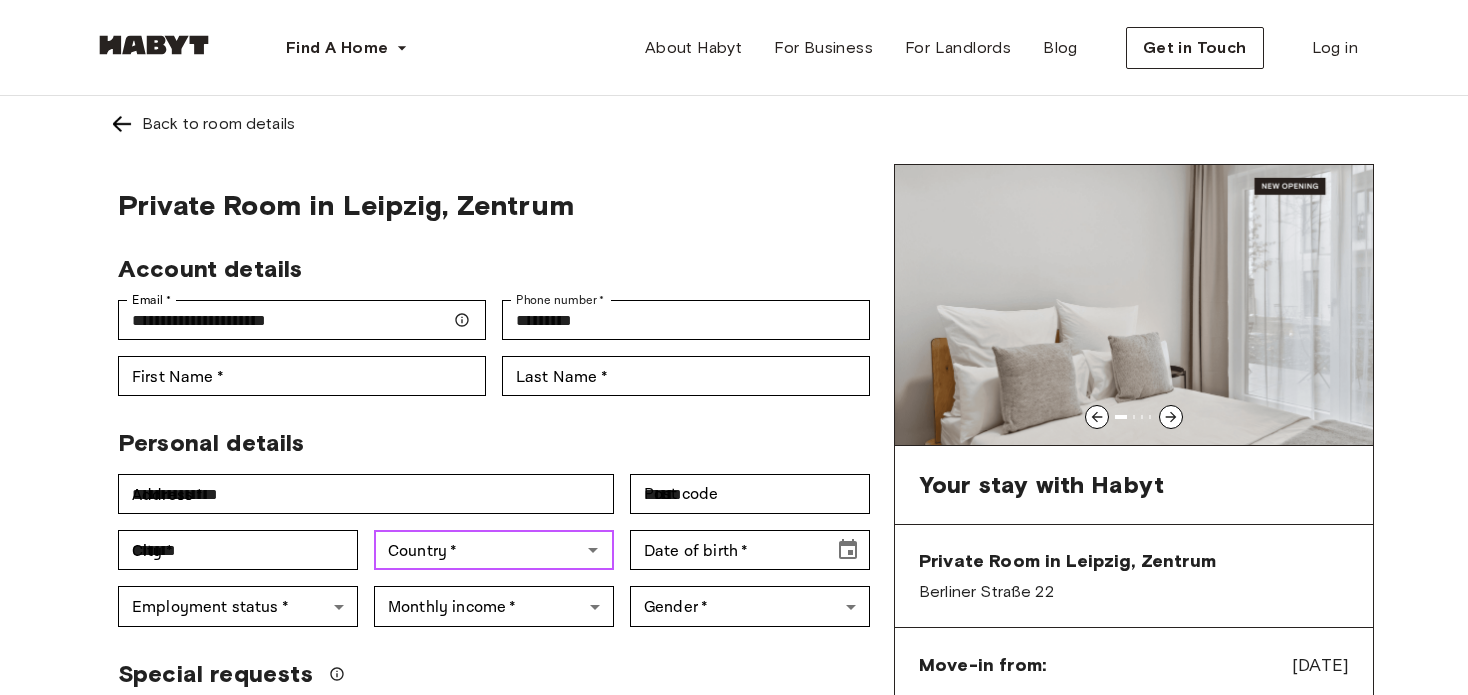 type on "******" 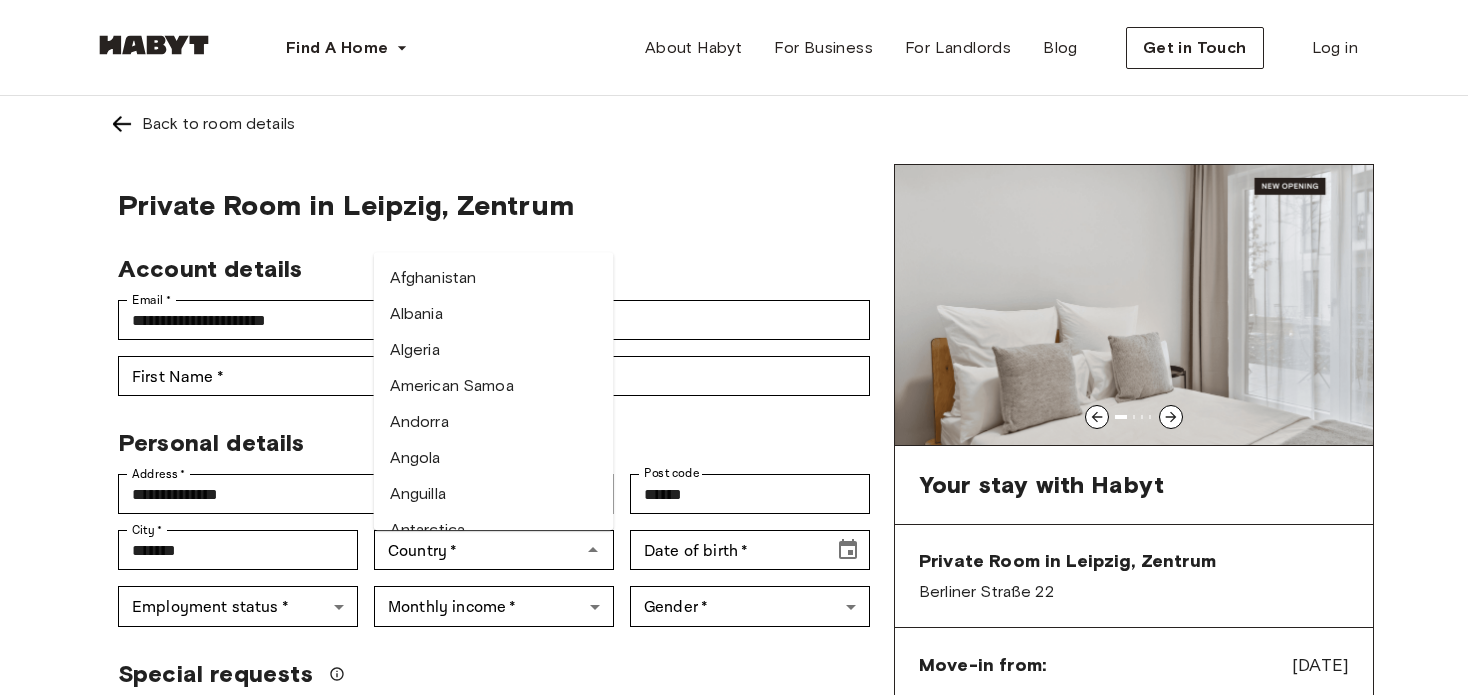 click on "Personal details" at bounding box center (486, 435) 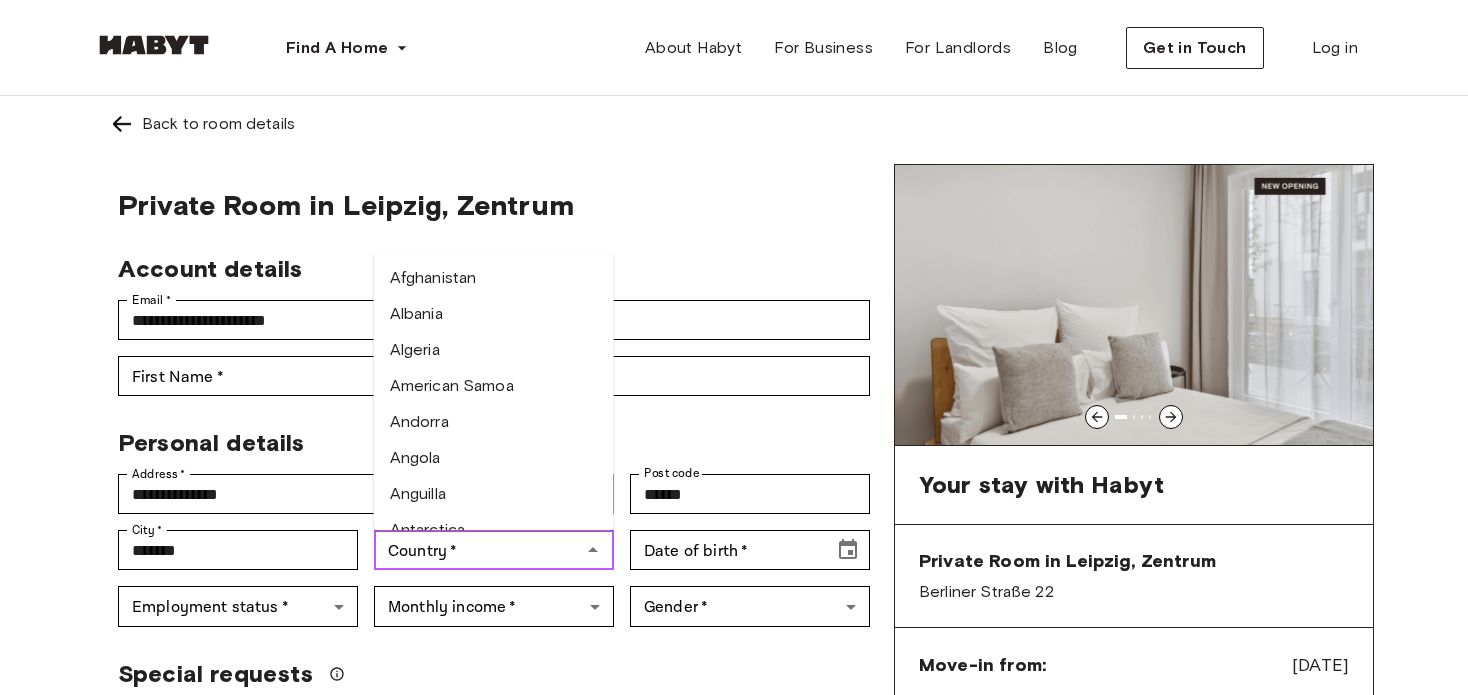click on "Country   *" at bounding box center [477, 550] 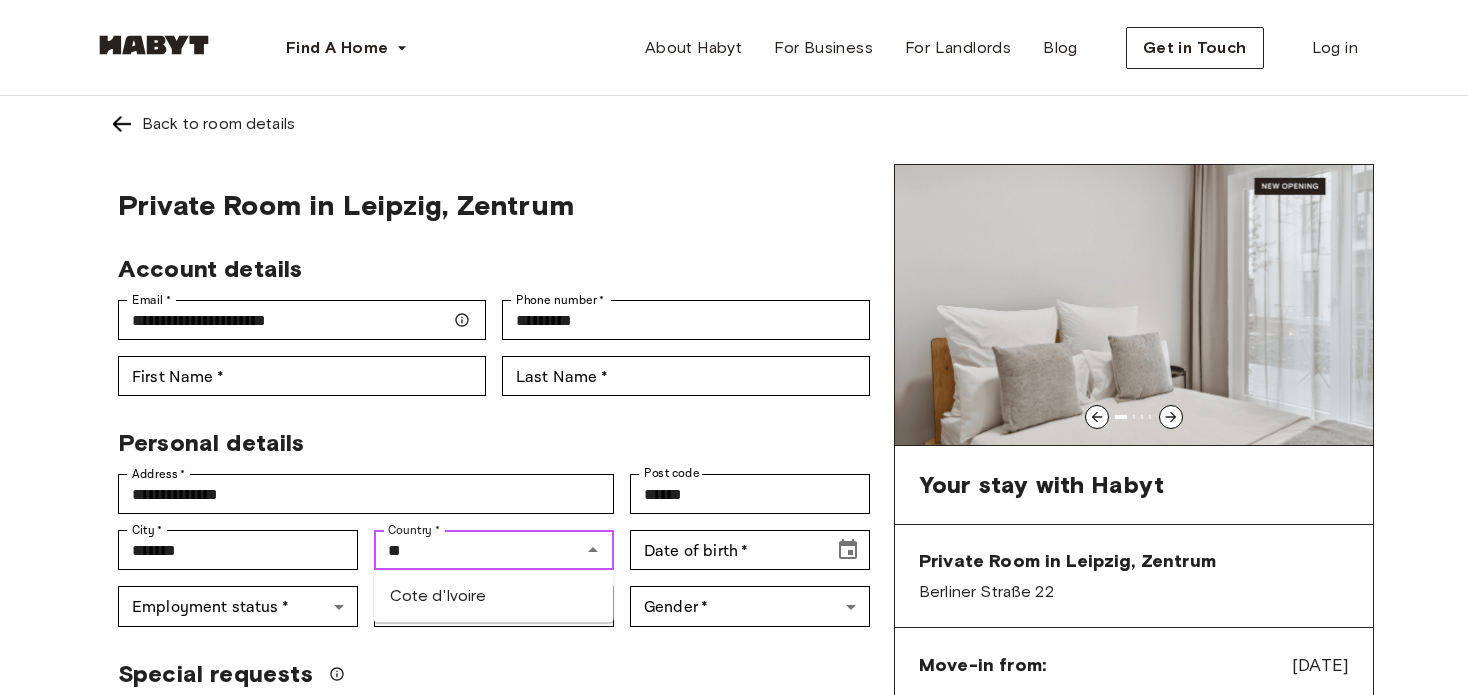 type on "*" 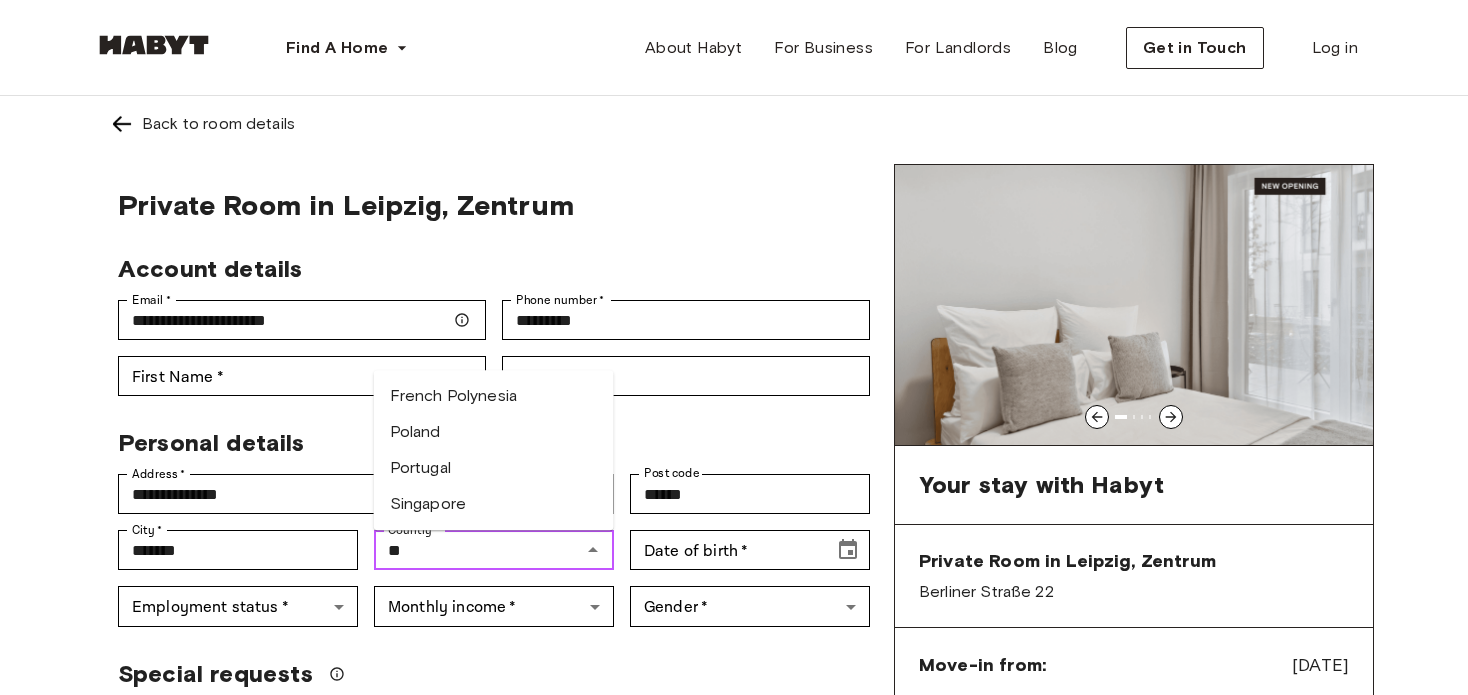 click on "Poland" at bounding box center (494, 432) 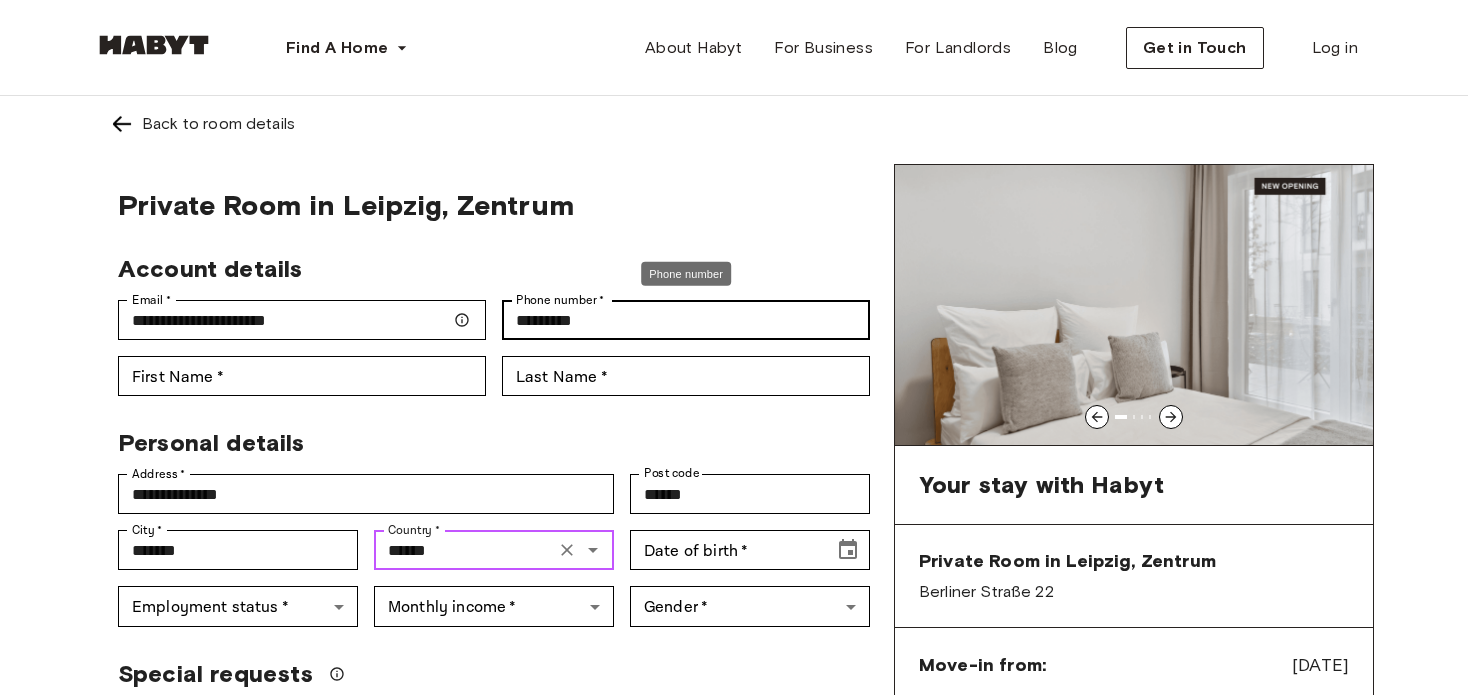 type on "******" 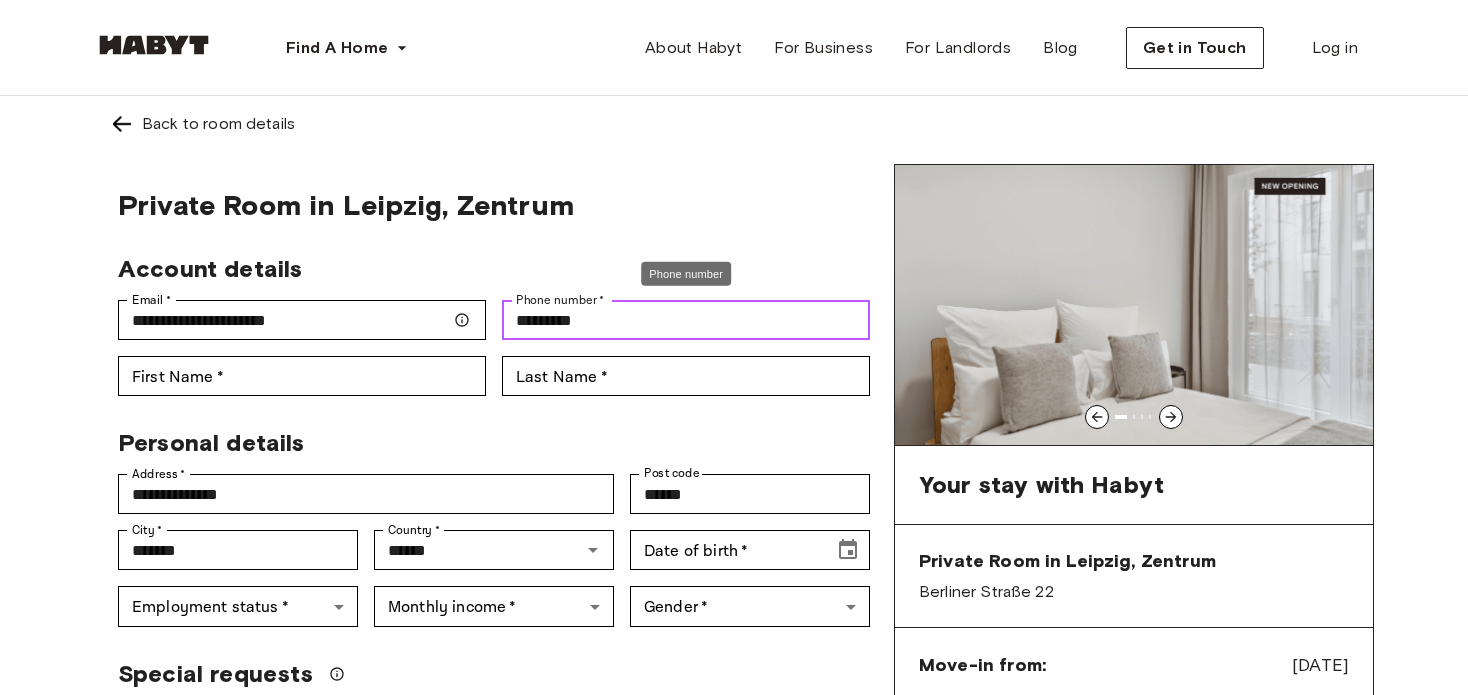 click on "*********" at bounding box center [686, 320] 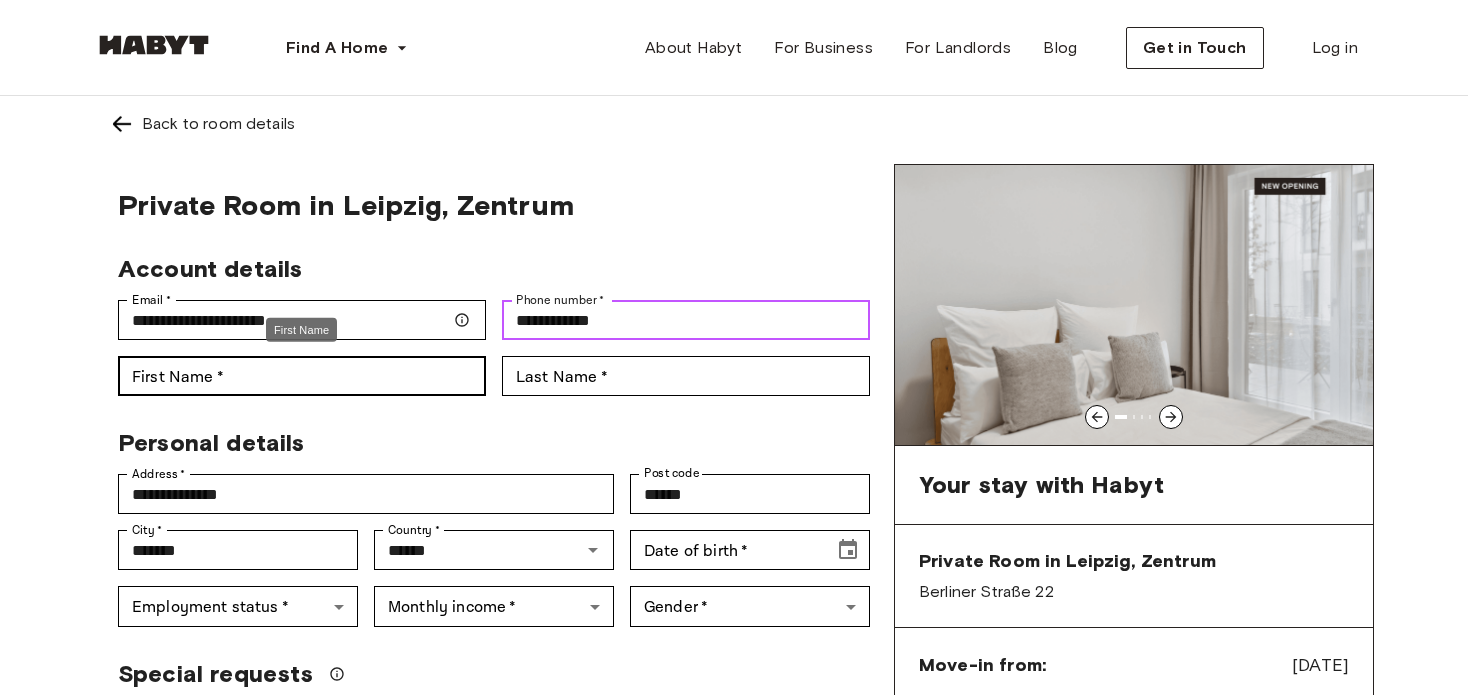 type on "**********" 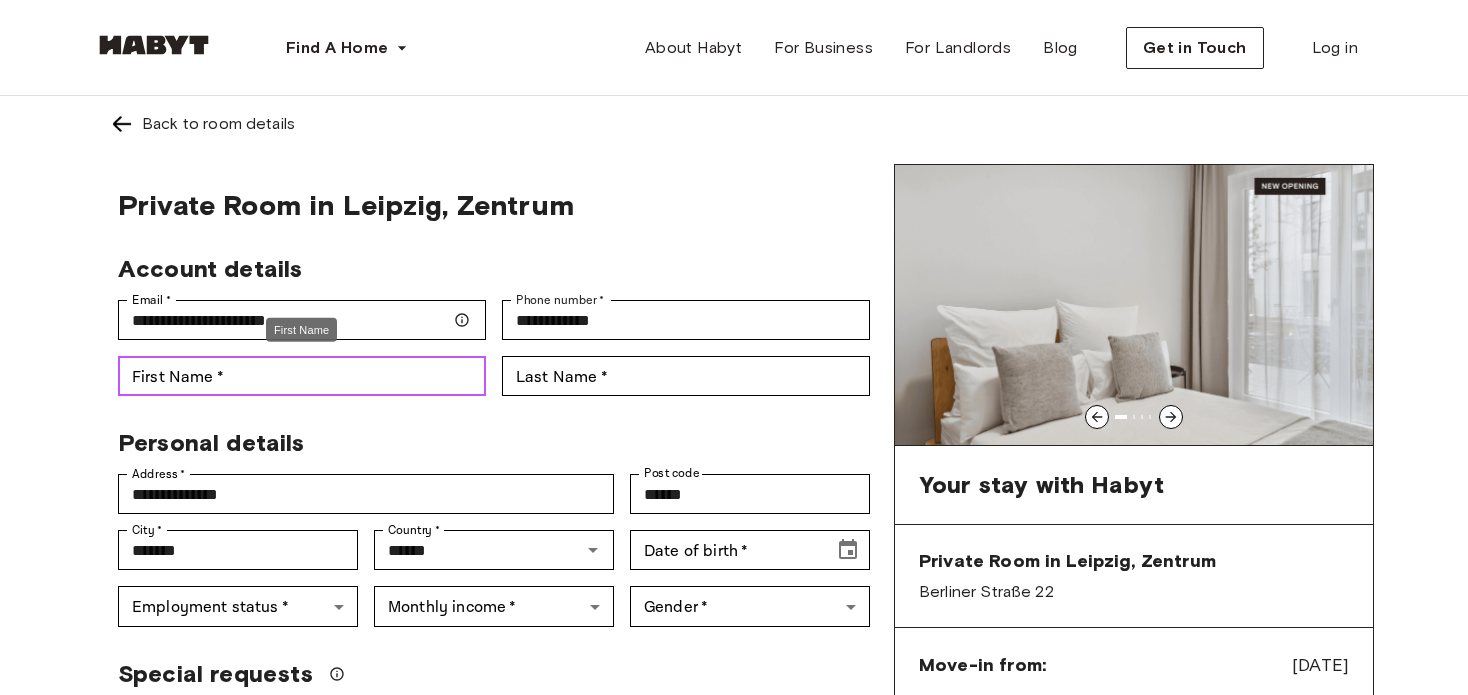 click on "First Name   *" at bounding box center [302, 376] 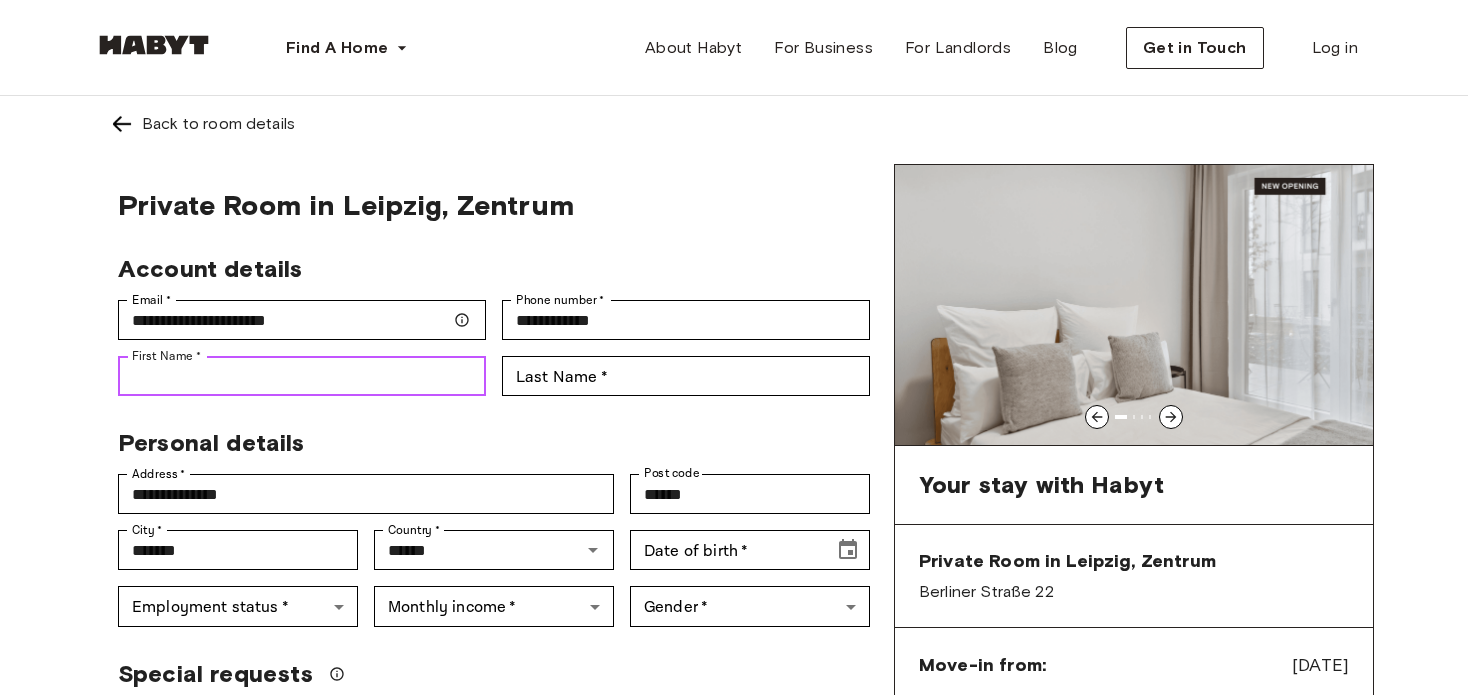 type on "*******" 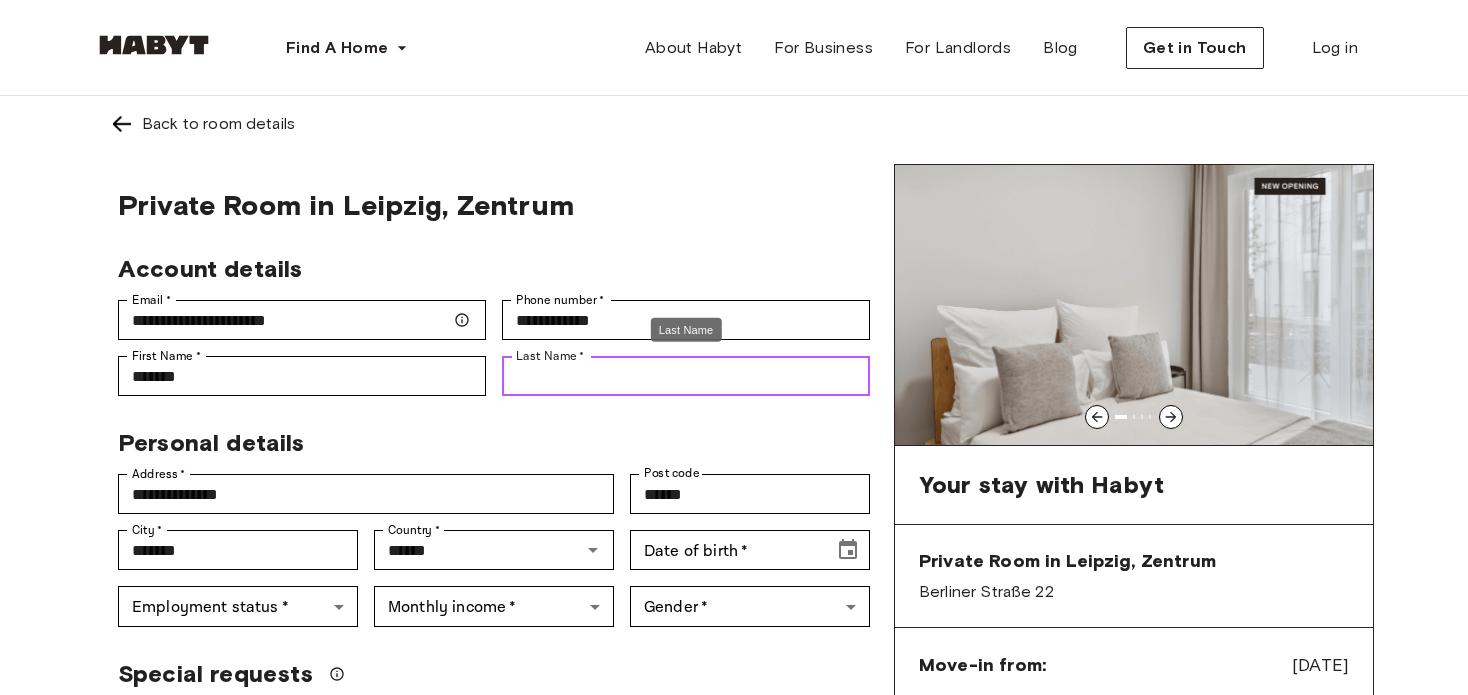 click on "Last Name   *" at bounding box center (686, 376) 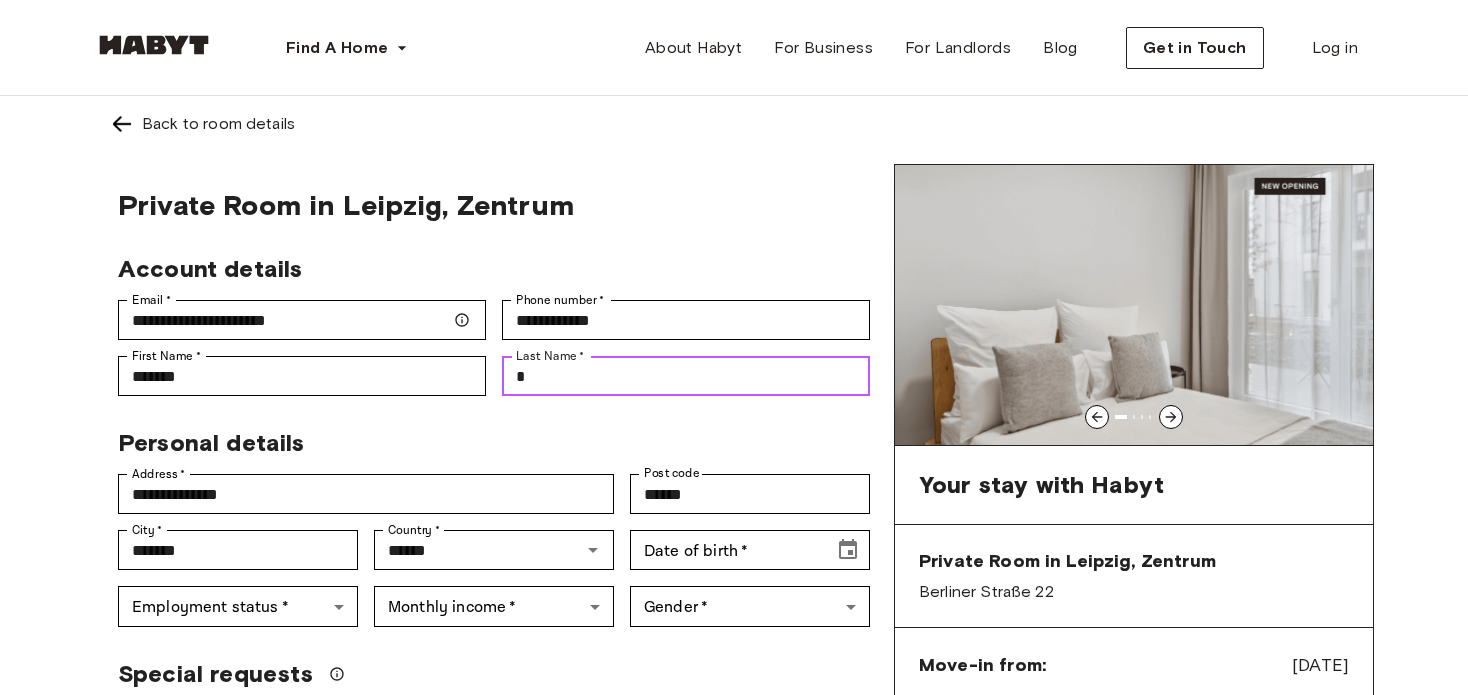 type on "******" 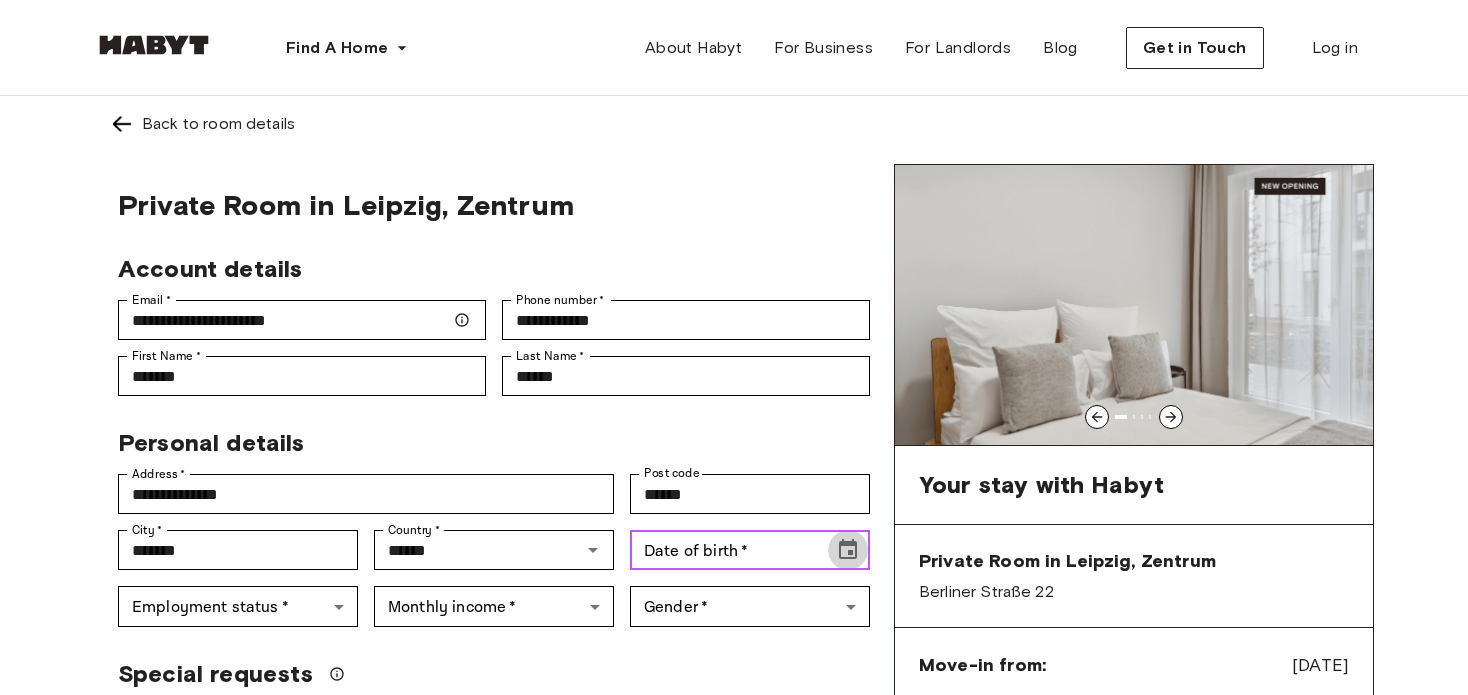 click at bounding box center (848, 550) 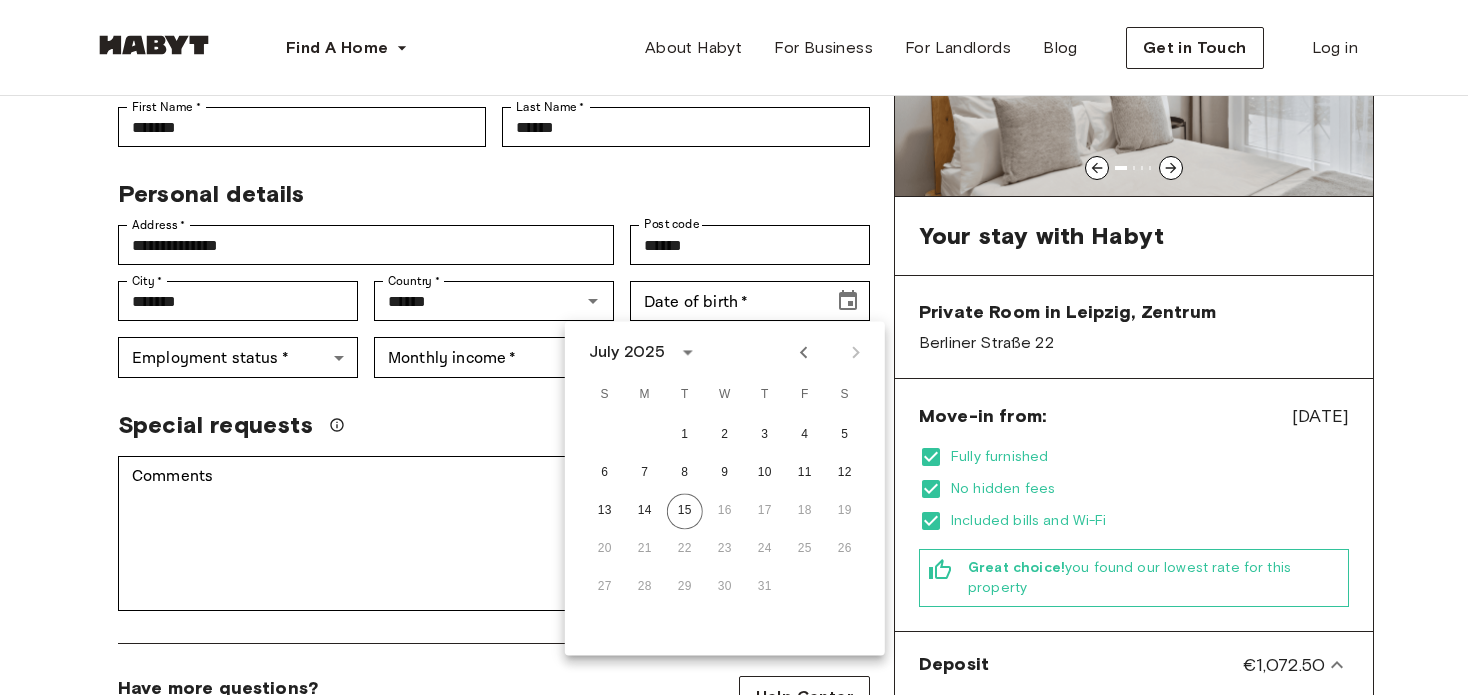 scroll, scrollTop: 255, scrollLeft: 0, axis: vertical 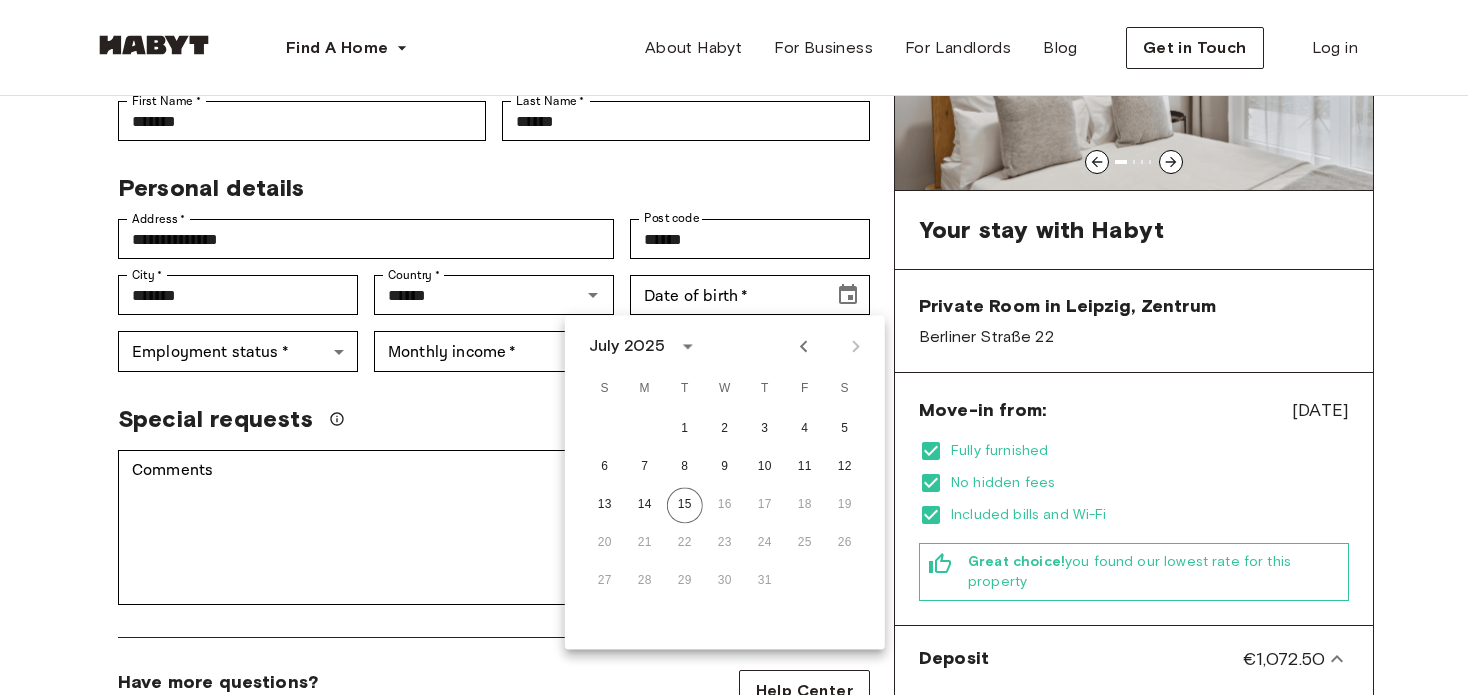 click on "July 2025" at bounding box center [627, 346] 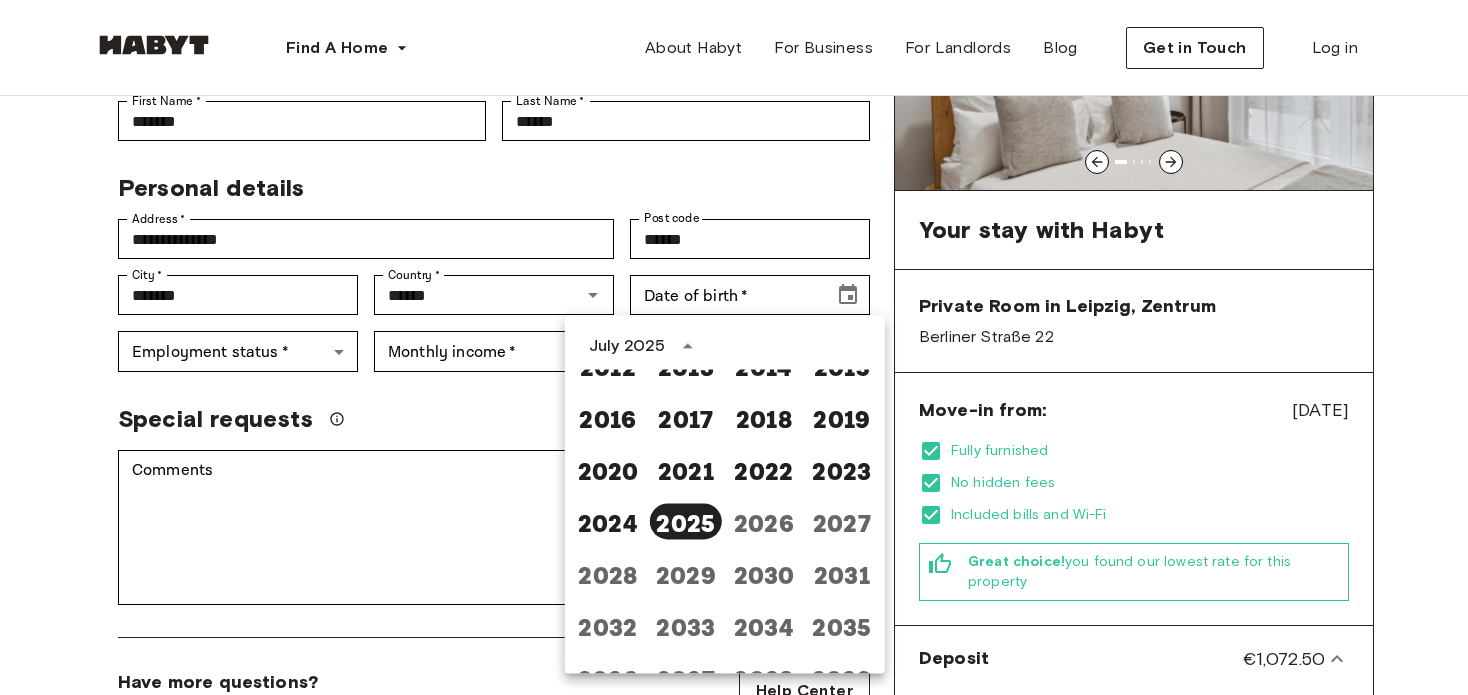 scroll, scrollTop: 1487, scrollLeft: 0, axis: vertical 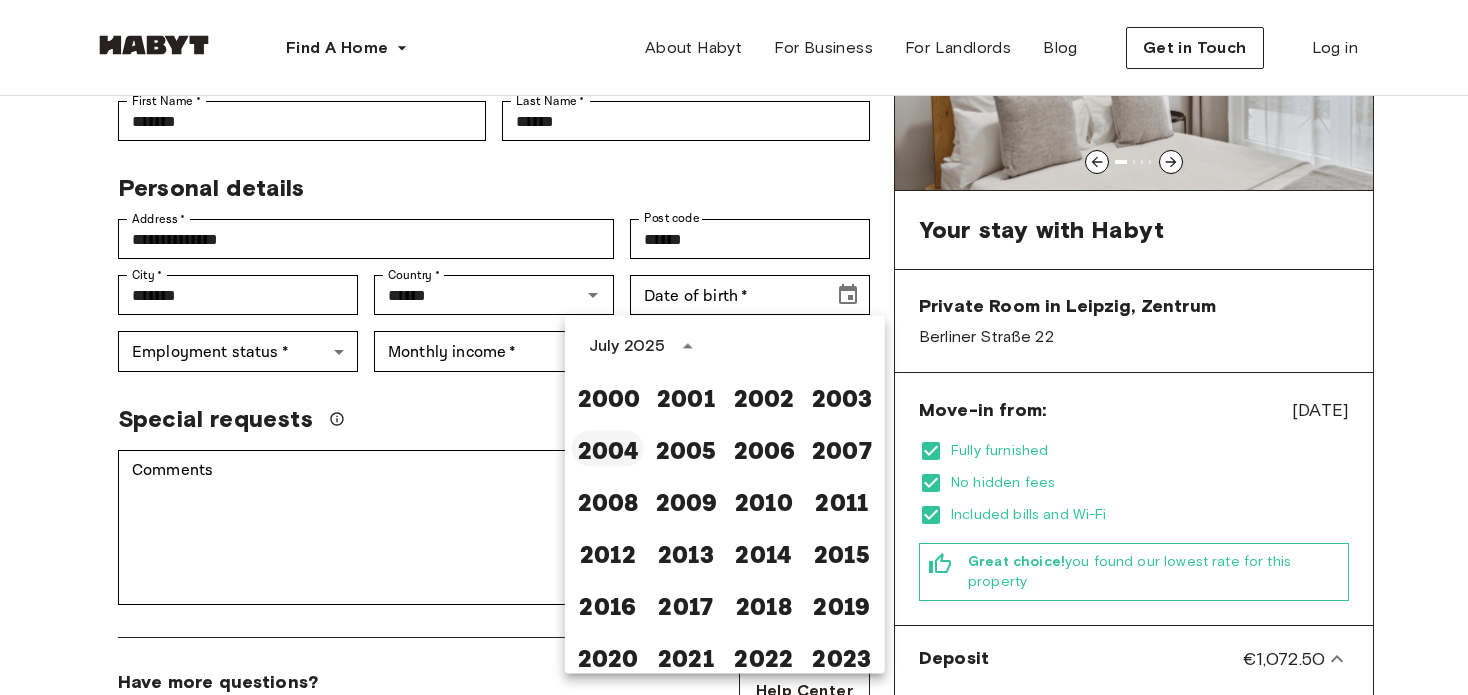 click on "2004" at bounding box center (608, 448) 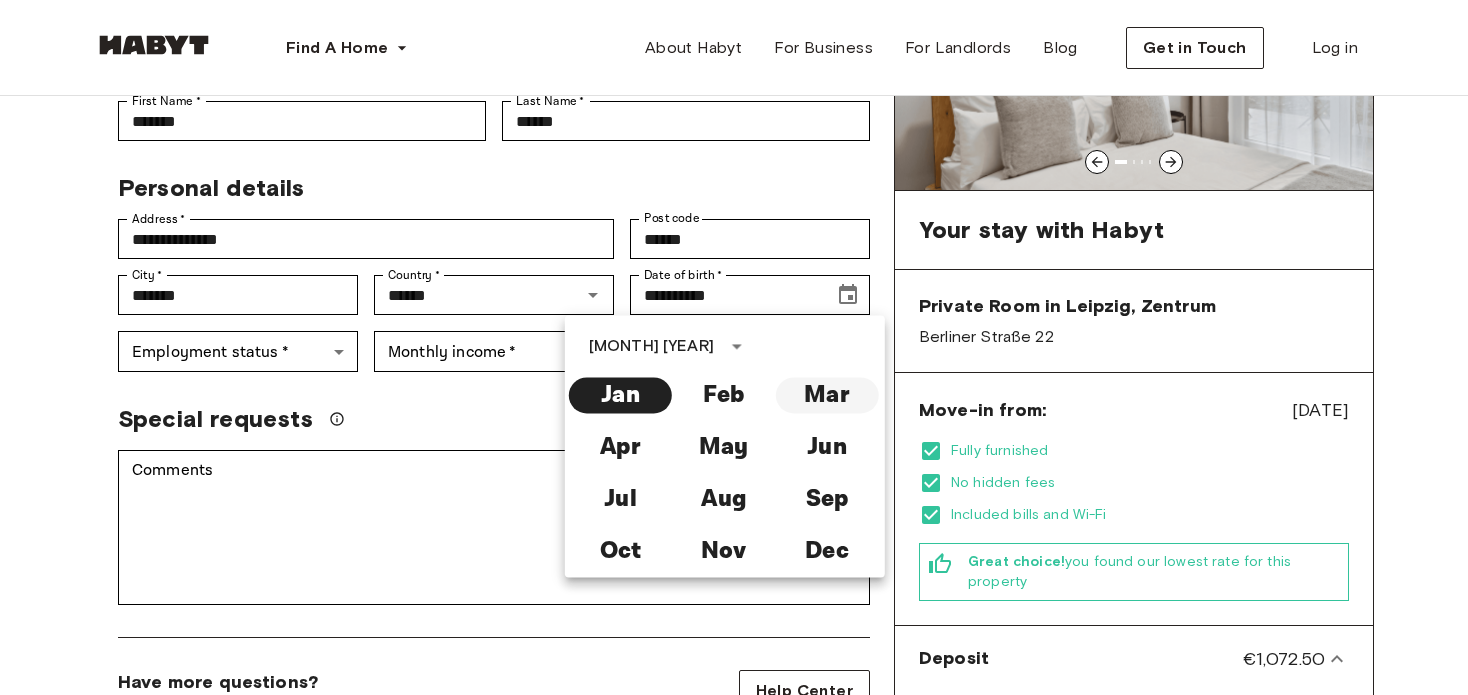 click on "Mar" at bounding box center [826, 395] 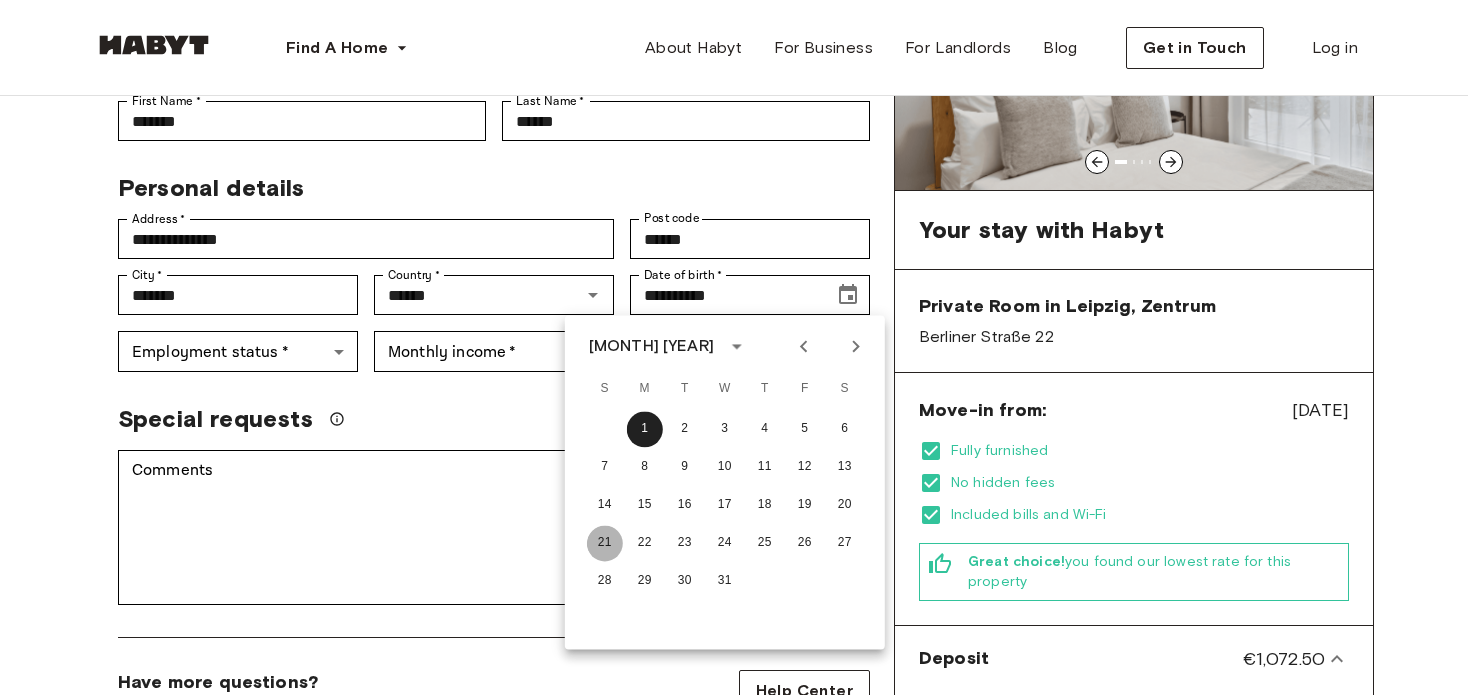 click on "21" at bounding box center [605, 543] 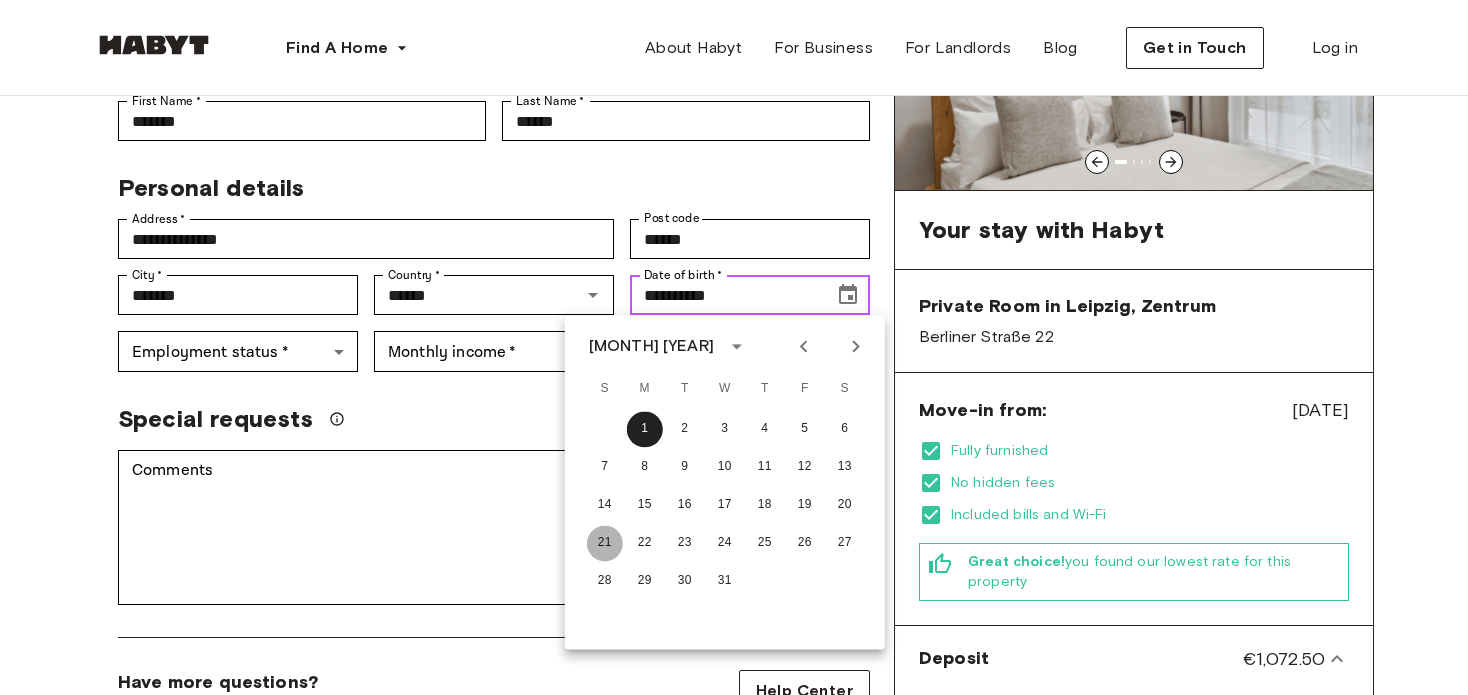type on "**********" 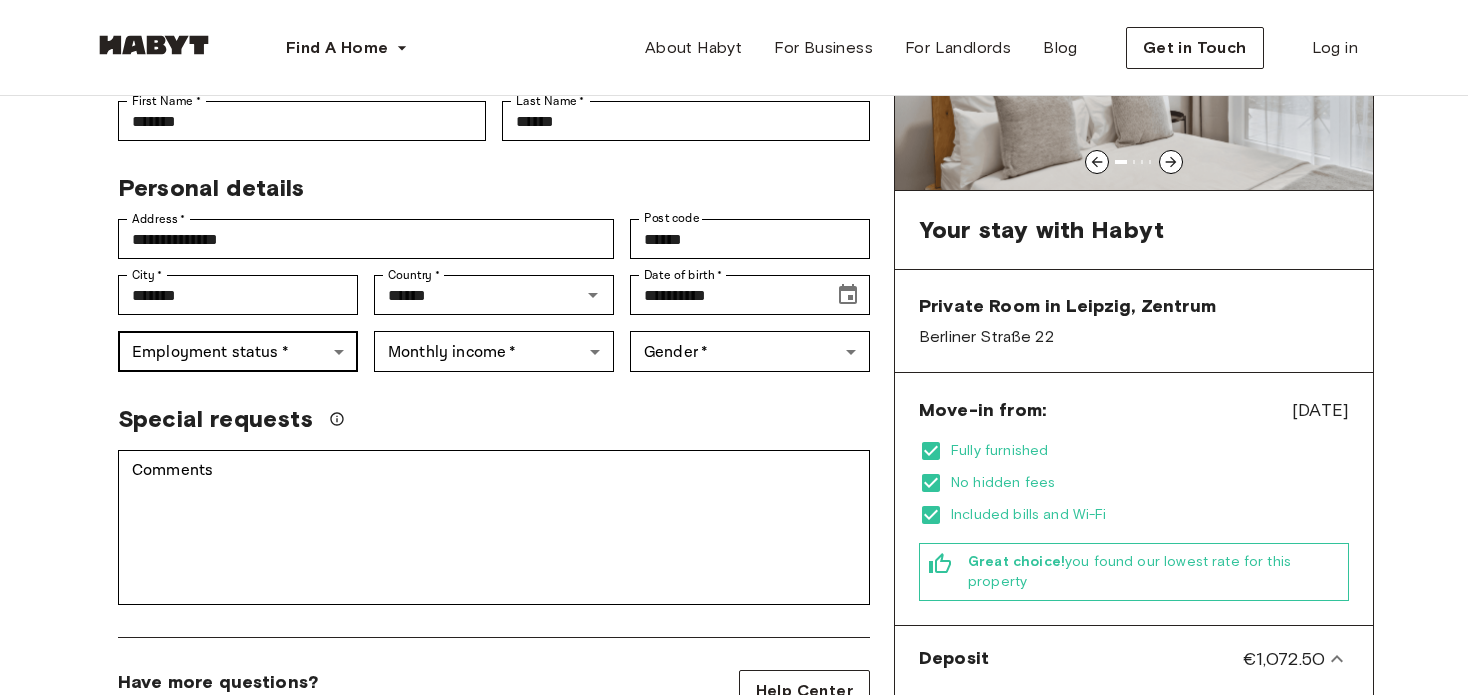 click on "Find A Home Europe Amsterdam Berlin Frankfurt Hamburg Lisbon Madrid Milan Modena Paris Turin Munich Rotterdam Stuttgart Dusseldorf Cologne Zurich The Hague Graz Brussels Leipzig Asia Hong Kong Singapore Seoul Phuket Tokyo About Habyt For Business For Landlords Blog Get in Touch Log in Back to room details Private Room in Leipzig, Zentrum Account details Email   * [EMAIL] Email   * Phone number   * [PHONE] Phone number   * First Name   * [NAME] First Name   * Last Name   * [NAME] Last Name   * Personal details Address   * [ADDRESS] Address   * Post code [POST_CODE] Post code City   * [CITY] City   * Country   * [COUNTRY] Country   * Date of birth   * [DATE] Date of birth   * Employment status   * ​ [EMPLOYMENT_STATUS] Employment status   * Monthly income   * ​ [INCOME] Monthly income   * Gender   * ​ [GENDER] Gender   * Special requests Comments * Comments I agree with Habyt's  Terms of Service  and  Privacy Policy Confirm Application You won't be charged today Help Center EN" at bounding box center [734, 960] 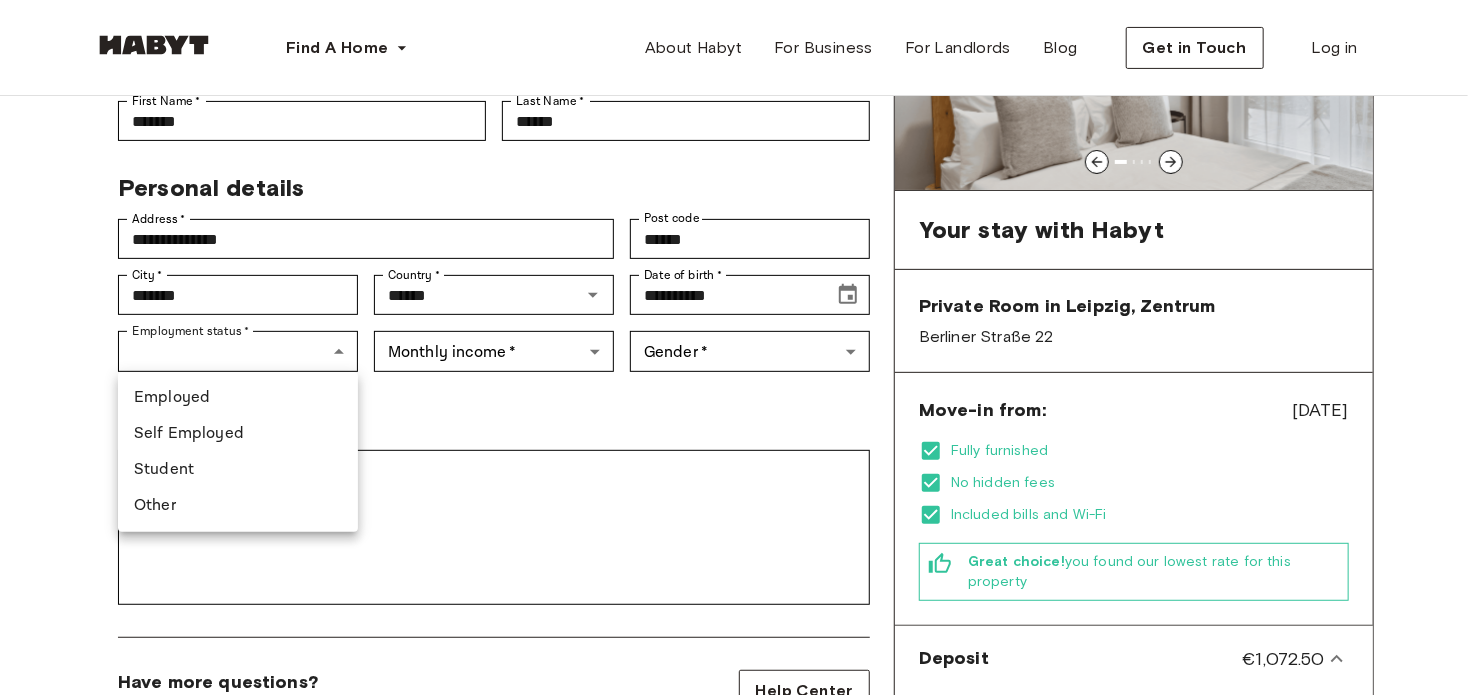 click on "Employed" at bounding box center [238, 398] 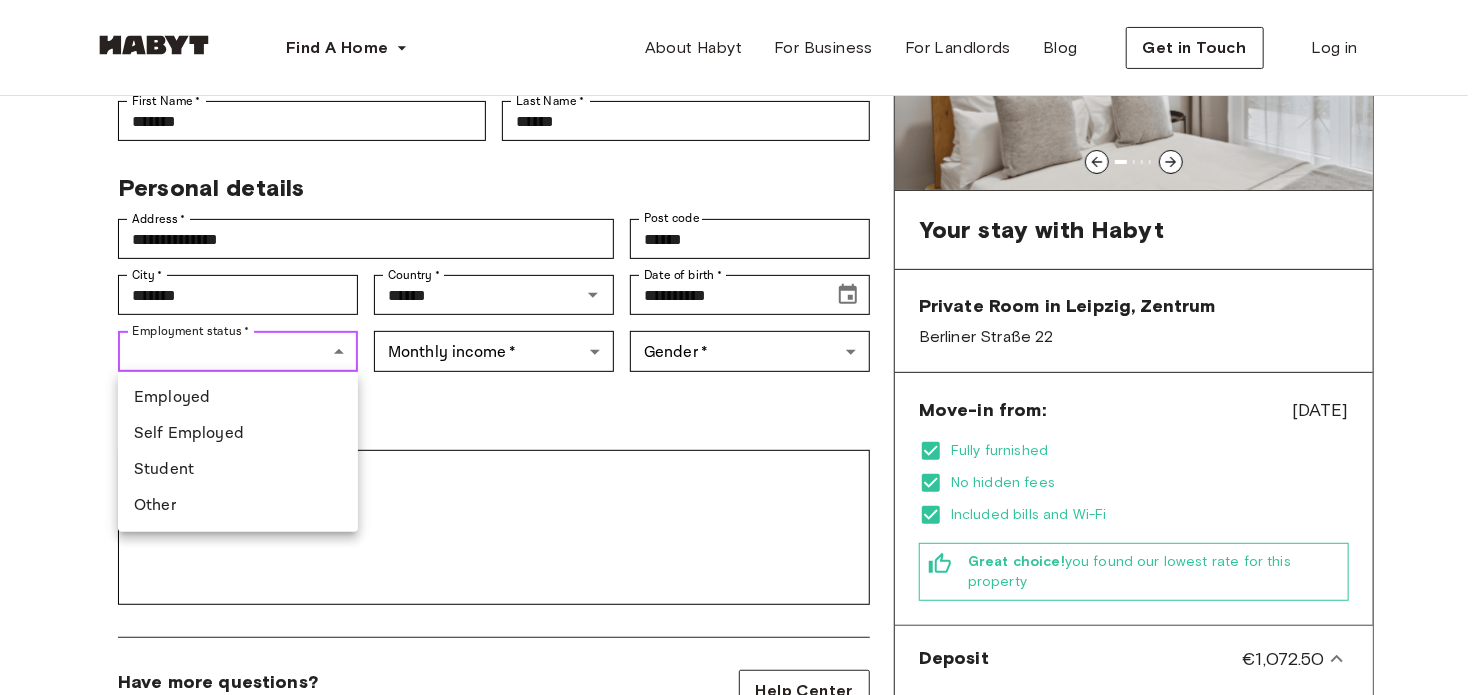 type on "********" 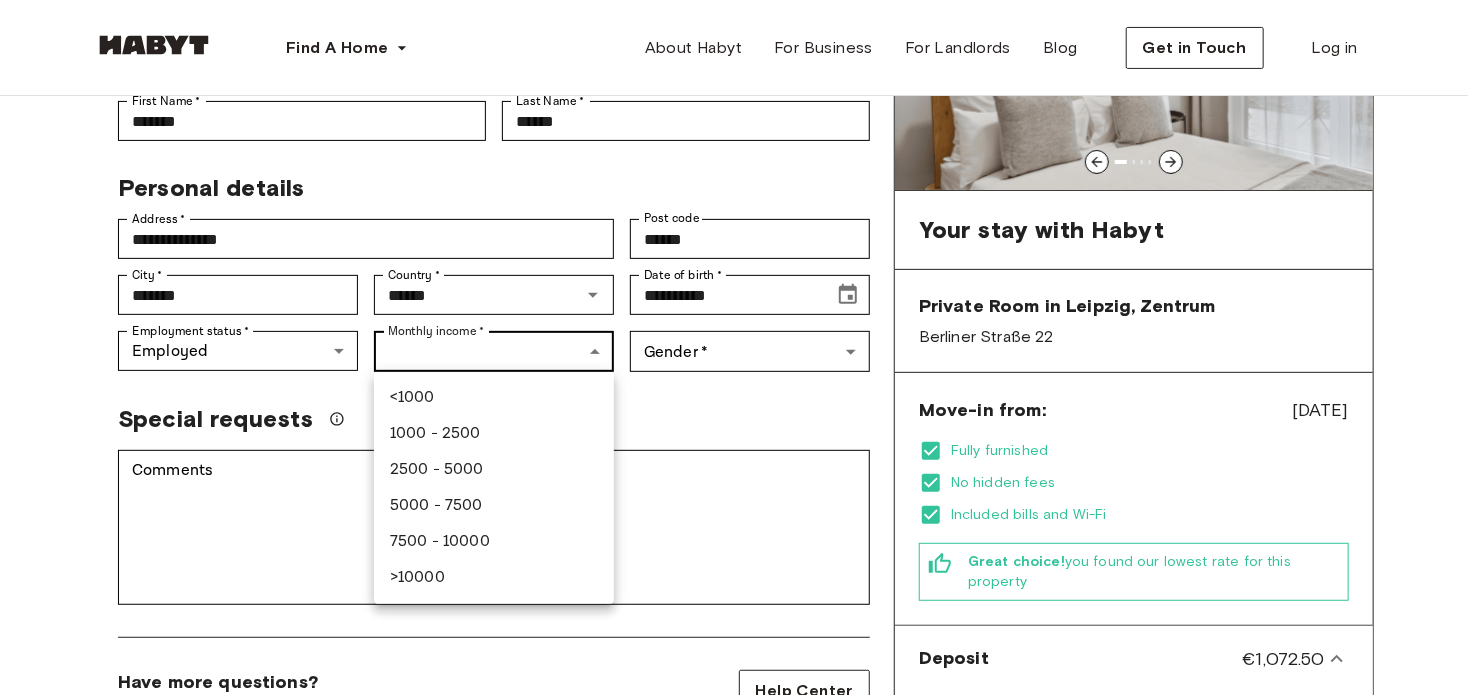 click on "Find A Home Europe Amsterdam Berlin Frankfurt Hamburg Lisbon Madrid Milan Modena Paris Turin Munich Rotterdam Stuttgart Dusseldorf Cologne Zurich The Hague Graz Brussels Leipzig Asia Hong Kong Singapore Seoul Phuket Tokyo About Habyt For Business For Landlords Blog Get in Touch Log in Back to room details Private Room in Leipzig, Zentrum Account details Email   * [EMAIL] Email   * Phone number   * [PHONE] Phone number   * First Name   * [NAME] First Name   * Last Name   * [NAME] Last Name   * Personal details Address   * [ADDRESS] Address   * Post code [POST_CODE] Post code City   * [CITY] City   * Country   * [COUNTRY] Country   * Date of birth   * [DATE] Date of birth   * Employment status   * Employed [EMPLOYMENT_STATUS] Employment status   * Monthly income   * [INCOME] Monthly income   * Gender   * ​ [GENDER] Gender   * Special requests Comments * Comments I agree with Habyt's  Terms of Service  and  Privacy Policy Confirm Application You won't be charged today" at bounding box center [741, 960] 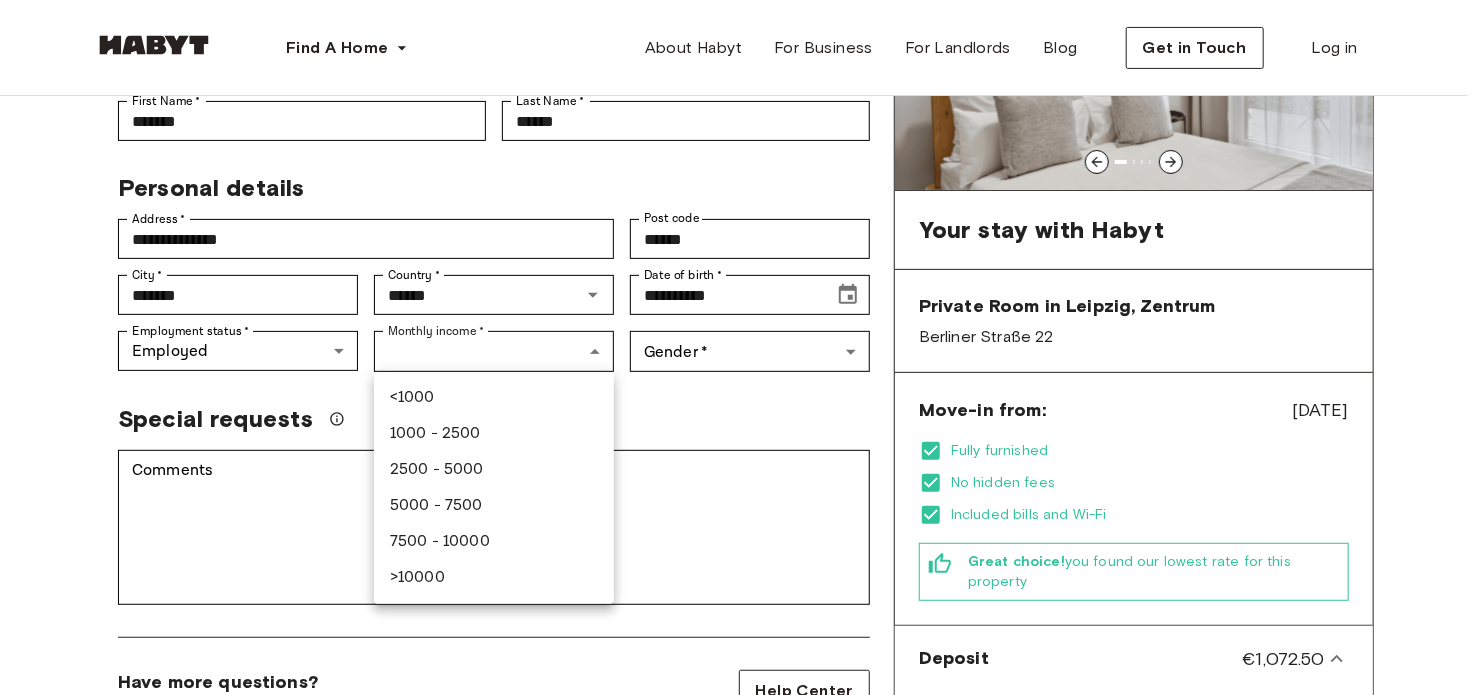 click on "1000 - 2500" at bounding box center (494, 434) 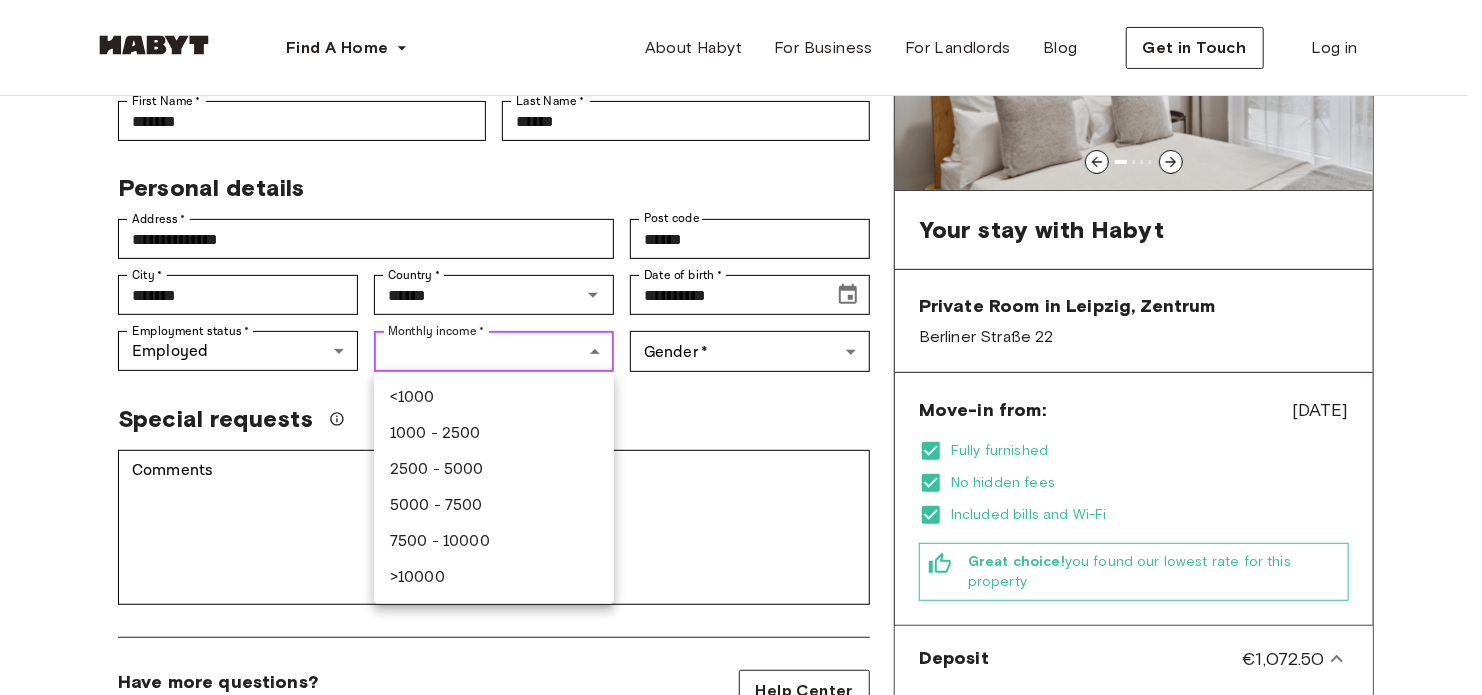type on "***" 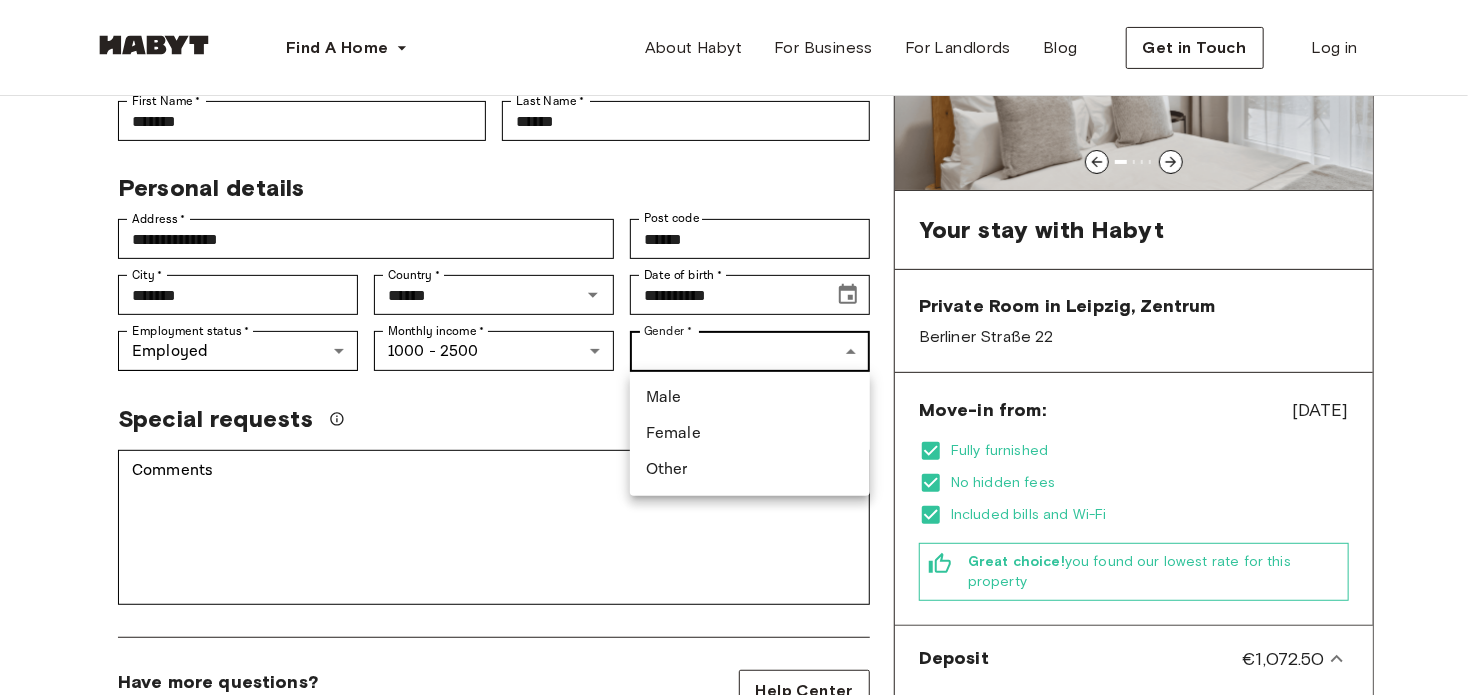 click on "Find A Home Europe Amsterdam Berlin Frankfurt Hamburg Lisbon Madrid Milan Modena Paris Turin Munich Rotterdam Stuttgart Dusseldorf Cologne Zurich The Hague Graz Brussels Leipzig Asia Hong Kong Singapore Seoul Phuket Tokyo About Habyt For Business For Landlords Blog Get in Touch Log in Back to room details Private Room in Leipzig, Zentrum Account details Email   * [EMAIL] Email   * Phone number   * [PHONE] Phone number   * First Name   * [NAME] First Name   * Last Name   * [NAME] Last Name   * Personal details Address   * [ADDRESS] Address   * Post code [POST_CODE] Post code City   * [CITY] City   * Country   * [COUNTRY] Country   * Date of birth   * [DATE] Date of birth   * Employment status   * Employed [EMPLOYMENT_STATUS] Employment status   * Monthly income   * 1000 - 2500 [INCOME] Monthly income   * Gender   * ​ [GENDER] Gender   * Special requests Comments * Comments I agree with Habyt's  Terms of Service  and  Privacy Policy Confirm Application Help Center EN" at bounding box center (741, 960) 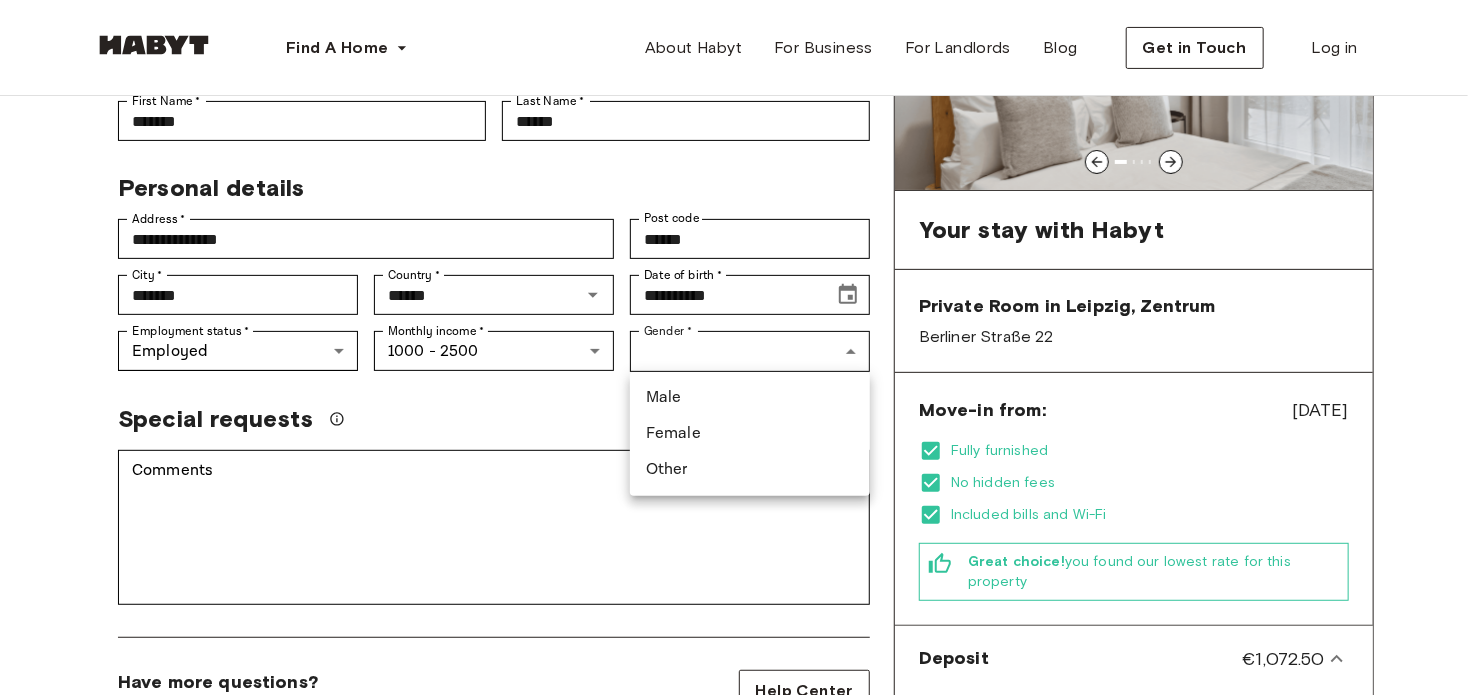click on "Female" at bounding box center (750, 434) 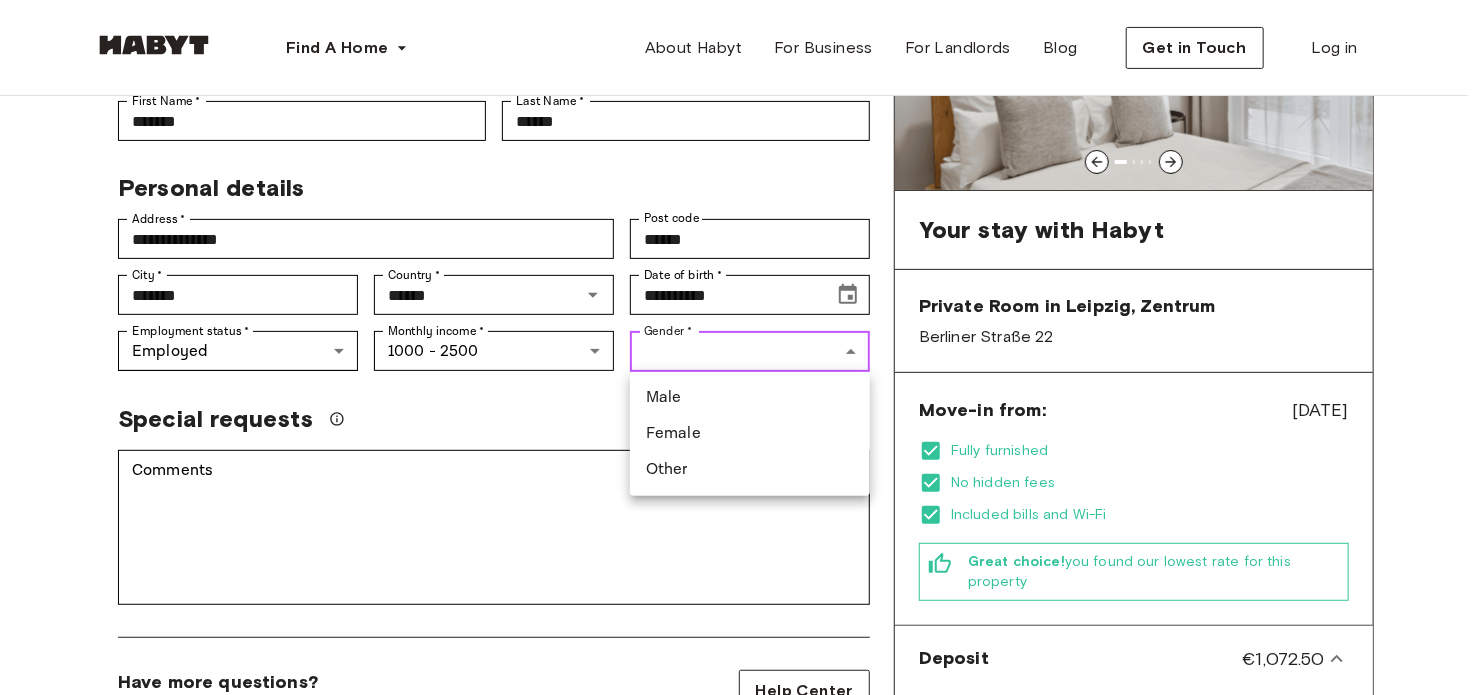 type on "******" 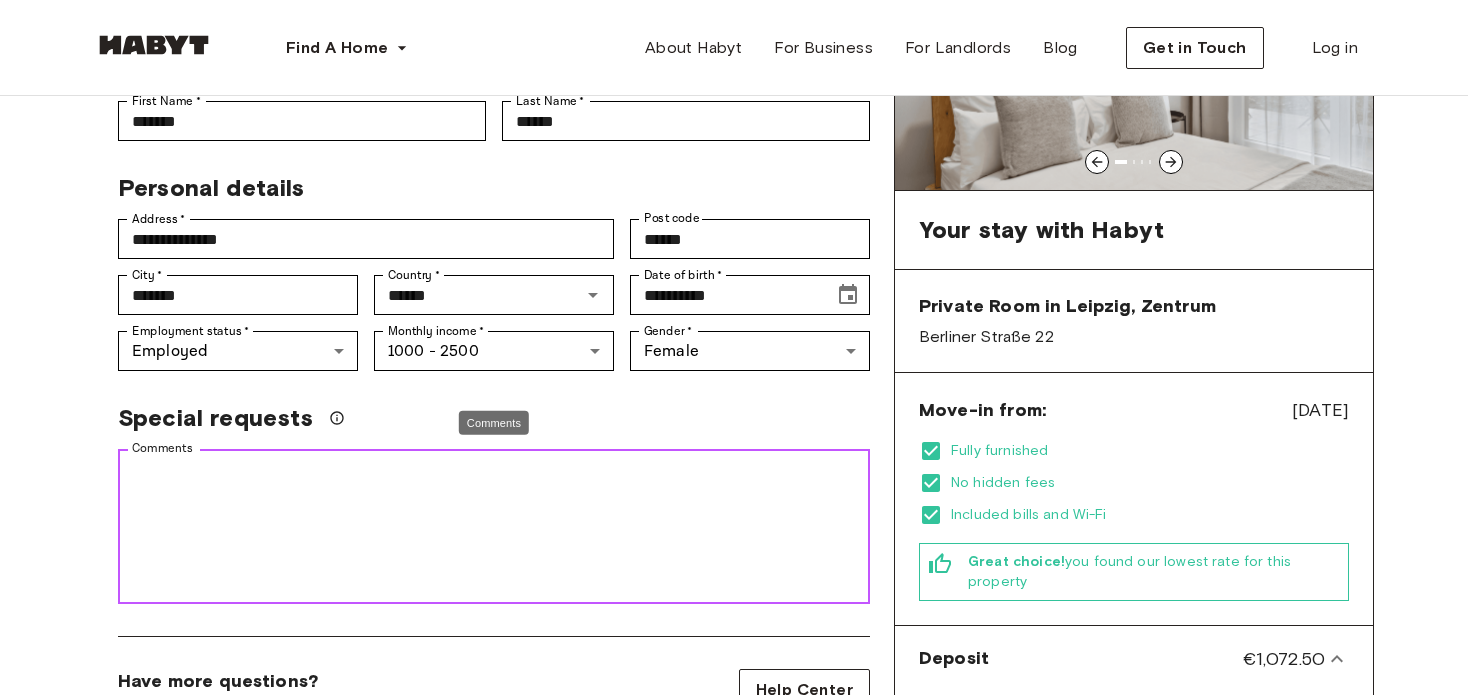 click on "Comments" at bounding box center (494, 527) 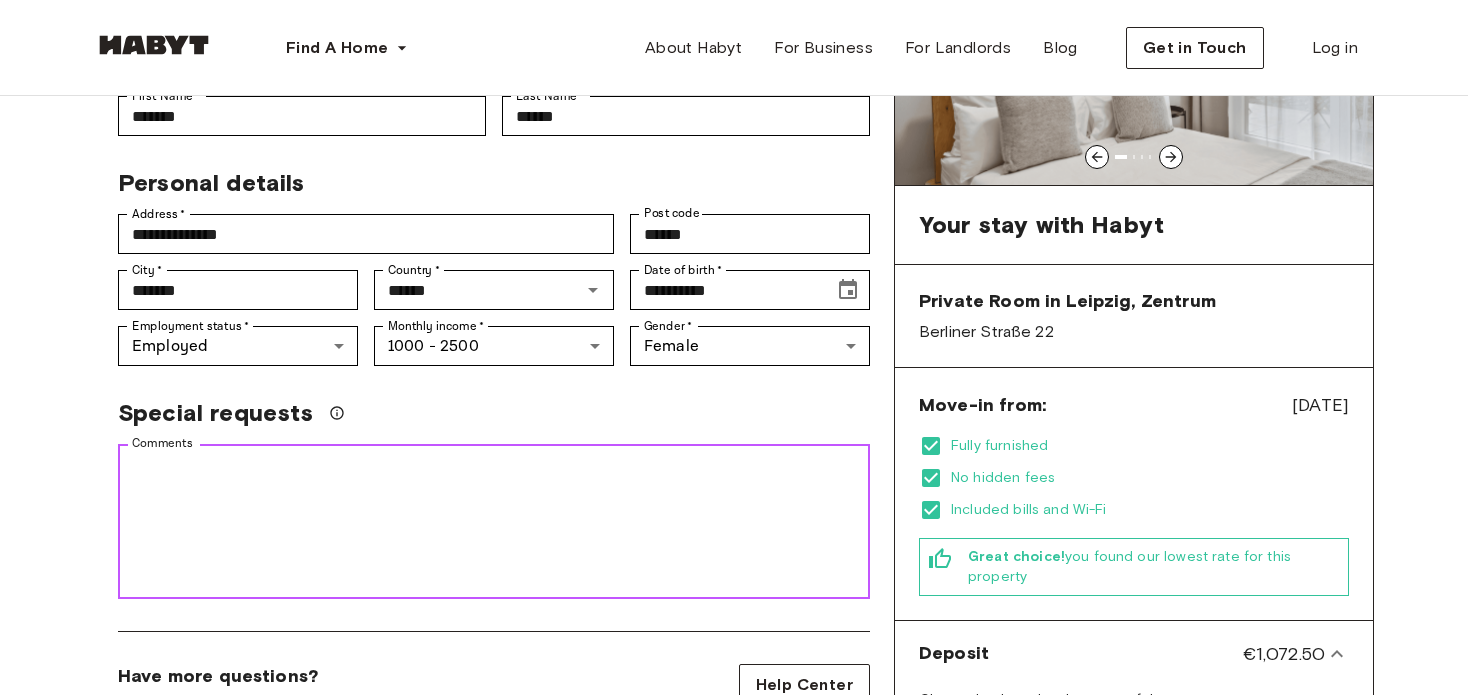 scroll, scrollTop: 286, scrollLeft: 0, axis: vertical 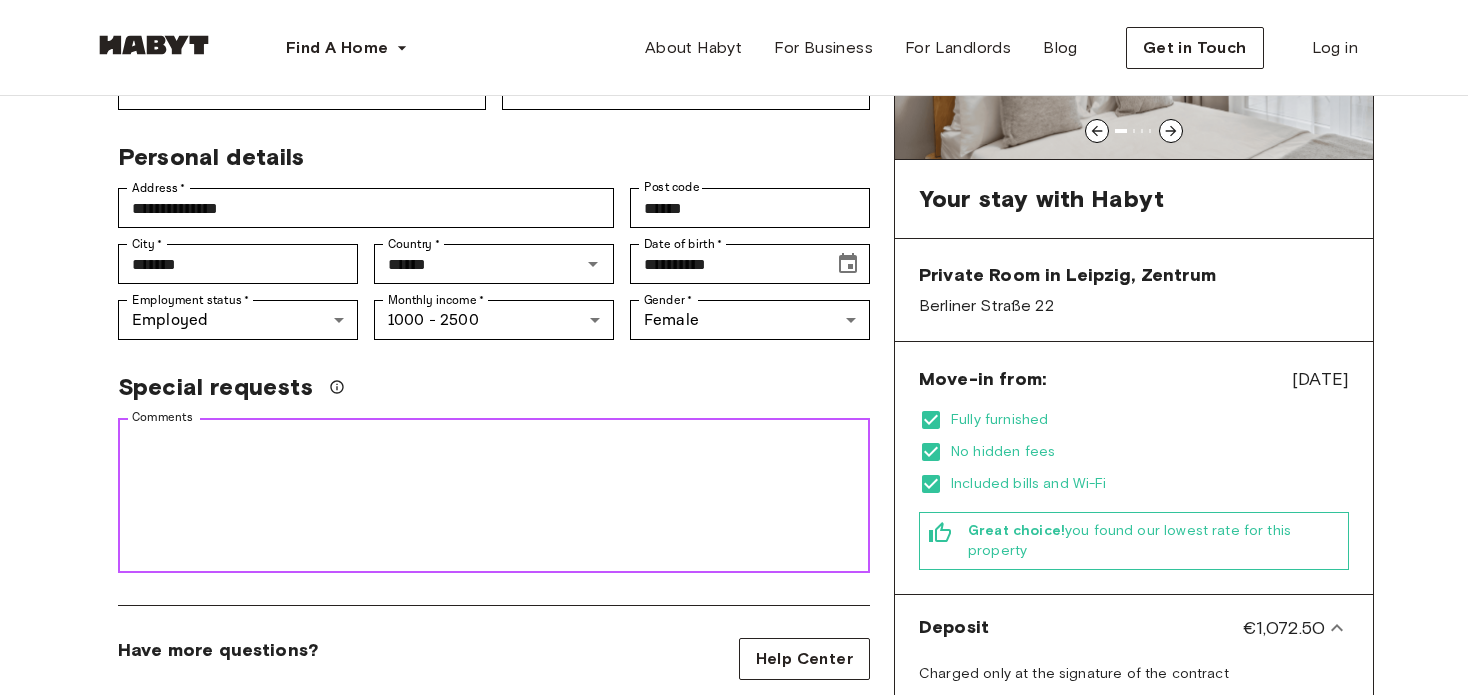 type on "*" 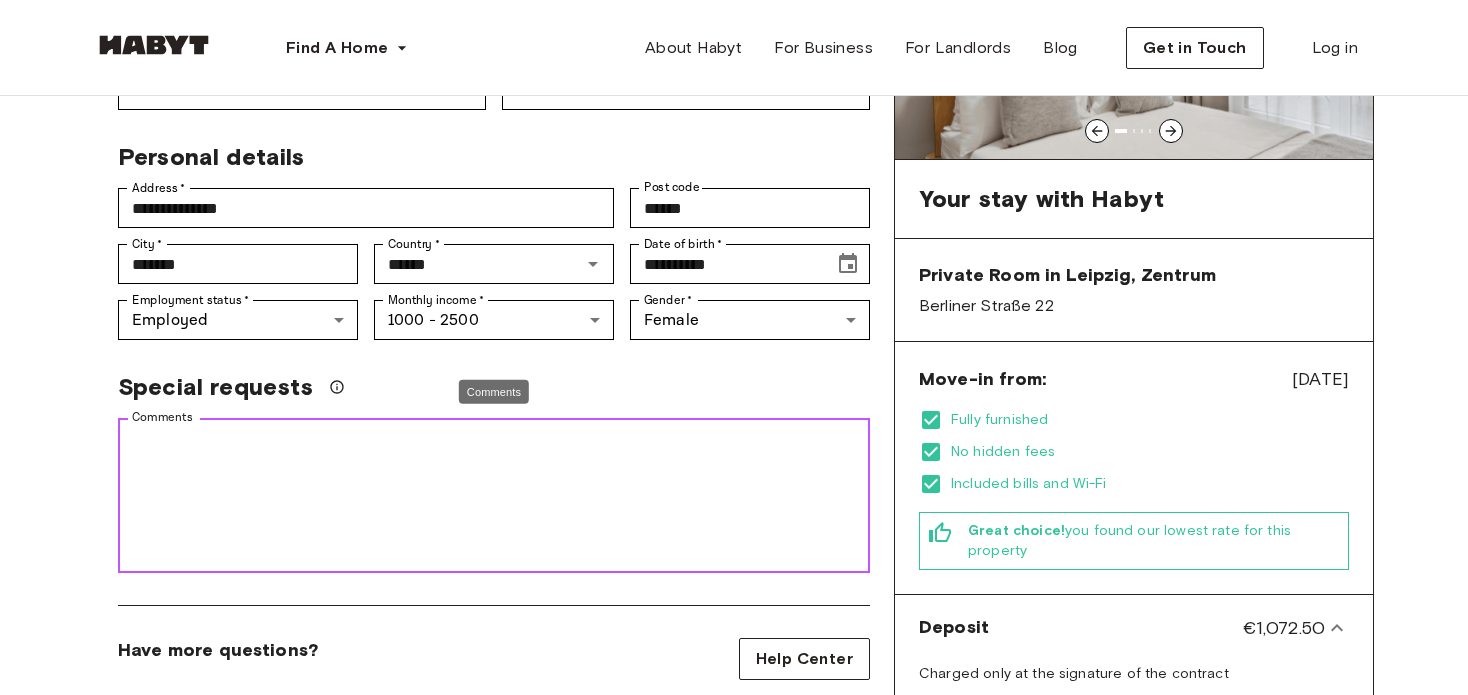 click on "Comments" at bounding box center [494, 496] 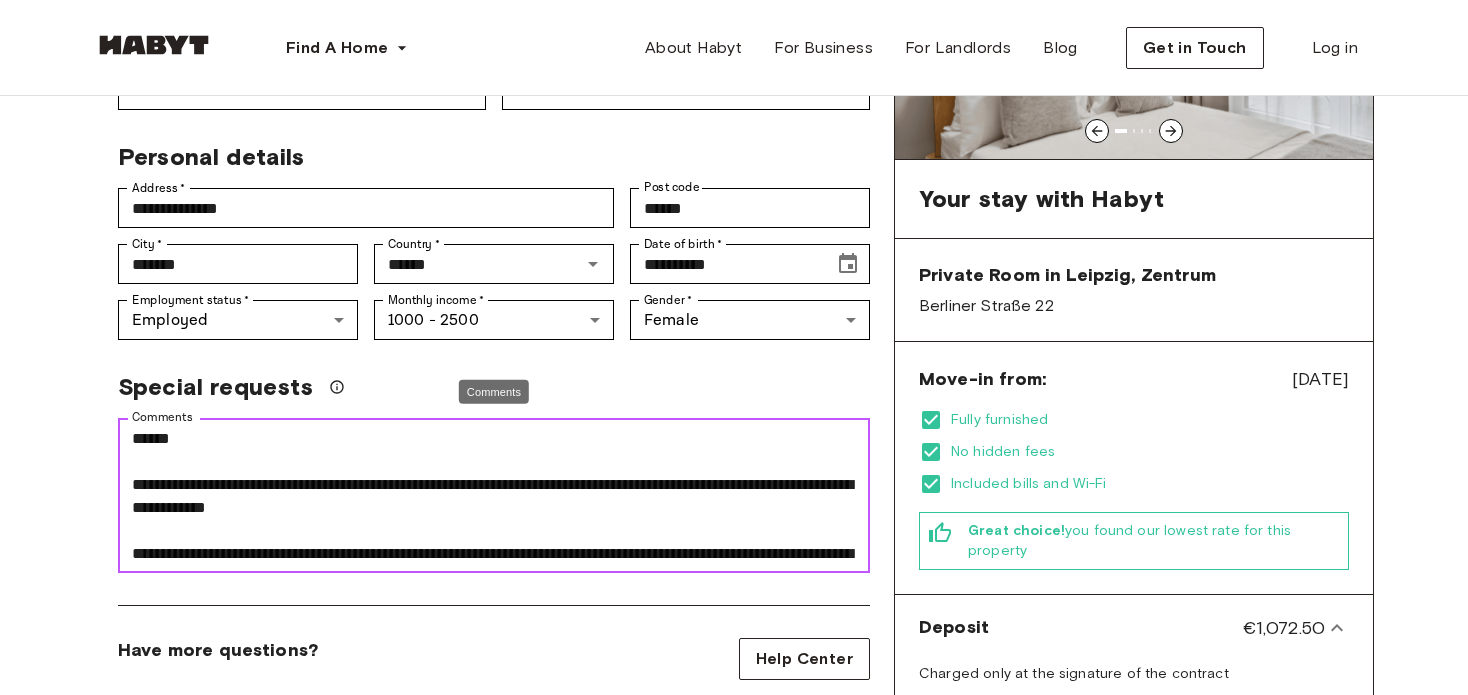 scroll, scrollTop: 183, scrollLeft: 0, axis: vertical 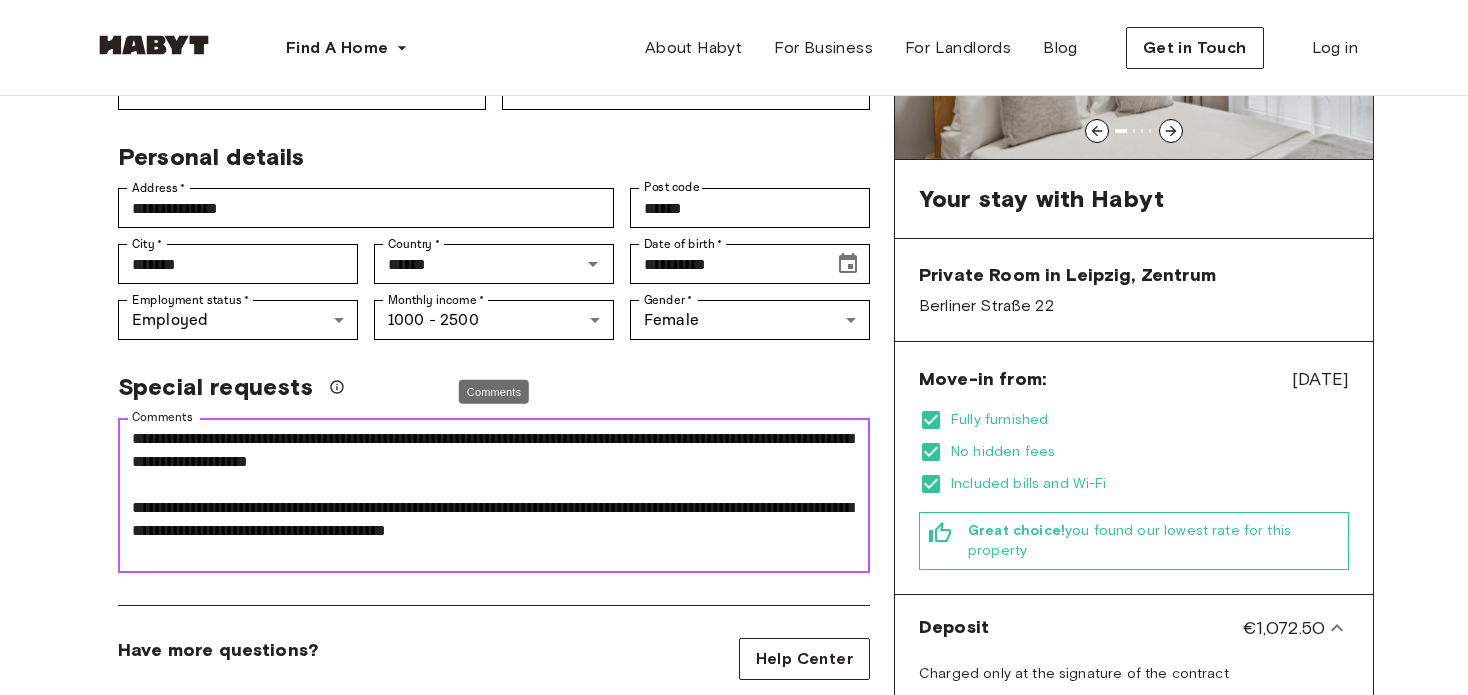 click on "**********" at bounding box center (494, 496) 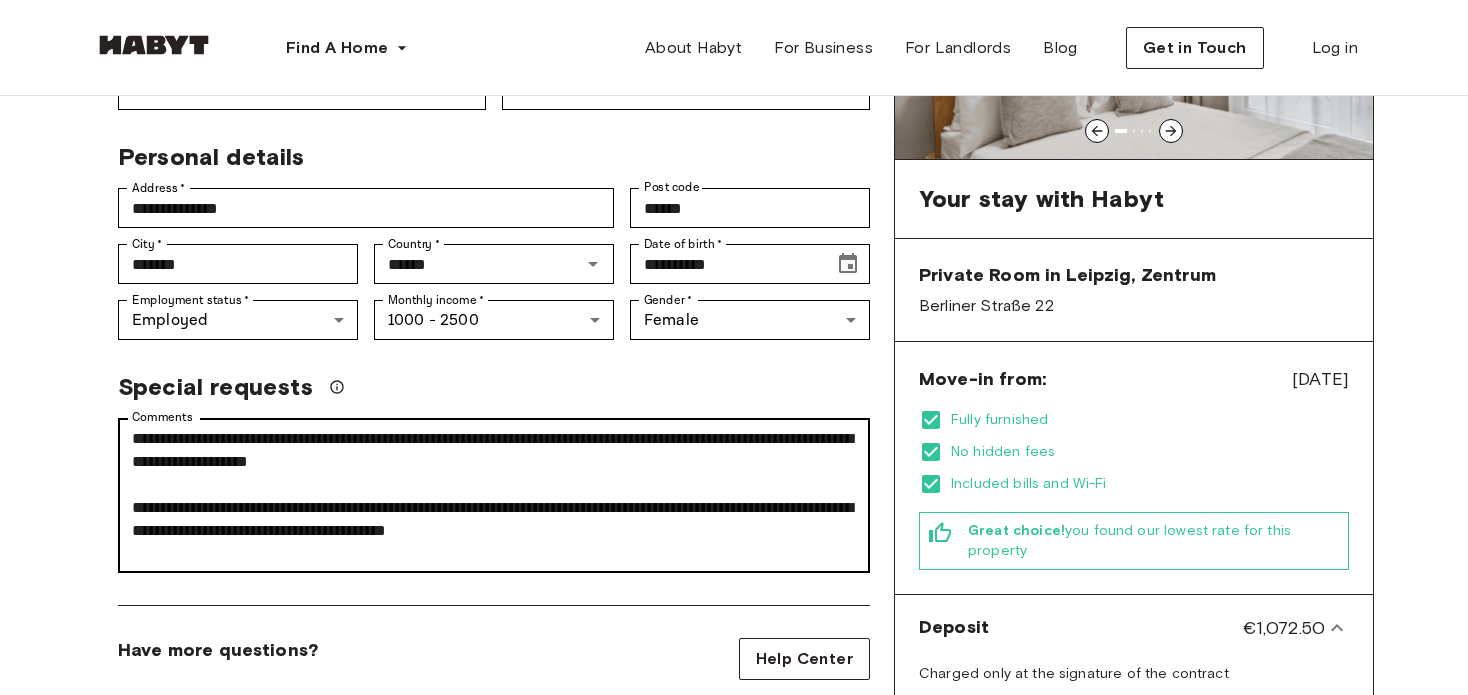 click on "**********" at bounding box center (494, 495) 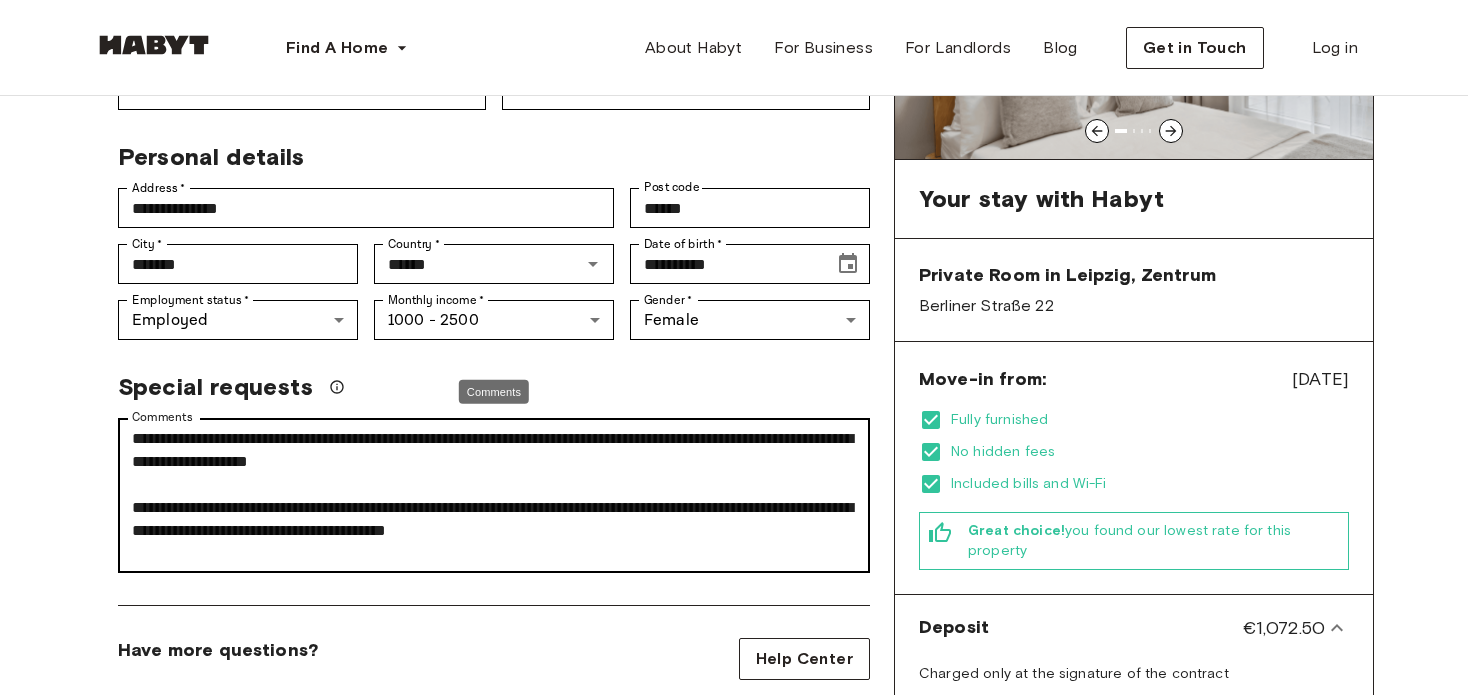 click on "**********" at bounding box center (494, 495) 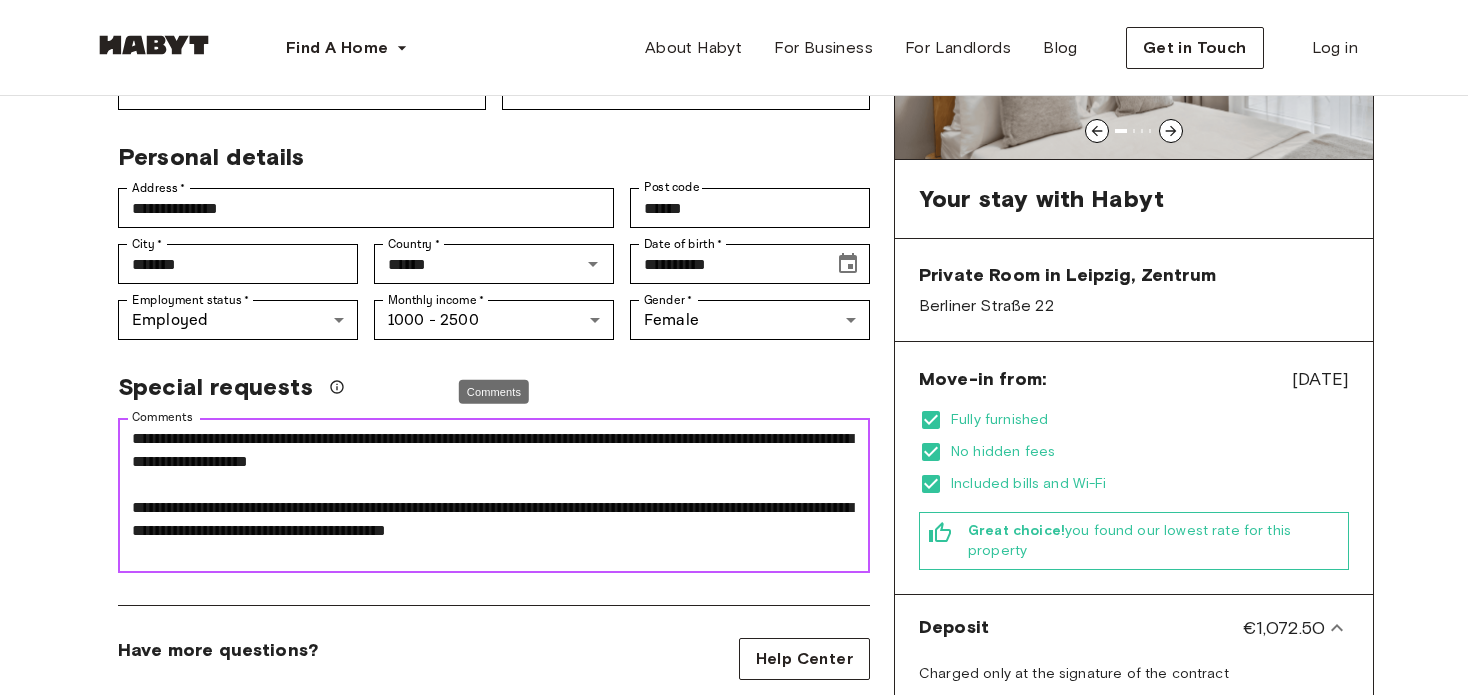 click on "**********" at bounding box center (494, 496) 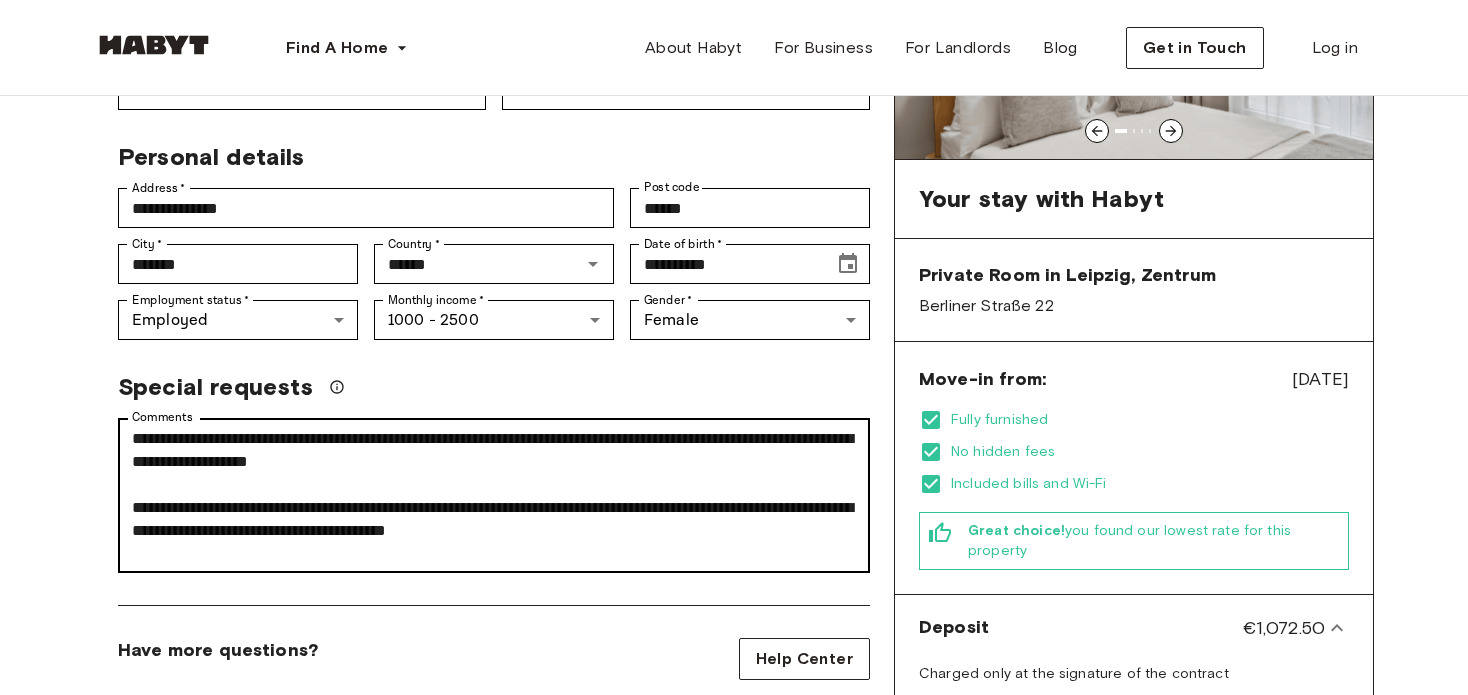 click on "**********" at bounding box center [494, 495] 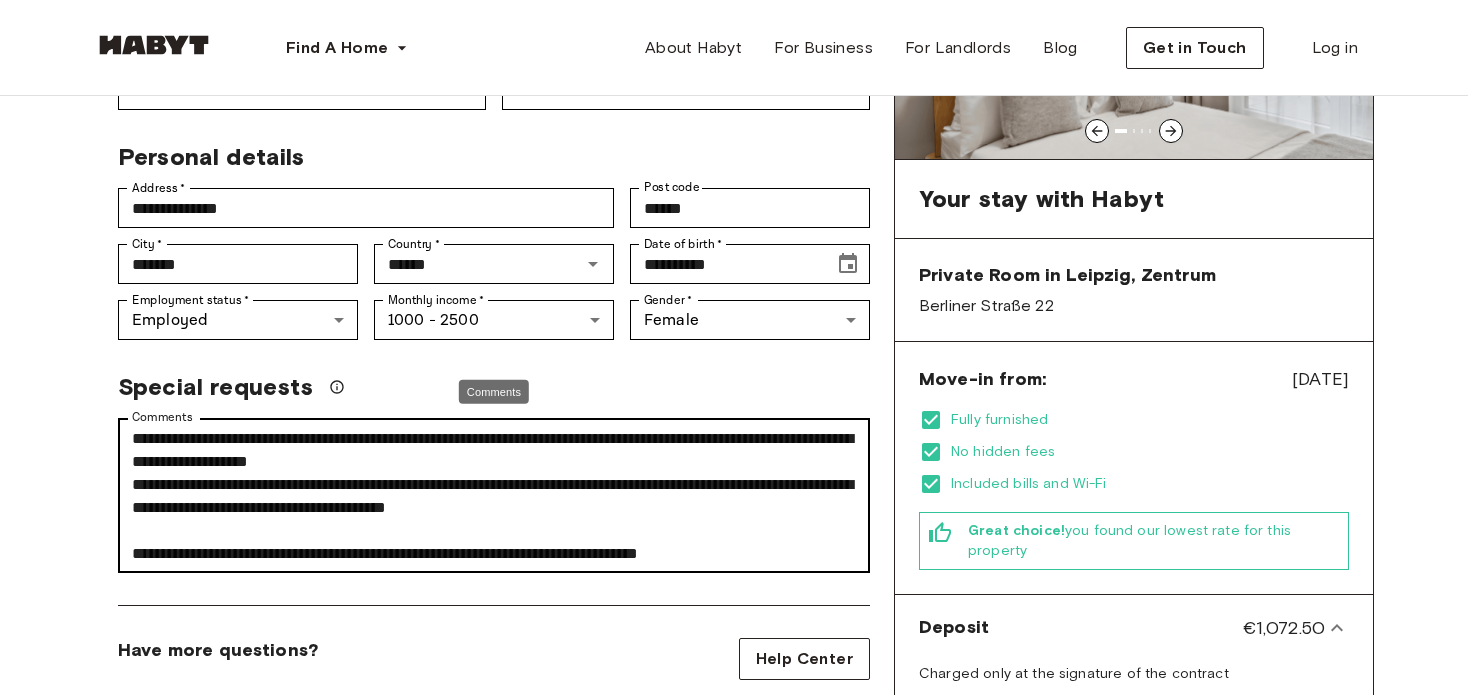click on "**********" at bounding box center [494, 495] 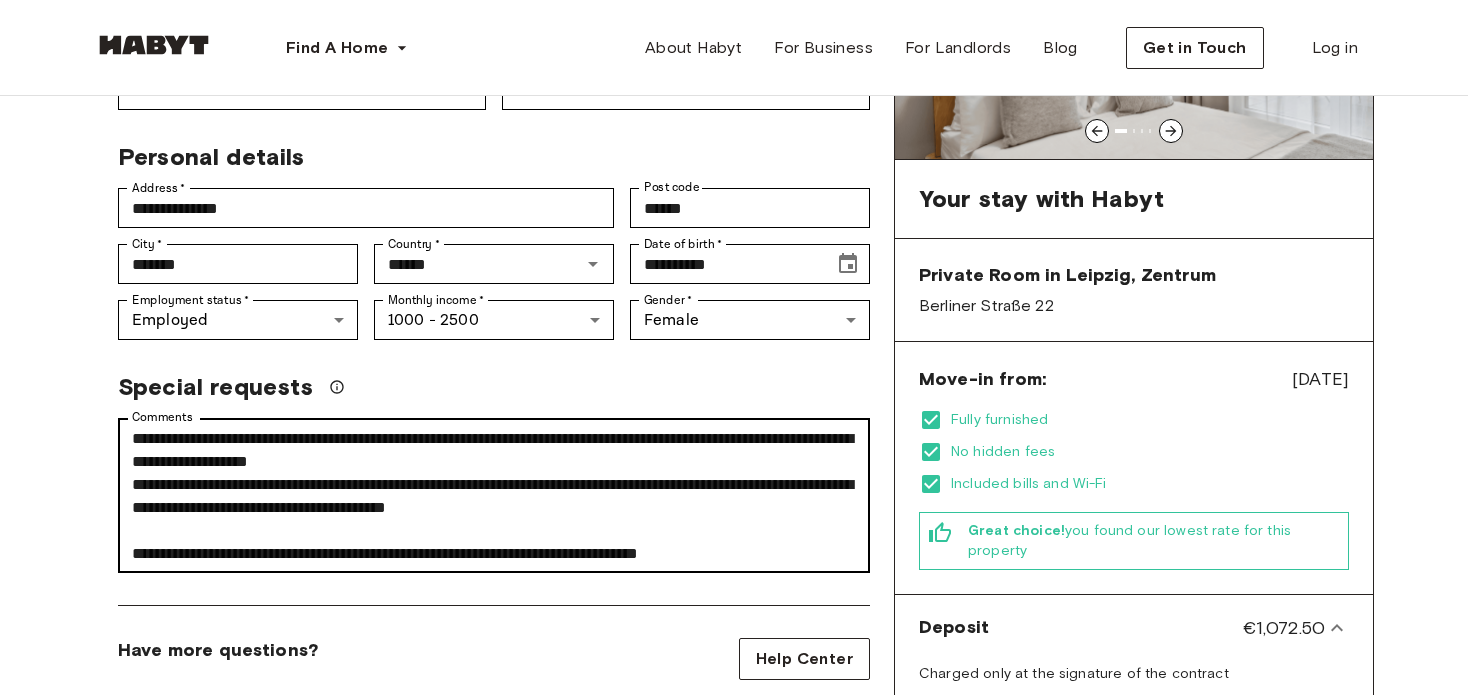 click on "**********" at bounding box center (494, 495) 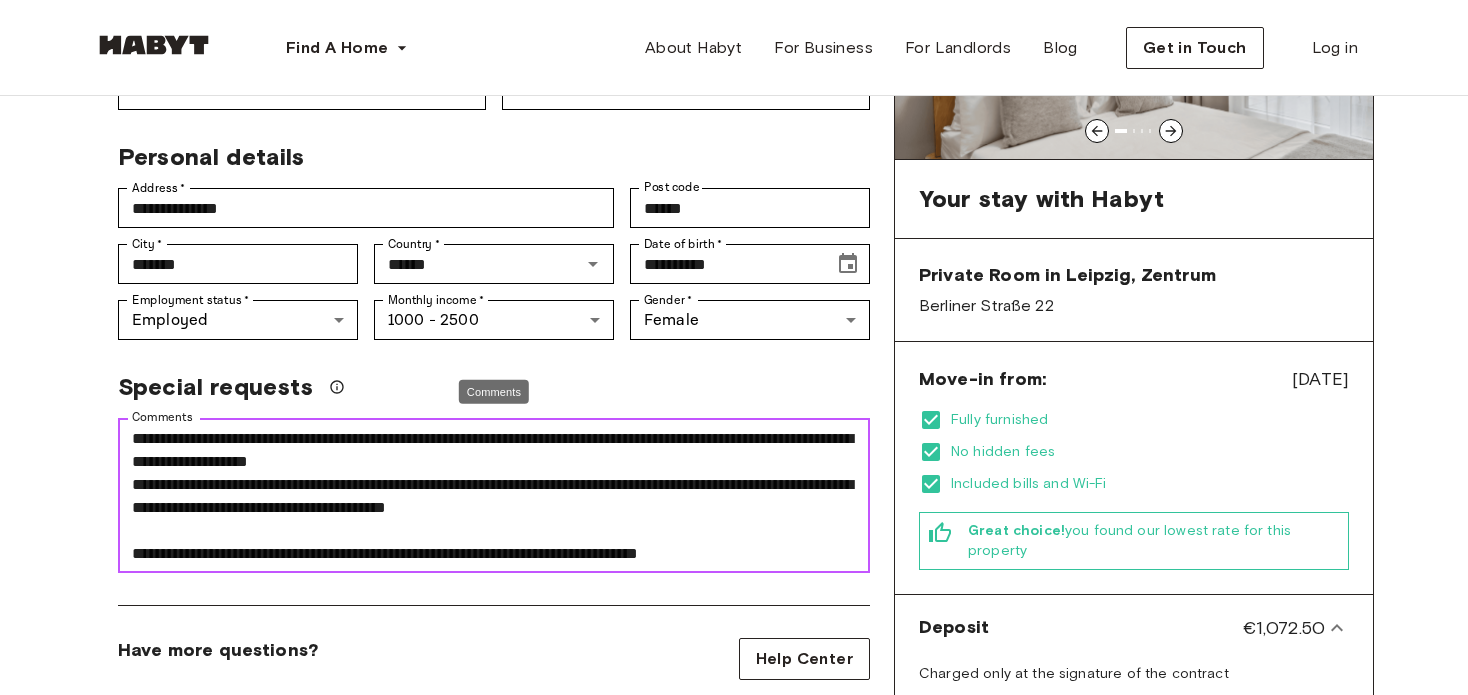 click on "**********" at bounding box center (494, 496) 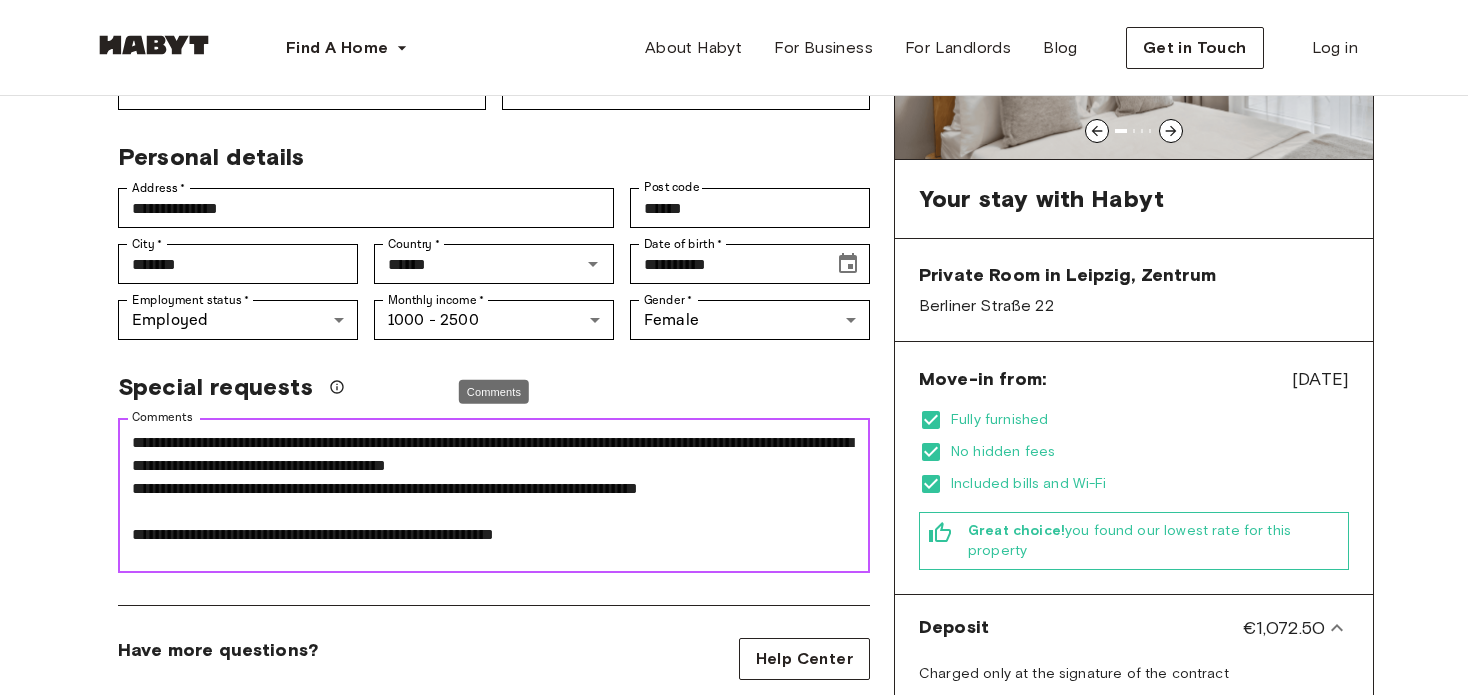 scroll, scrollTop: 44, scrollLeft: 0, axis: vertical 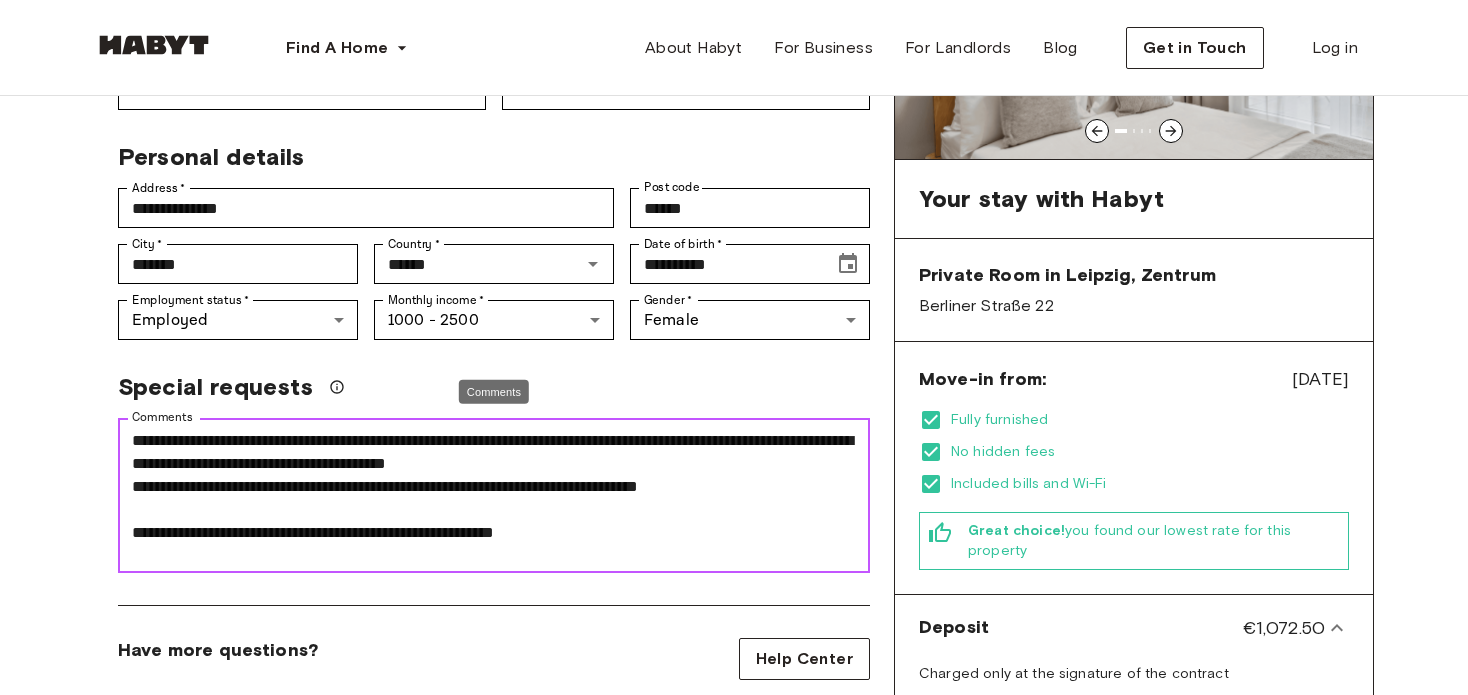 click on "**********" at bounding box center [494, 496] 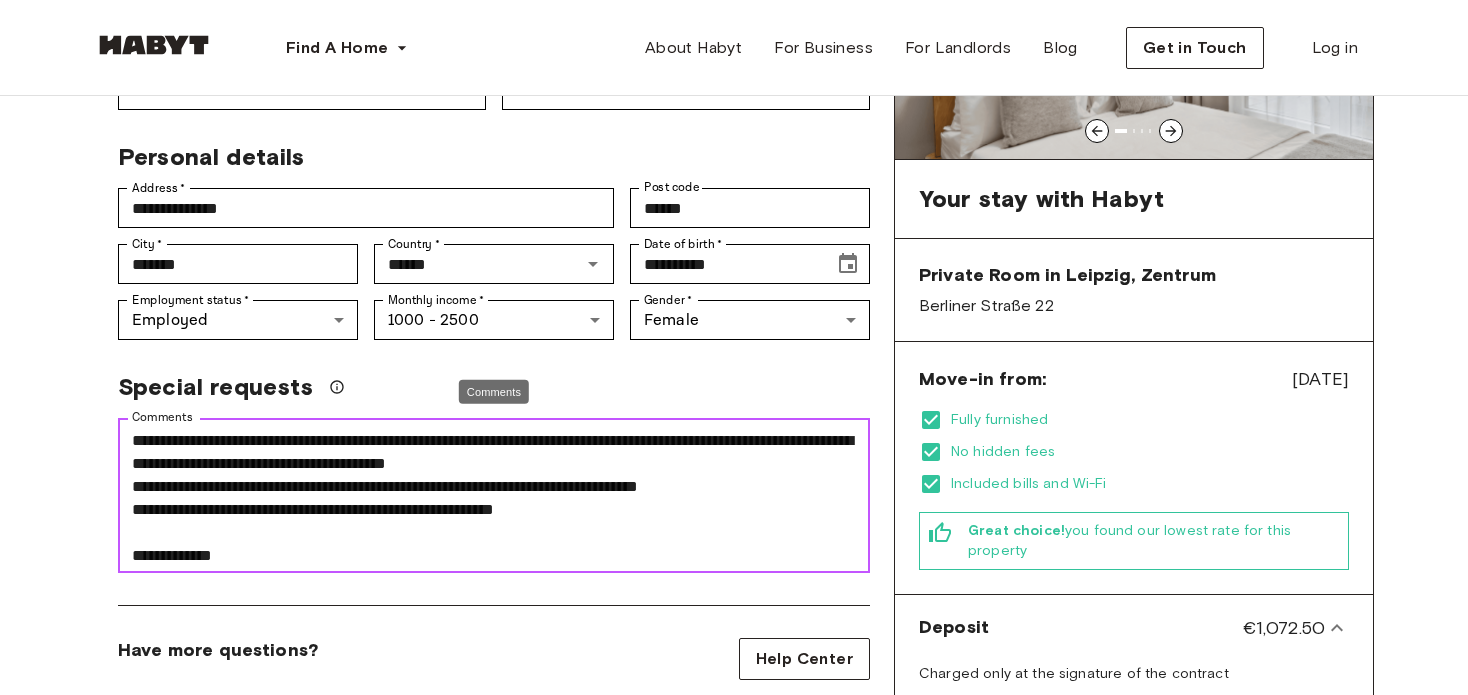 scroll, scrollTop: 68, scrollLeft: 0, axis: vertical 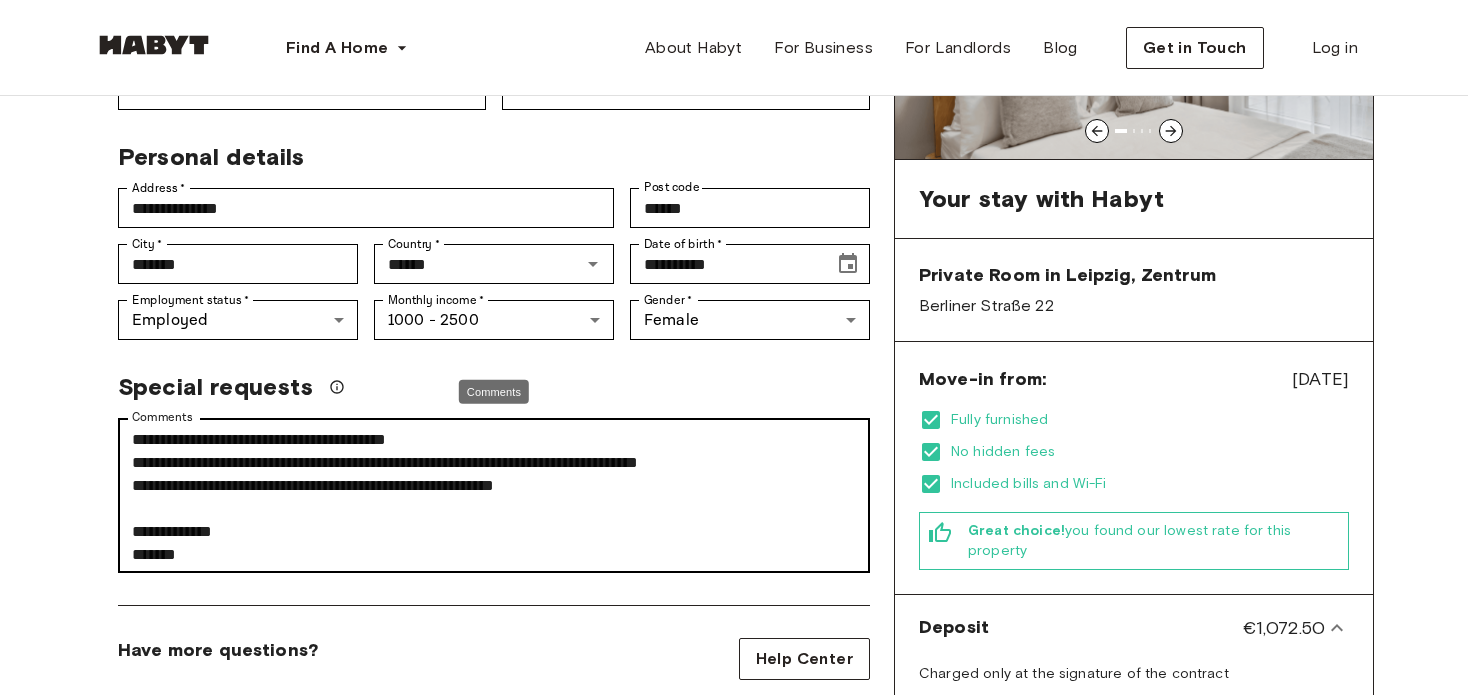 click on "**********" at bounding box center [494, 495] 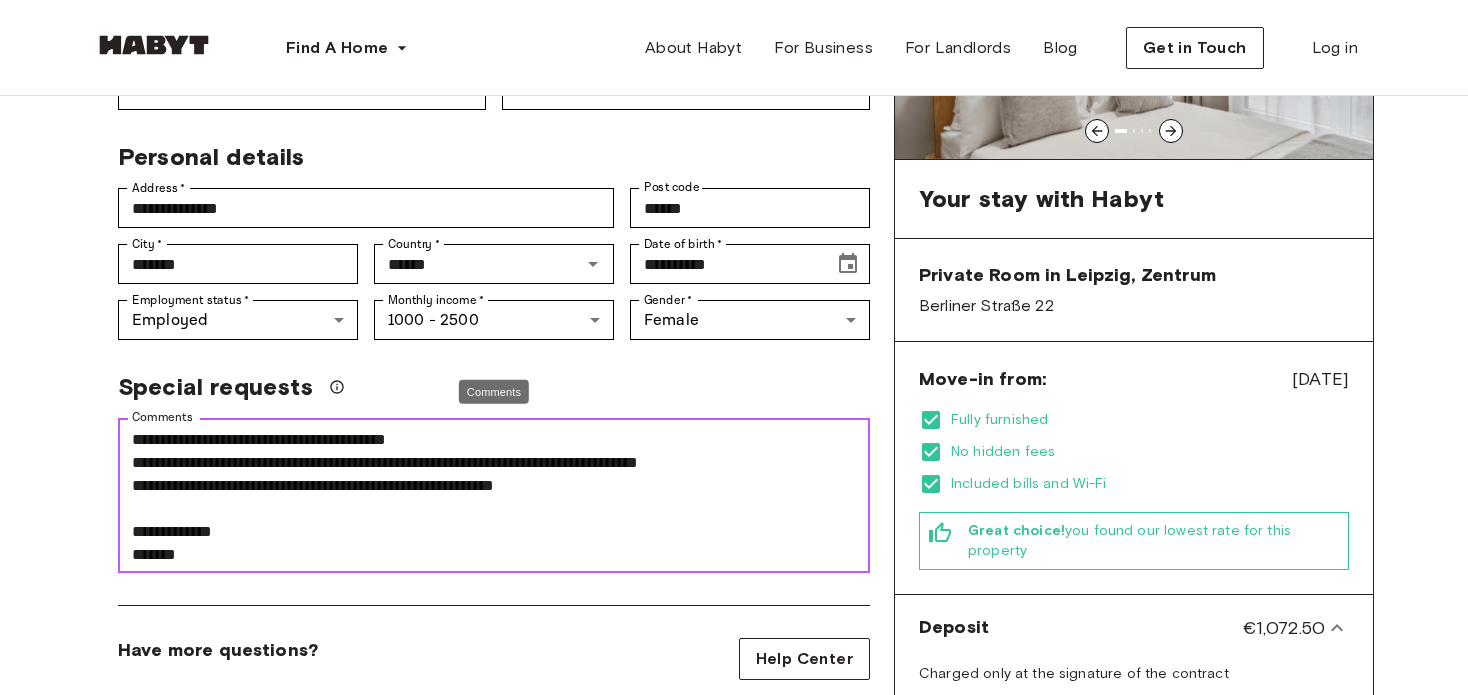 click on "**********" at bounding box center [494, 496] 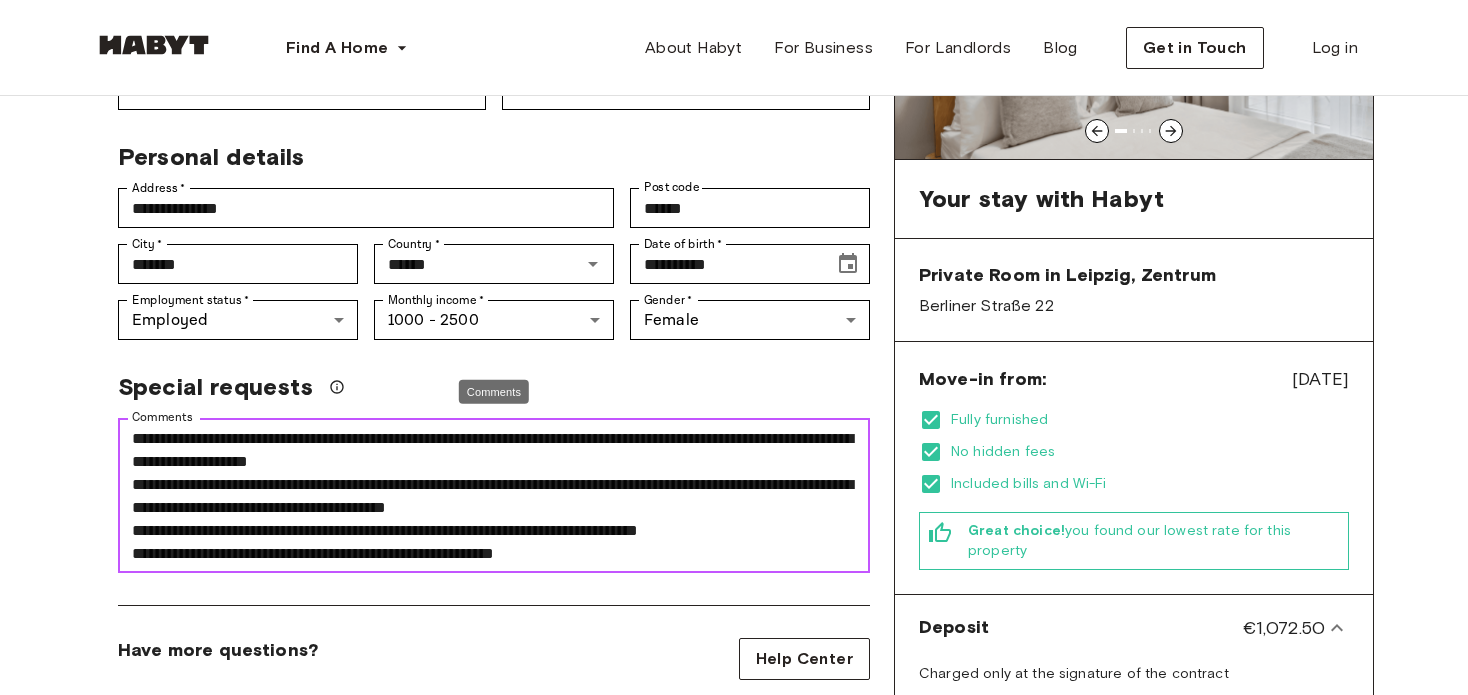 scroll, scrollTop: 0, scrollLeft: 0, axis: both 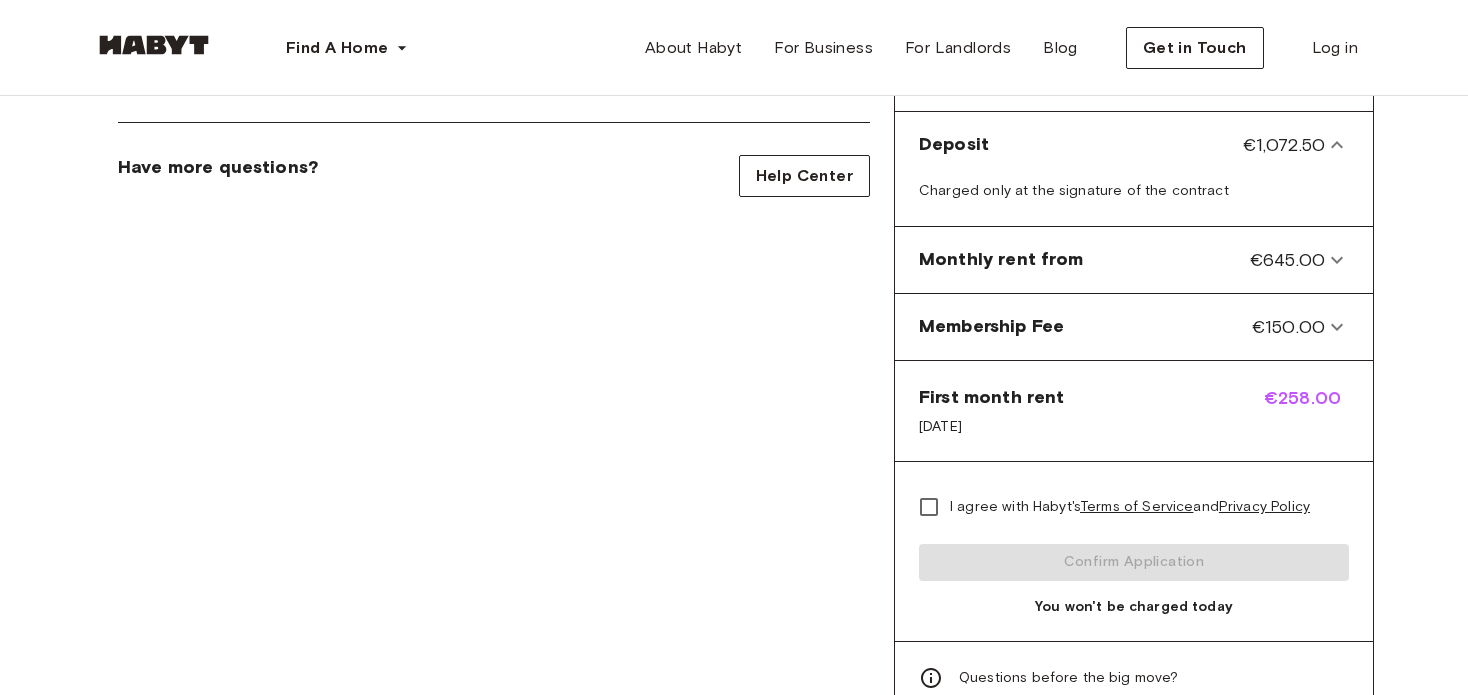 type on "**********" 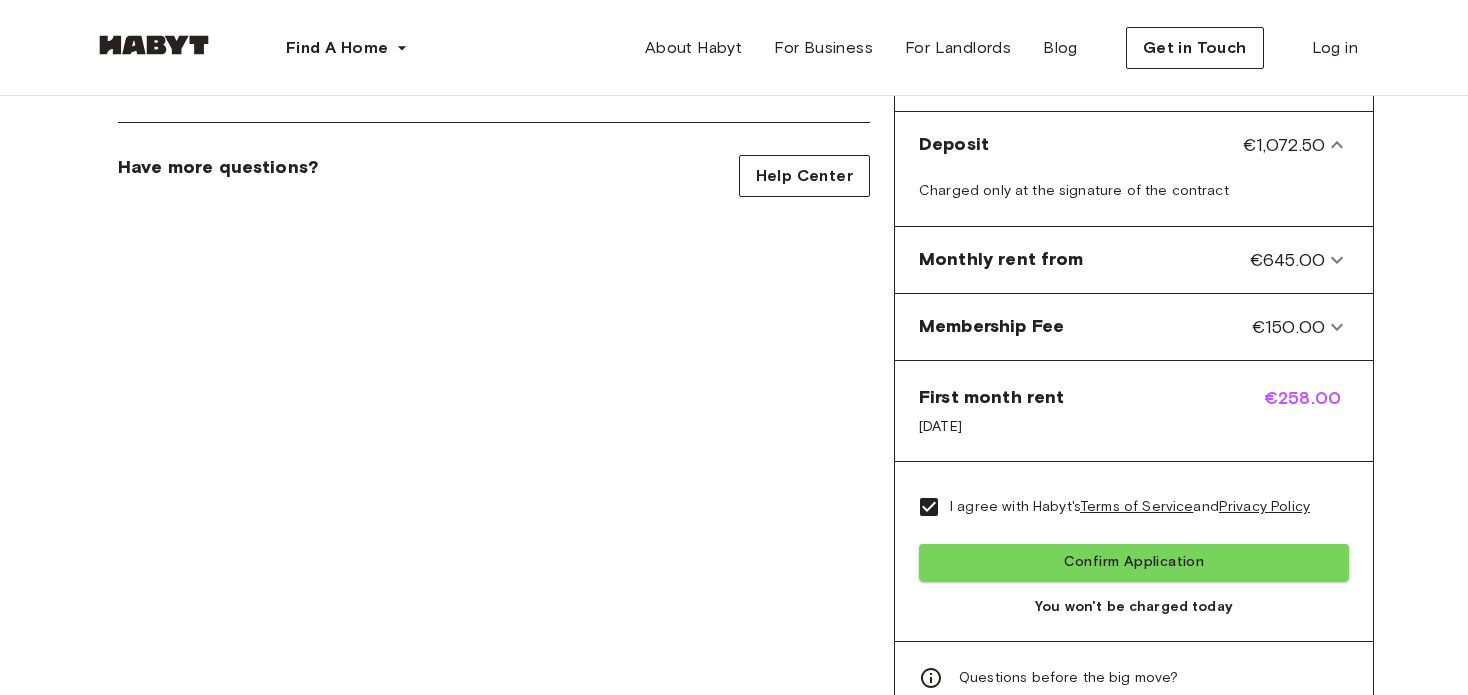 scroll, scrollTop: 652, scrollLeft: 0, axis: vertical 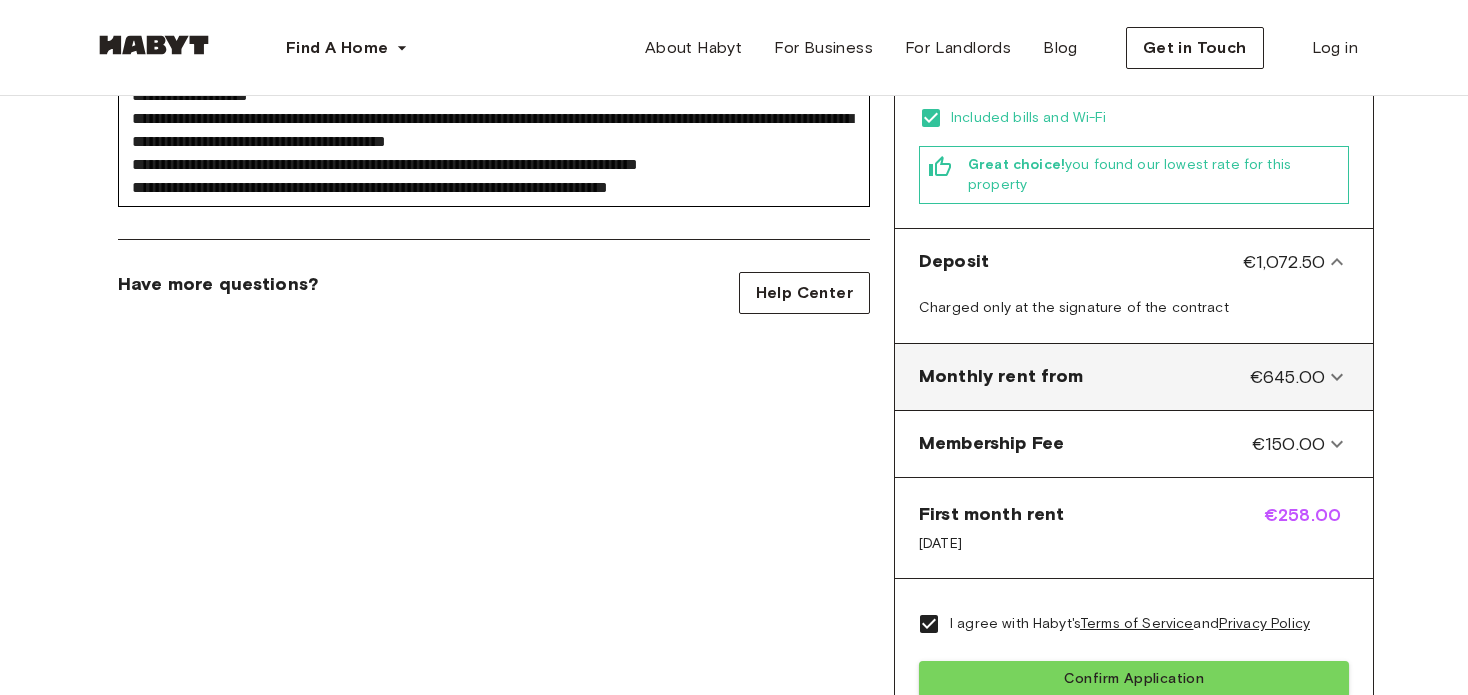 click on "€645.00" at bounding box center [1287, 377] 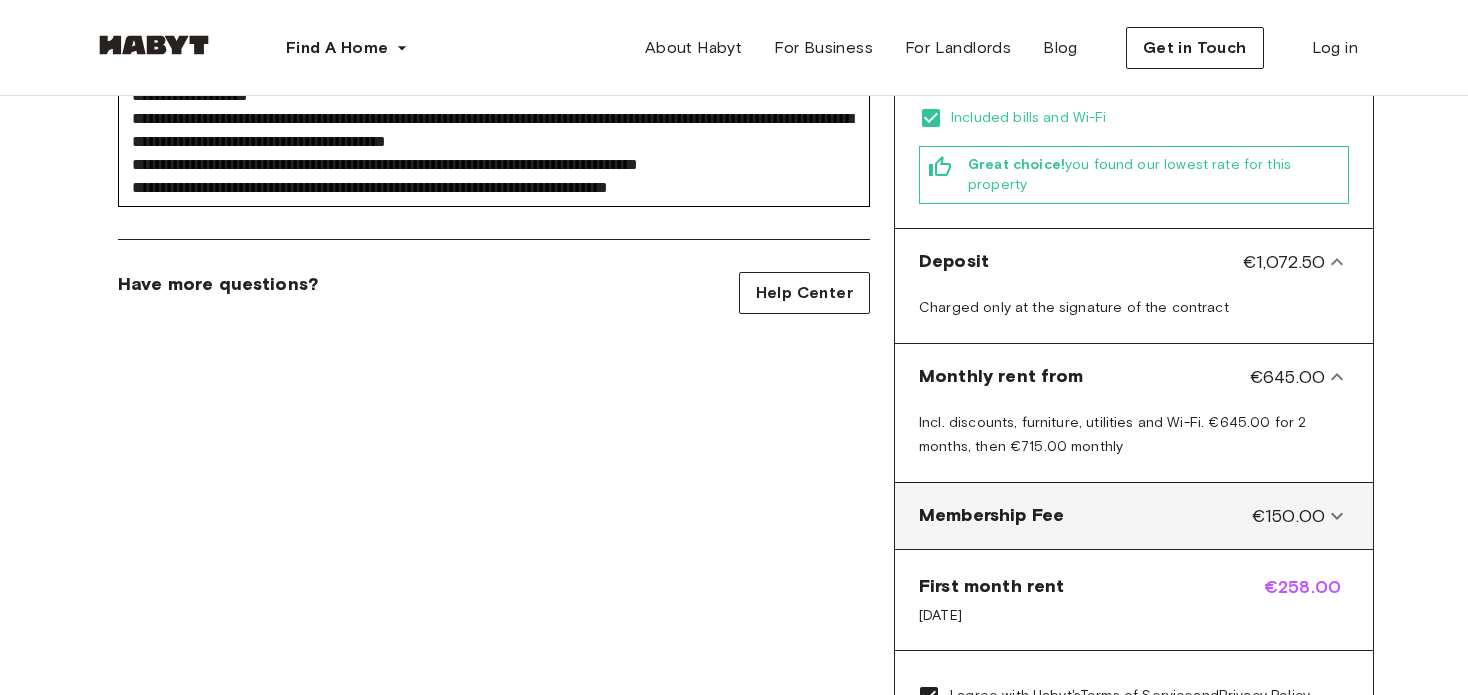 click on "Membership Fee €150.00" at bounding box center (1134, 516) 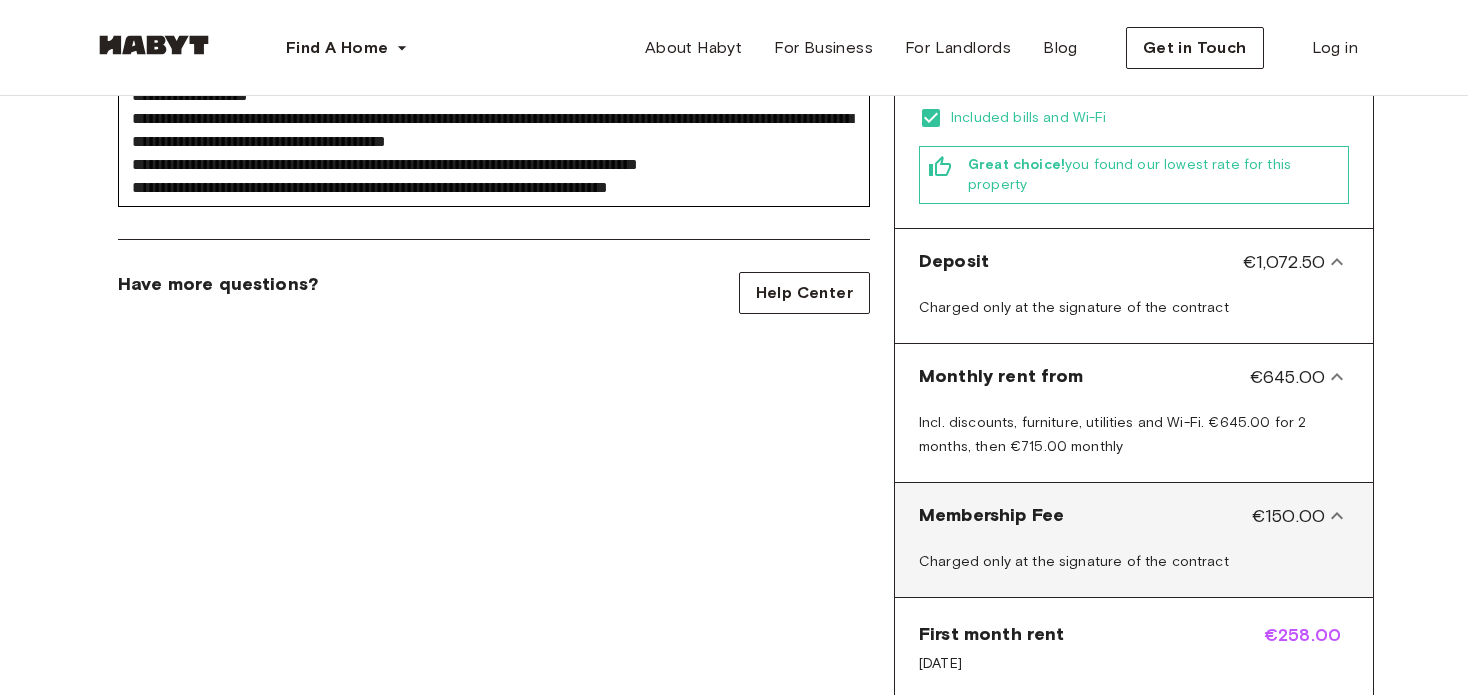click on "Membership Fee €150.00" at bounding box center [1134, 516] 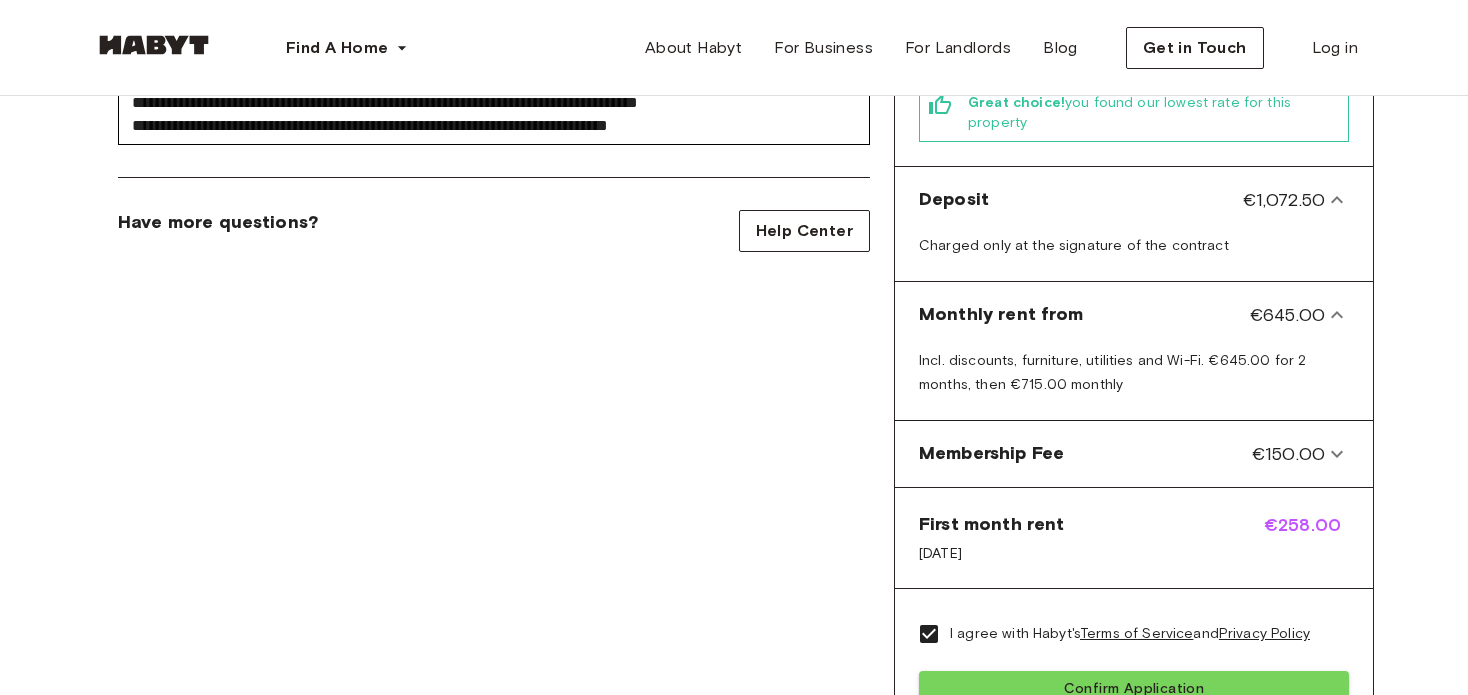 scroll, scrollTop: 717, scrollLeft: 0, axis: vertical 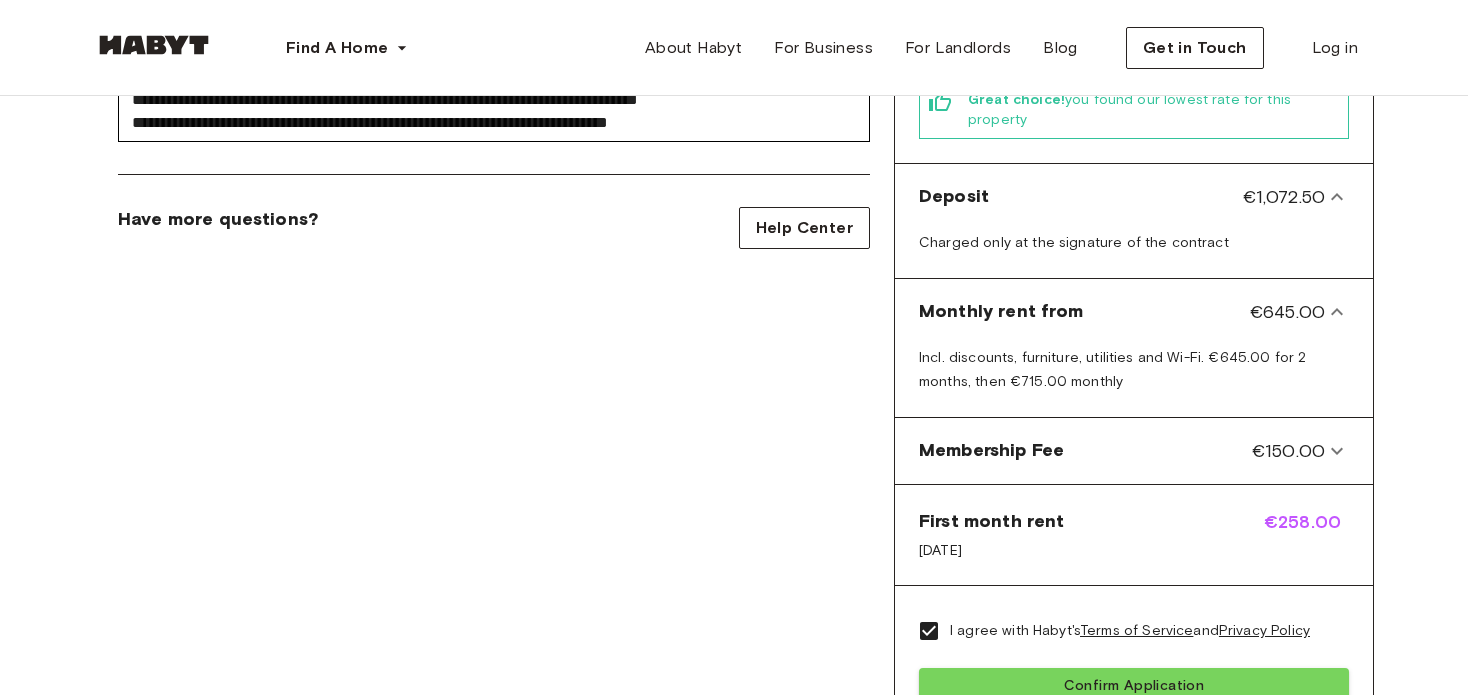 click on "First month rent [DATE] €258.00" at bounding box center [1134, 535] 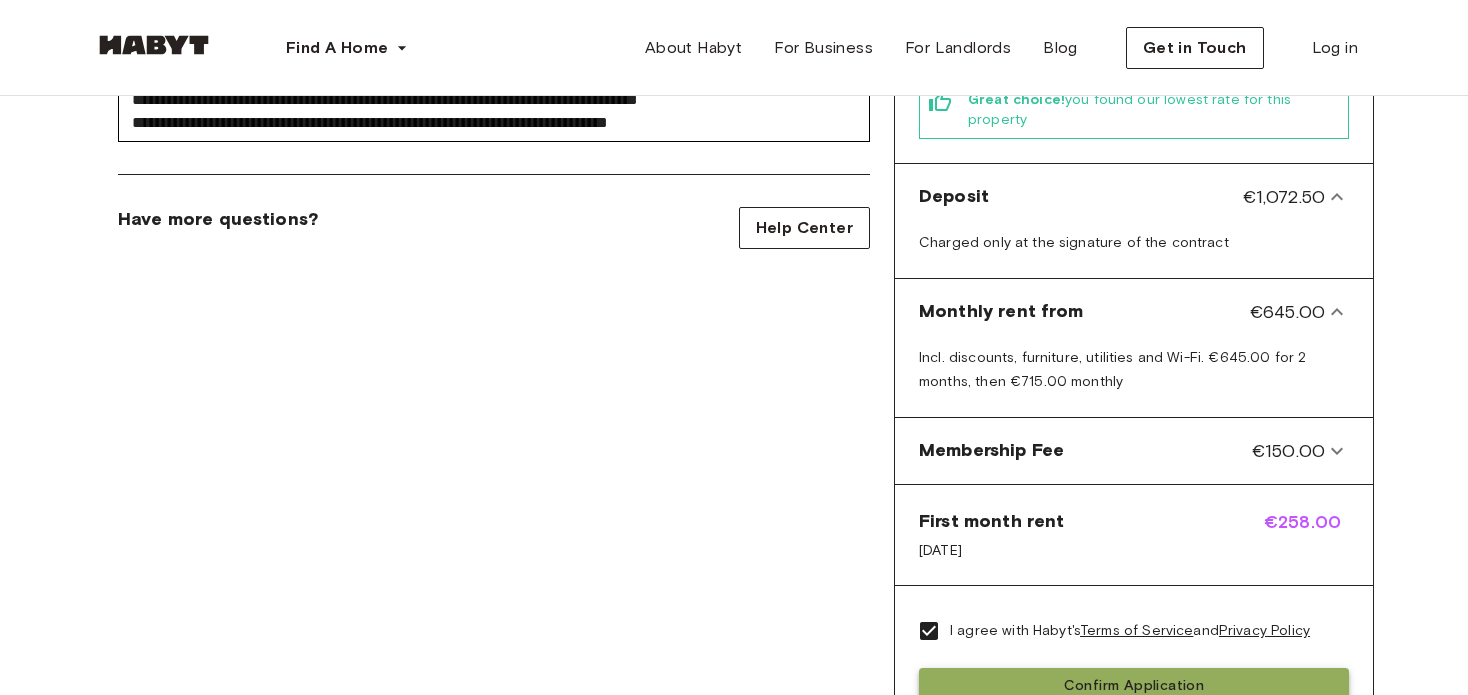 click on "Confirm Application" at bounding box center (1134, 686) 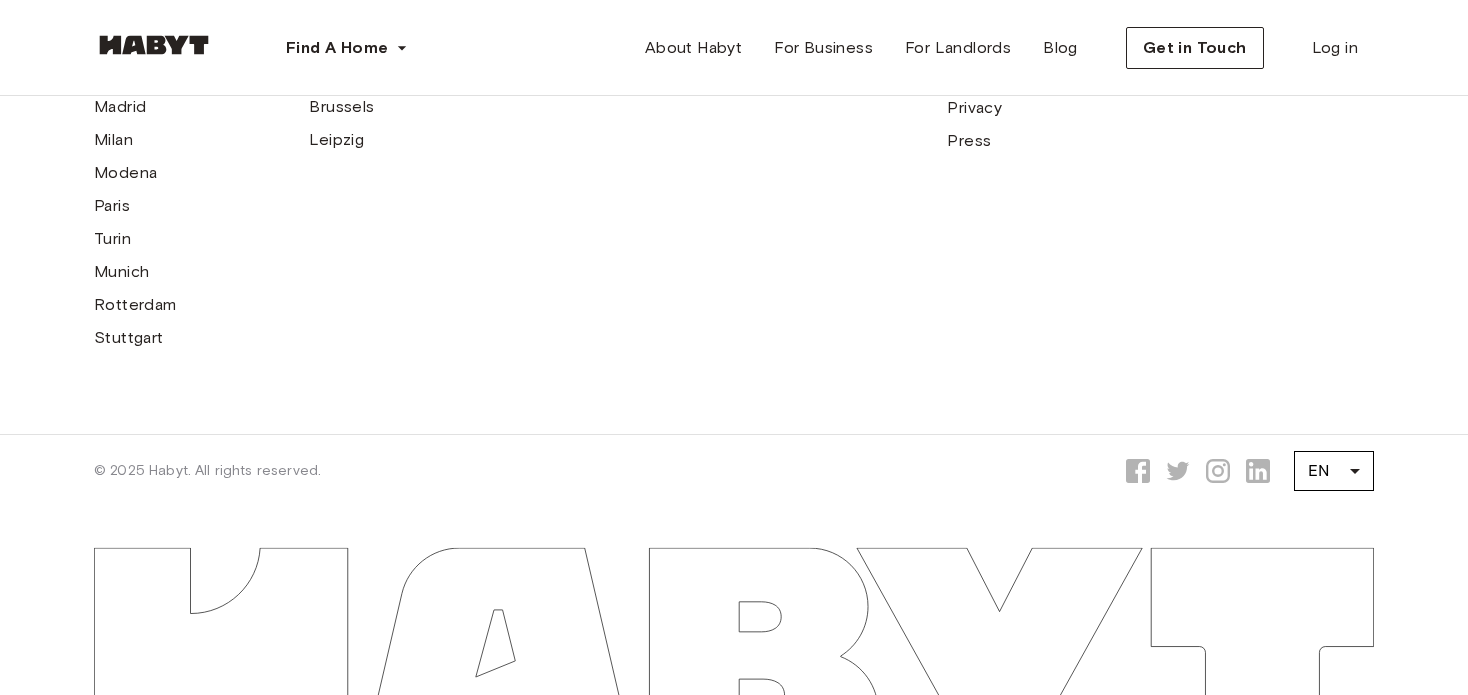 scroll, scrollTop: 0, scrollLeft: 0, axis: both 